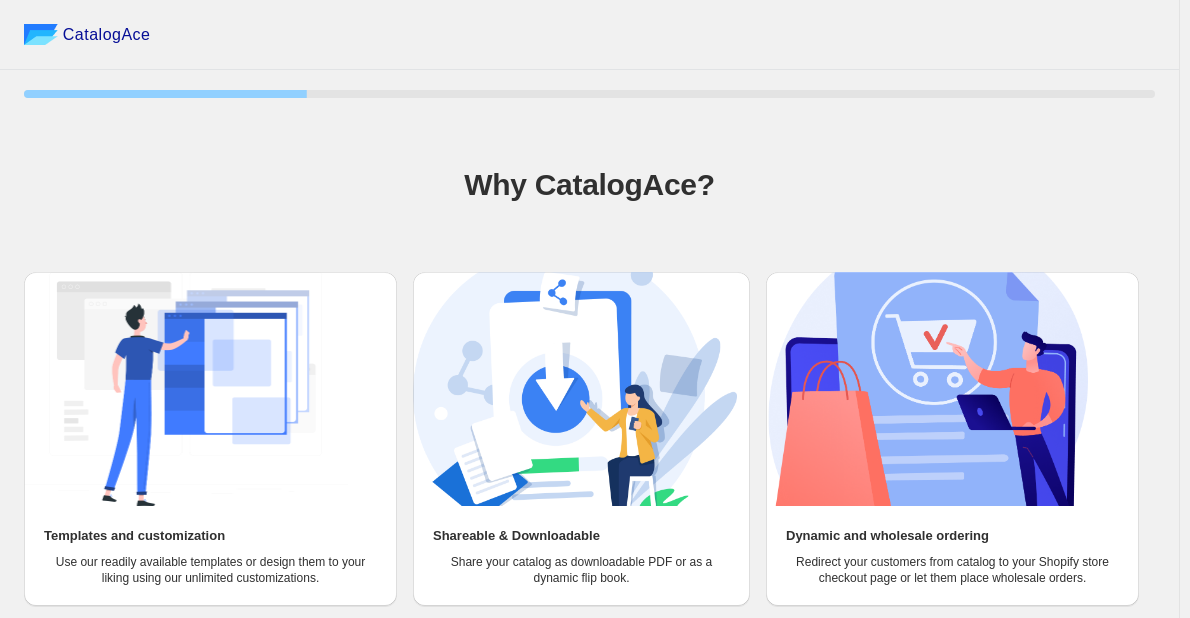 scroll, scrollTop: 91, scrollLeft: 0, axis: vertical 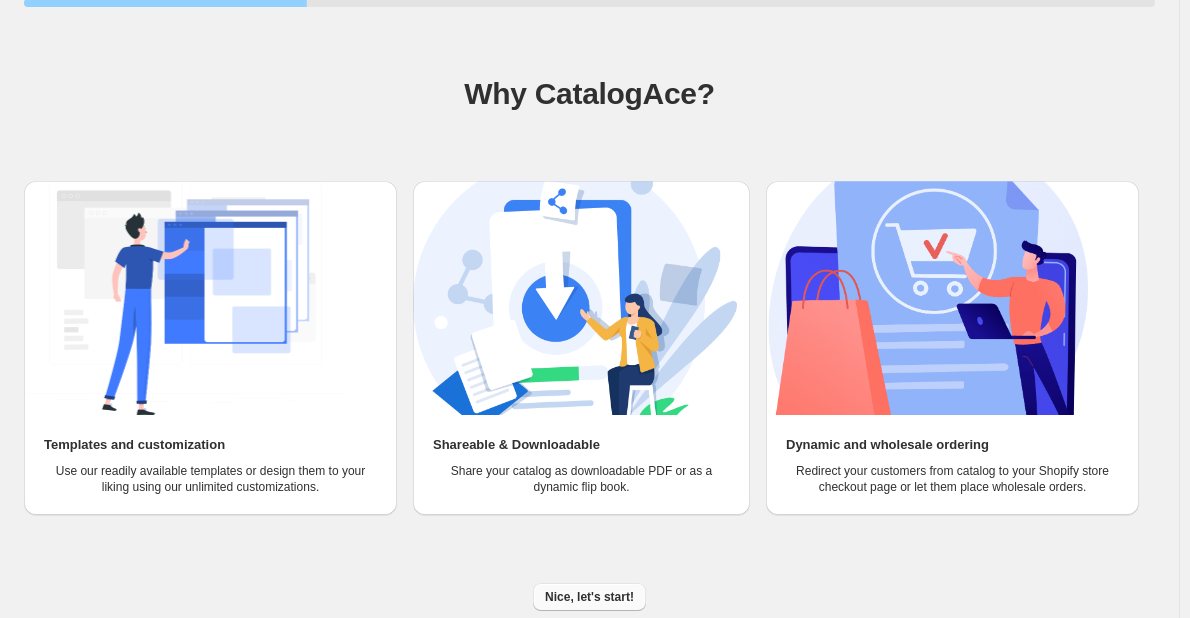 click on "Nice, let's start!" at bounding box center [589, 597] 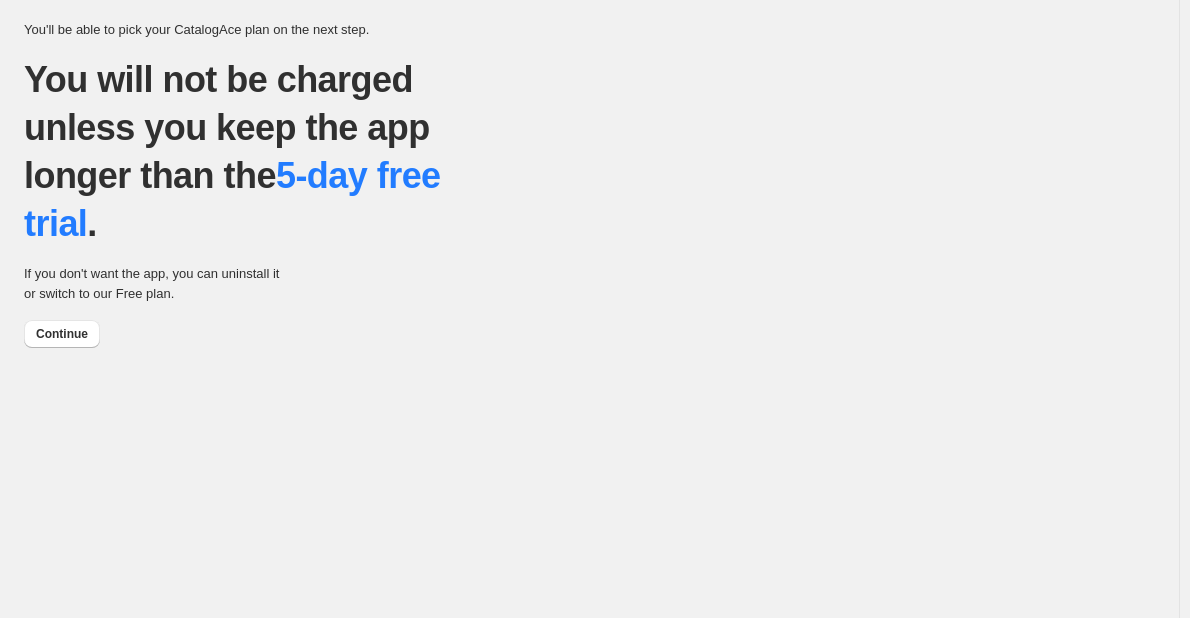 scroll, scrollTop: 0, scrollLeft: 0, axis: both 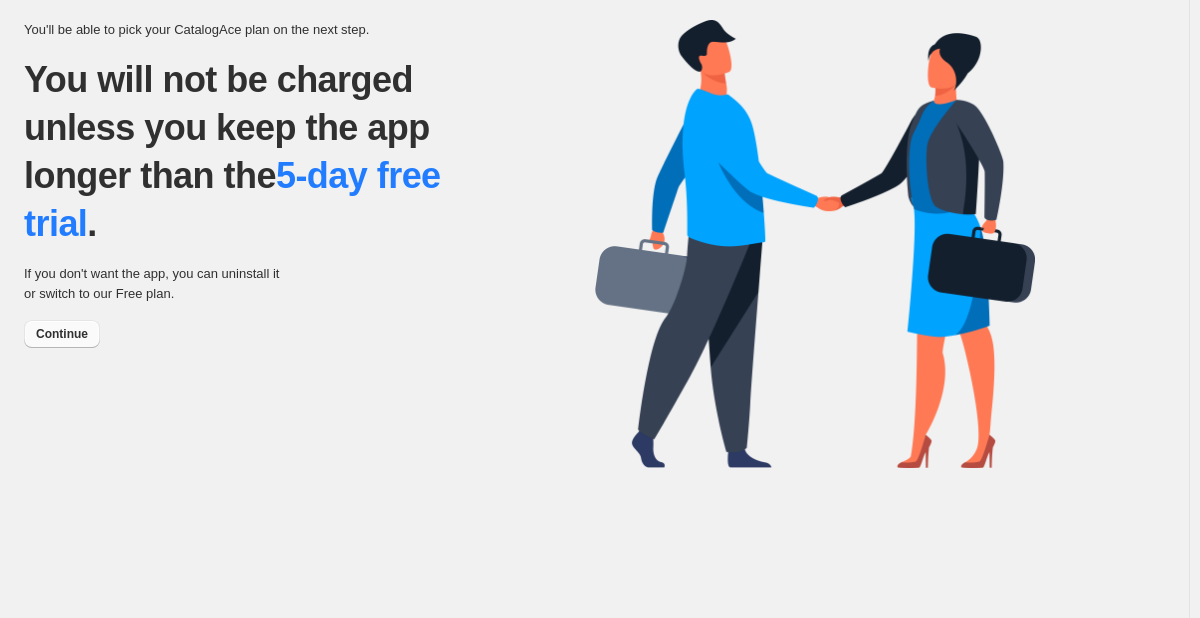 click on "Continue" at bounding box center [62, 334] 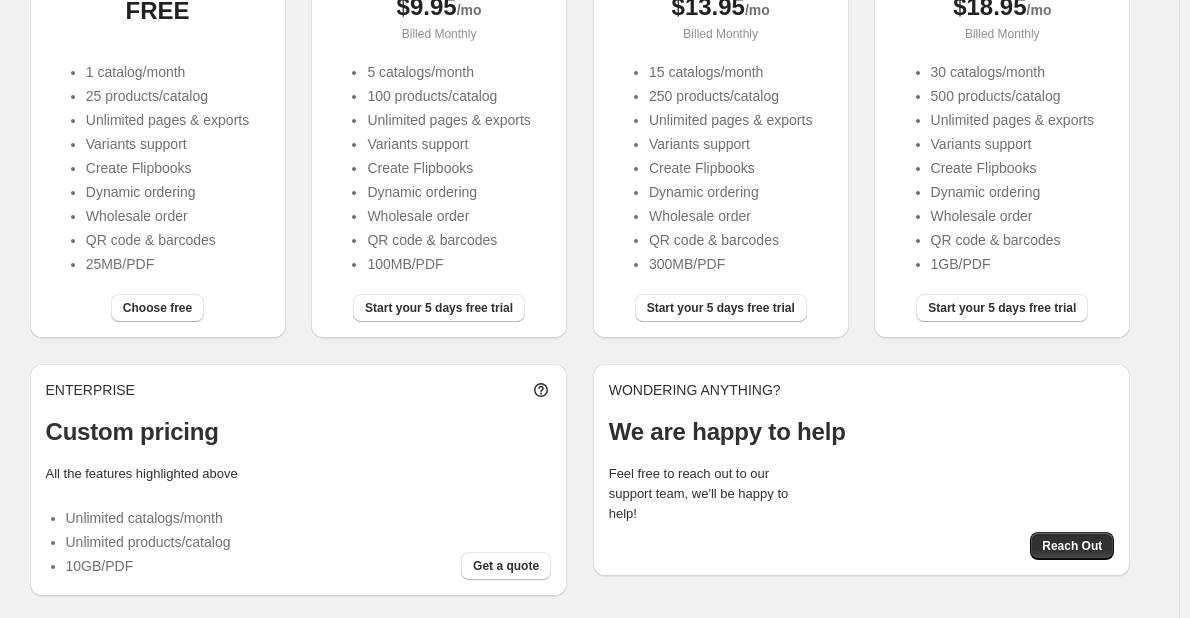scroll, scrollTop: 325, scrollLeft: 0, axis: vertical 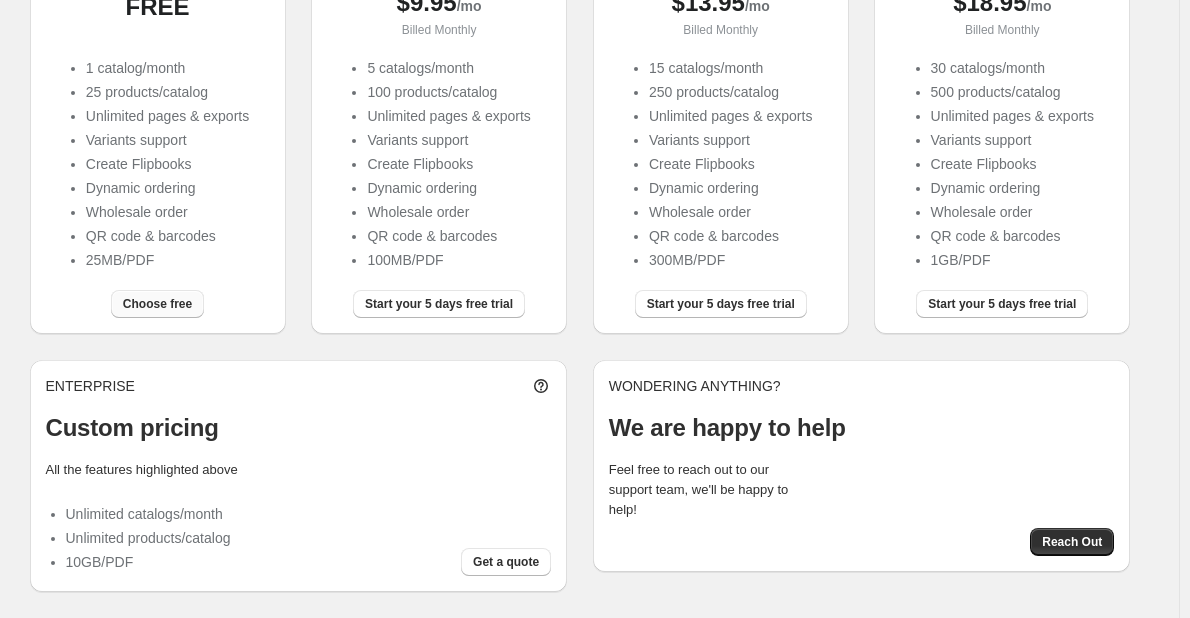 click on "Choose free" at bounding box center (157, 304) 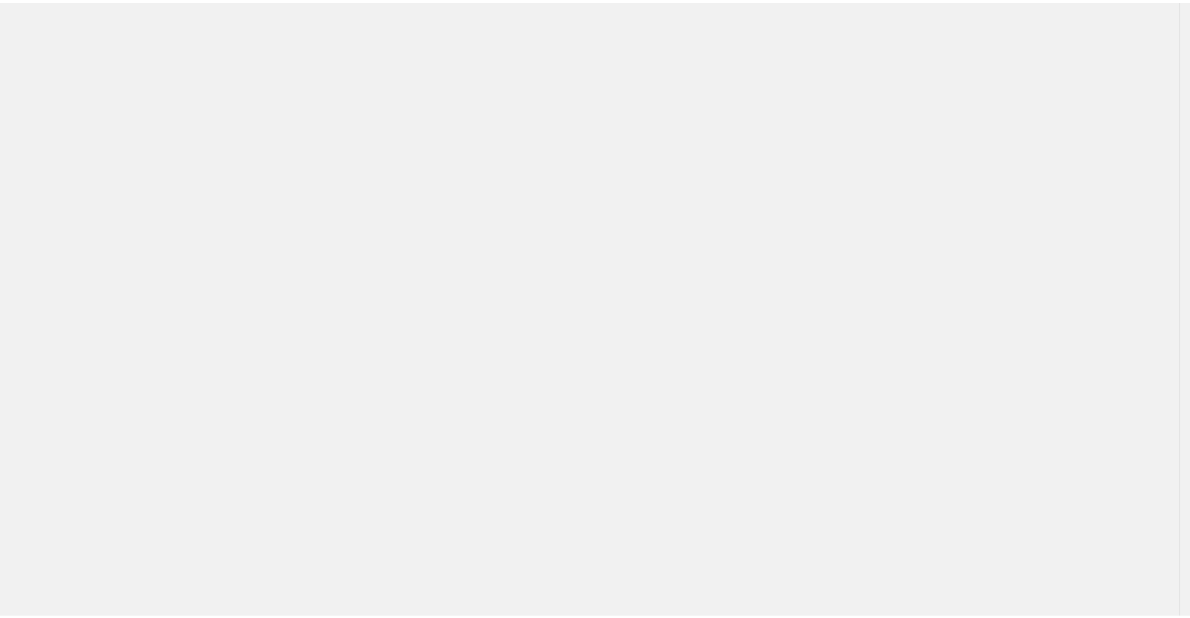 scroll, scrollTop: 0, scrollLeft: 0, axis: both 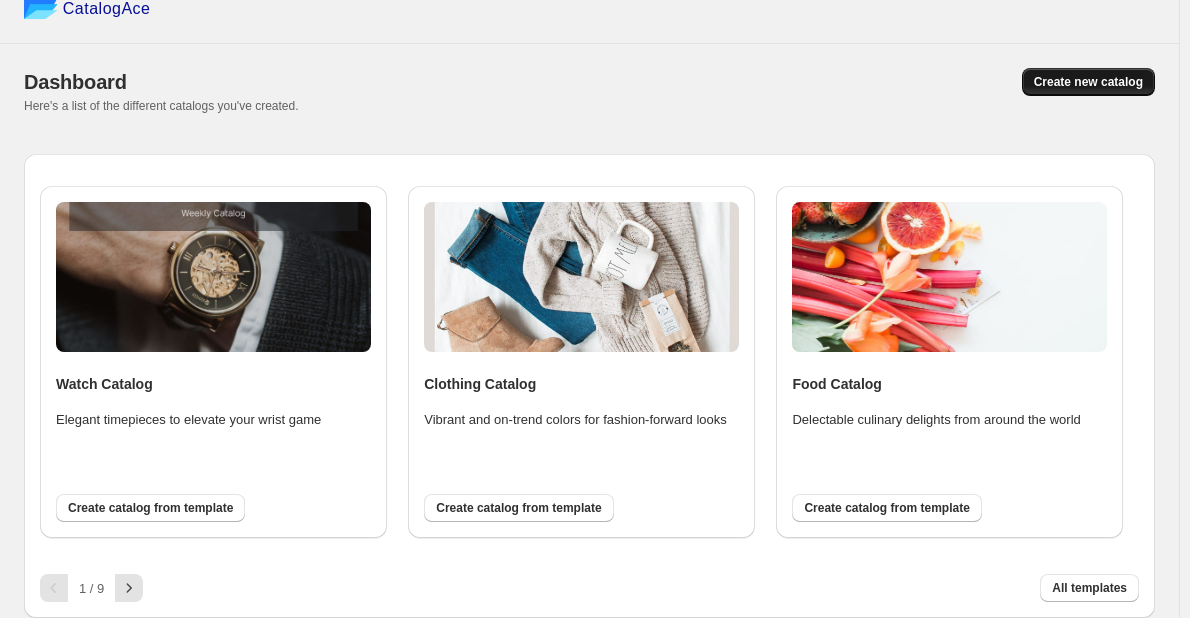 click on "Create new catalog" at bounding box center (1088, 82) 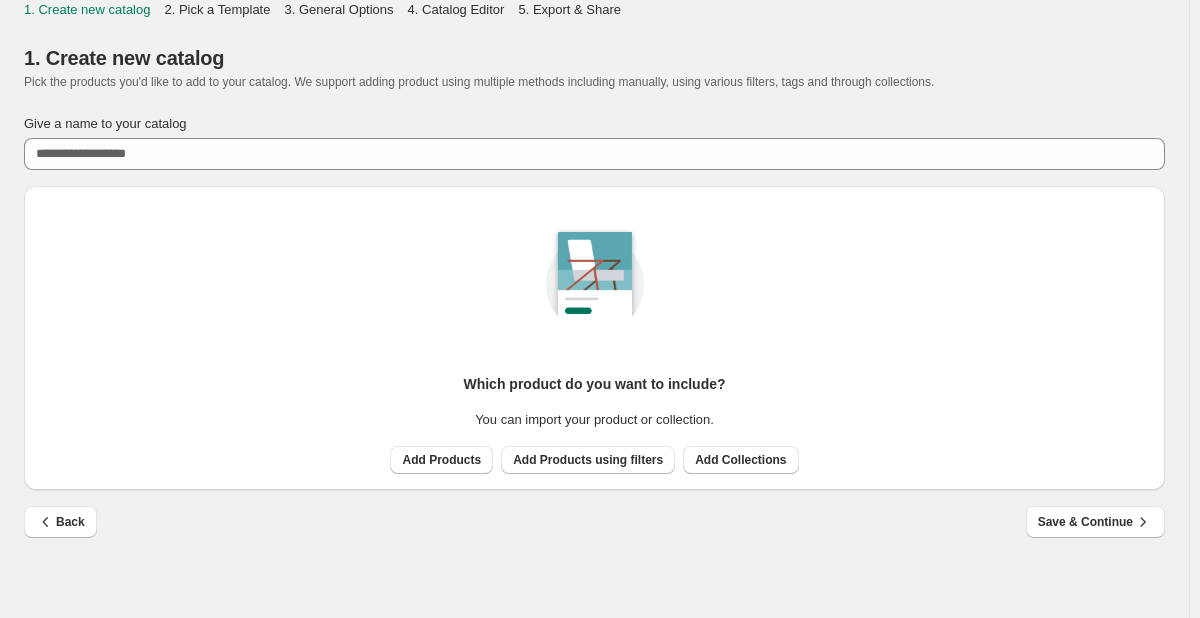 click on "2. Pick a Template" at bounding box center (217, 9) 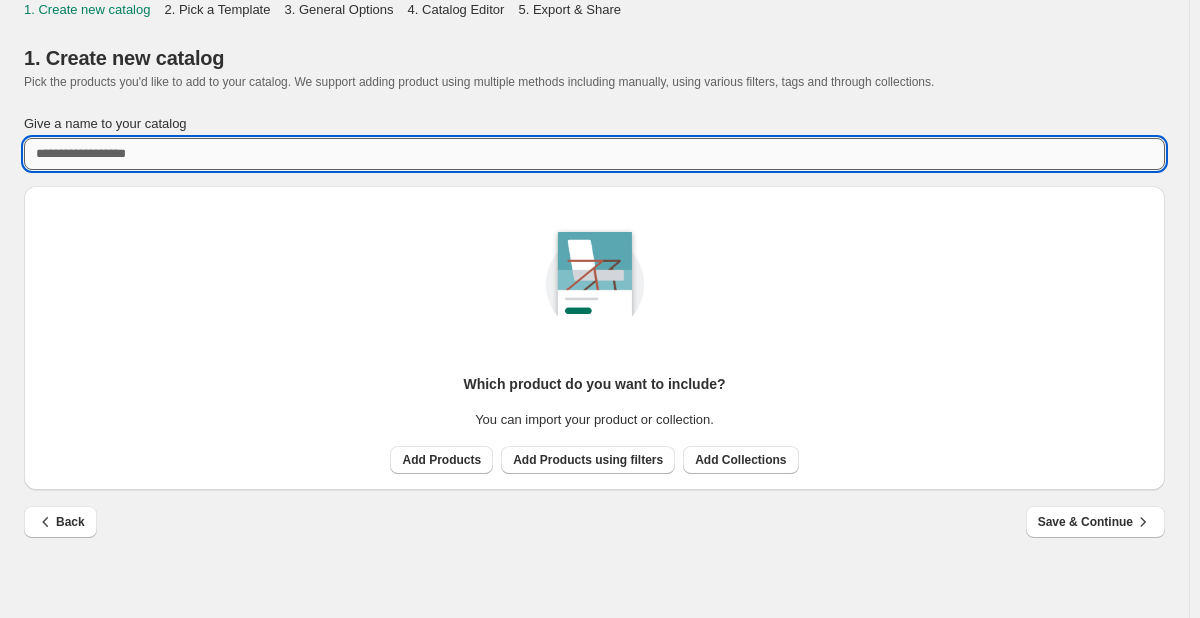 click on "Give a name to your catalog" at bounding box center [594, 154] 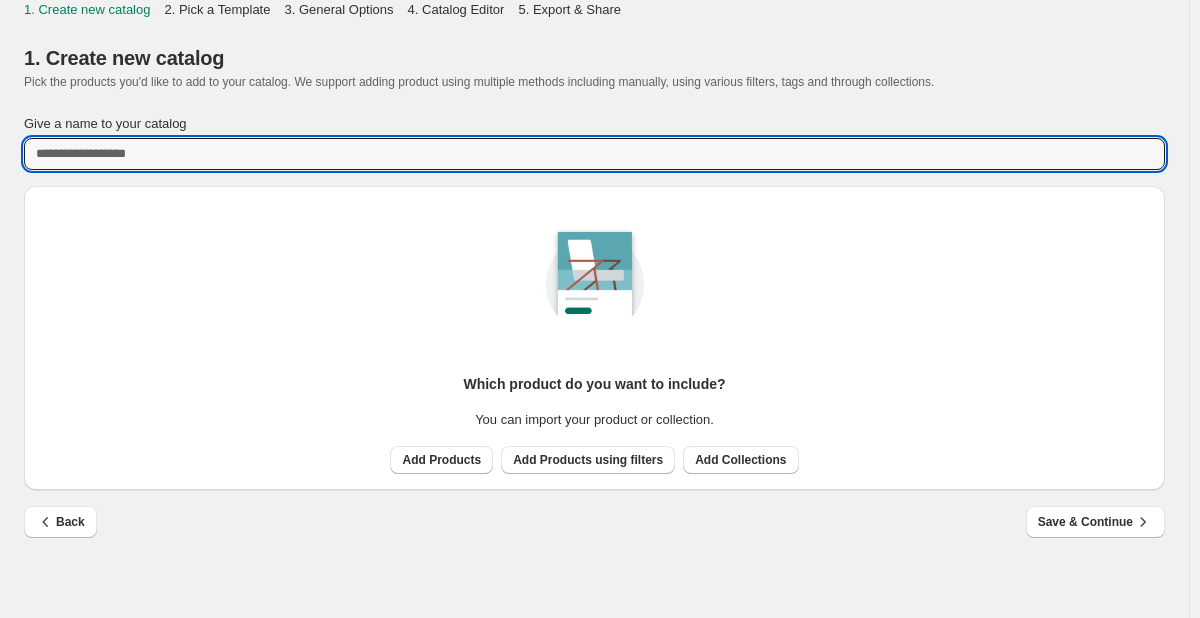 click on "1. Create new catalog Pick the products you'd like to add to your catalog. We support adding product using multiple methods including manually, using various filters, tags and through collections." at bounding box center (594, 67) 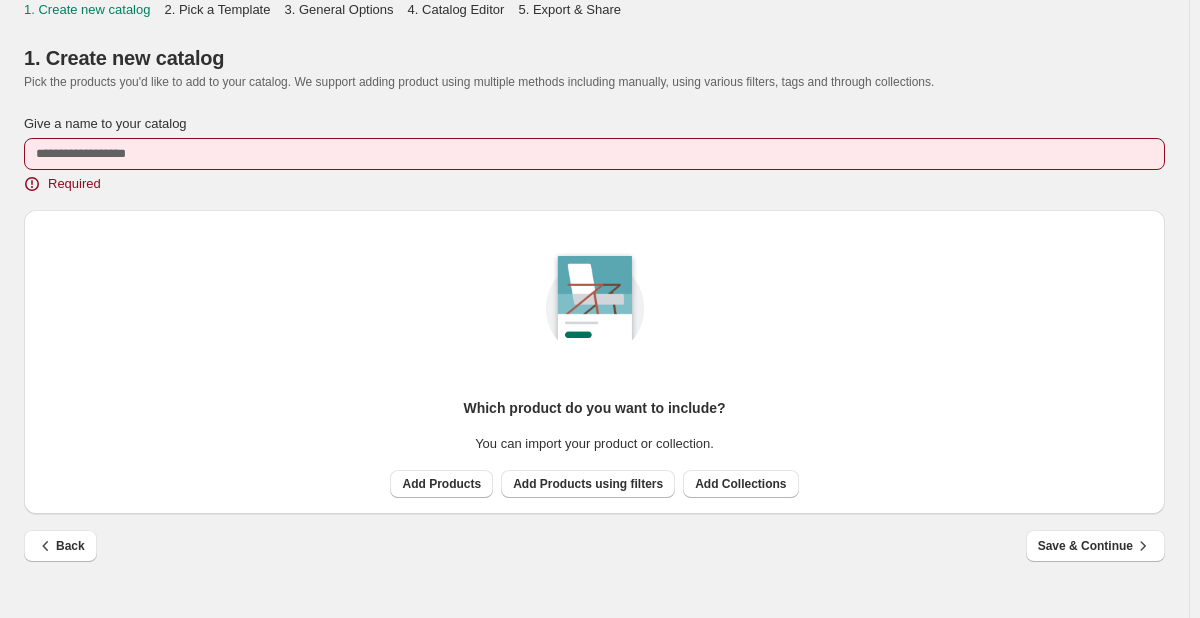 click on "Which product do you want to include? You can import your product or collection. Add Products Add Products using filters Add Collections" at bounding box center (594, 354) 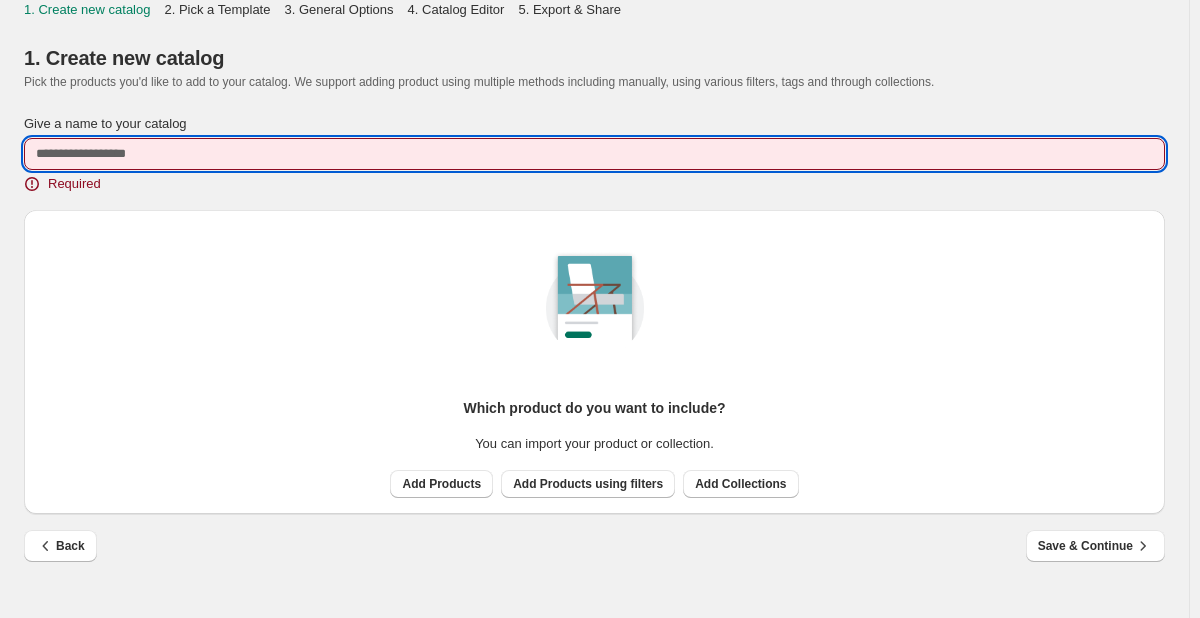 click on "Give a name to your catalog" at bounding box center [594, 154] 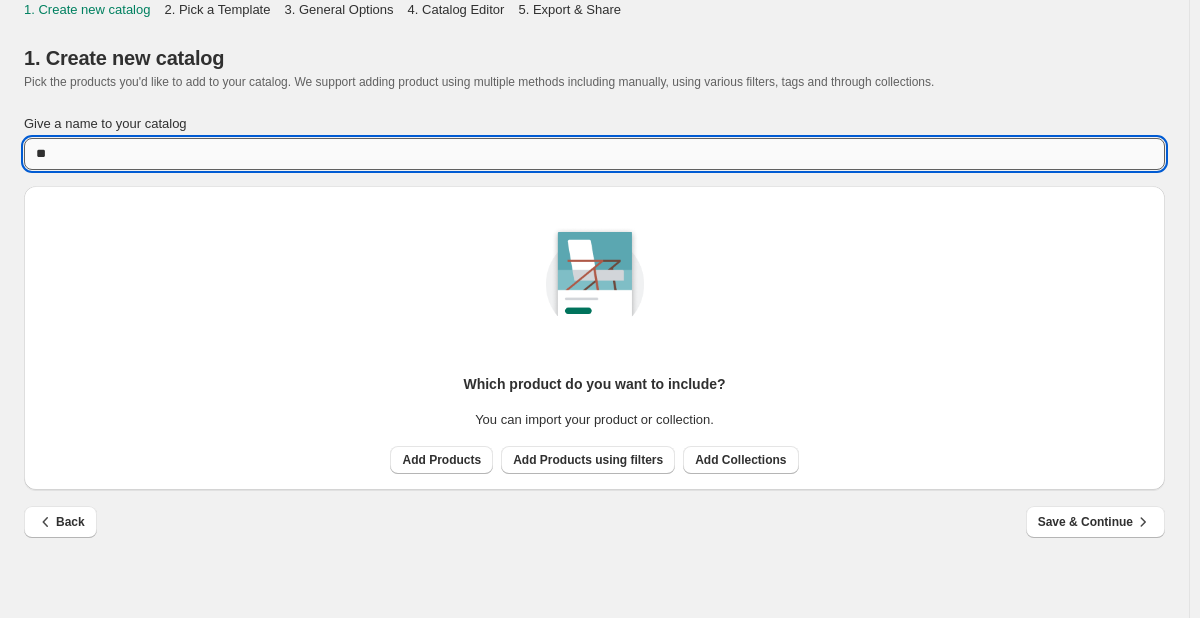 type on "*" 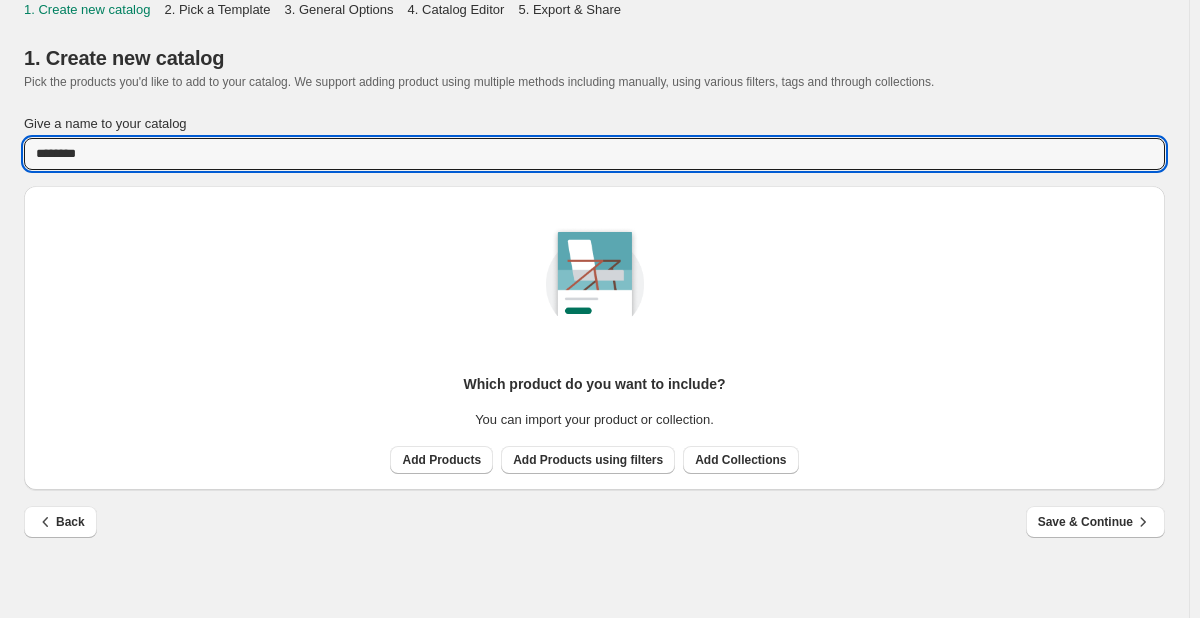 type on "********" 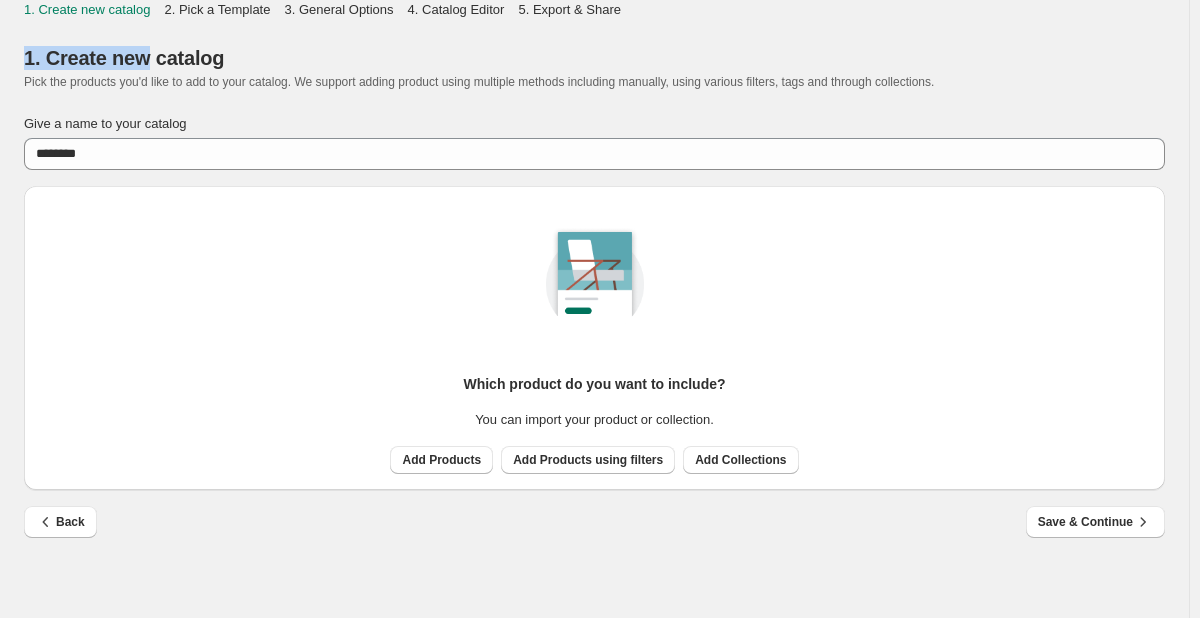 drag, startPoint x: 29, startPoint y: 58, endPoint x: 146, endPoint y: 64, distance: 117.15375 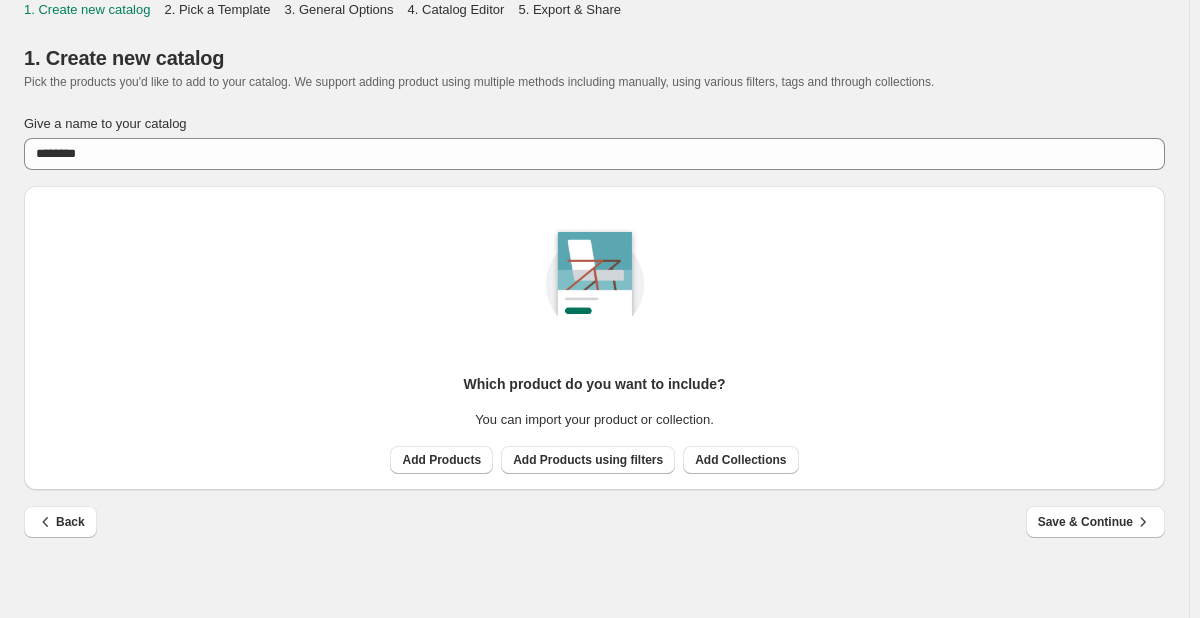 click on "1. Create new catalog" at bounding box center (357, 58) 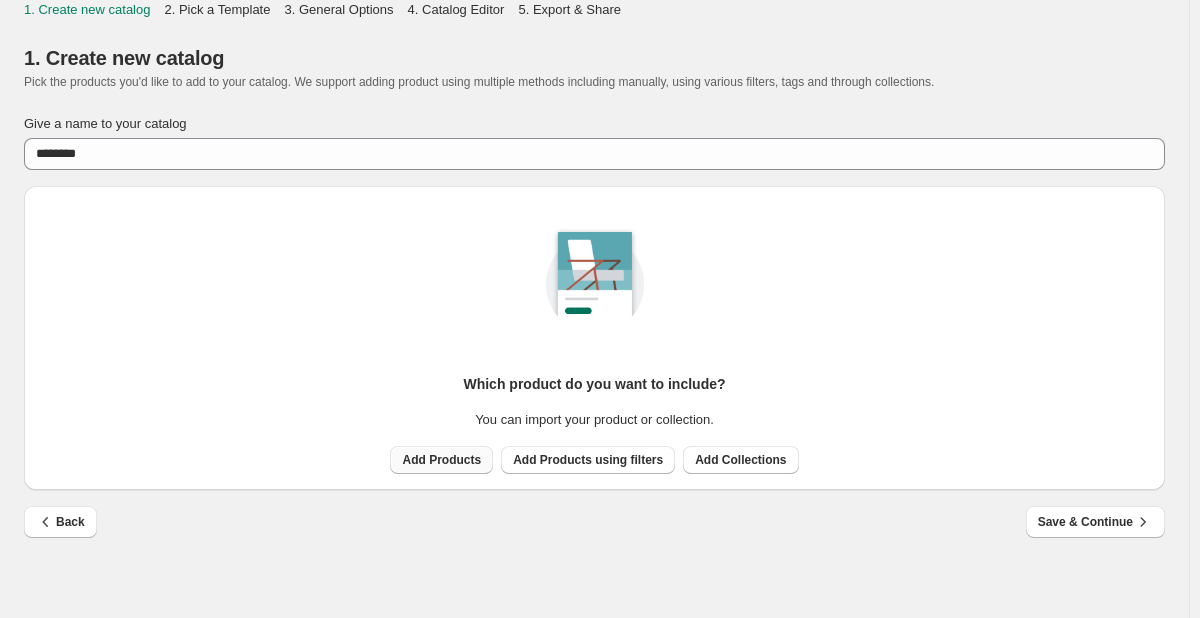 click on "Add Products" at bounding box center [441, 460] 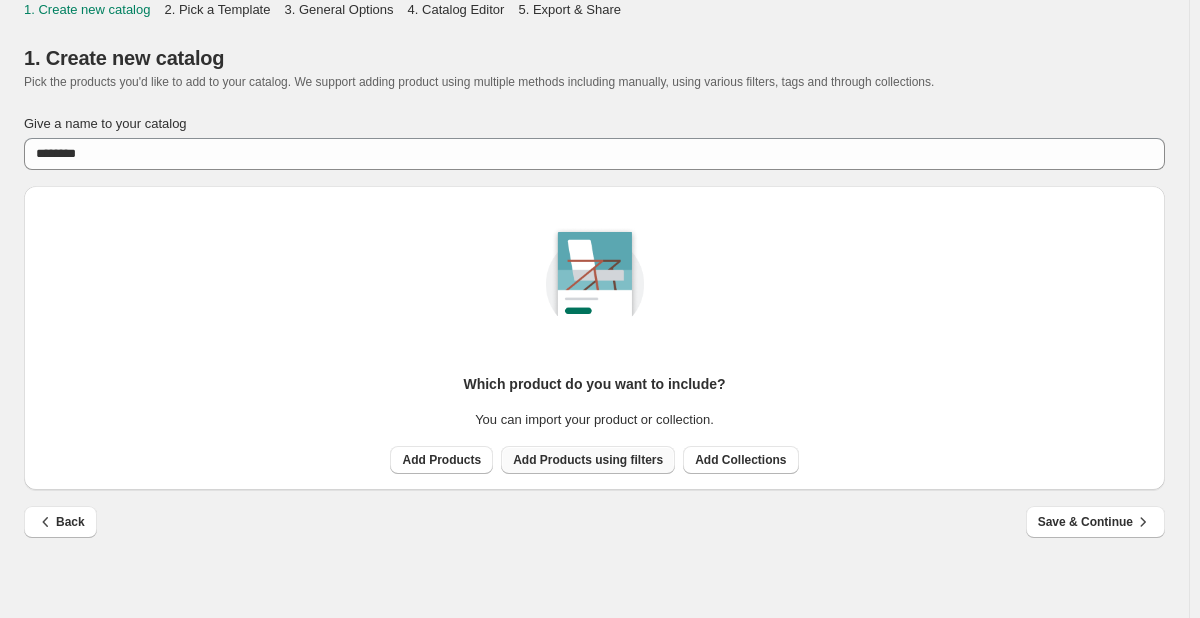 click on "Add Products using filters" at bounding box center (588, 460) 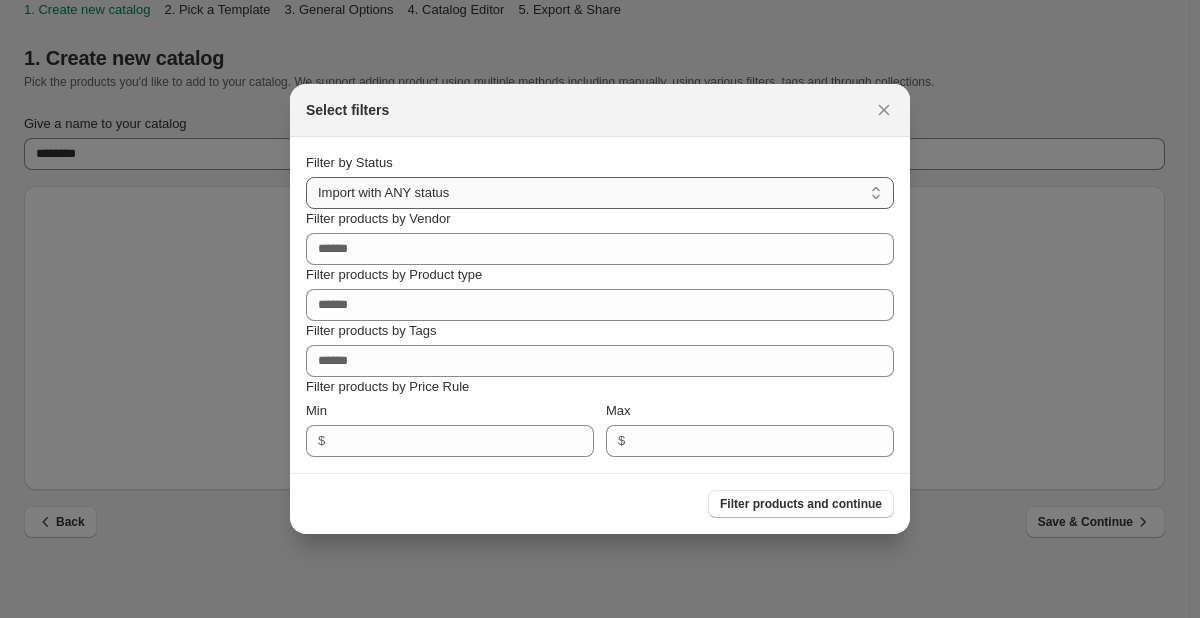 click on "**********" at bounding box center [600, 193] 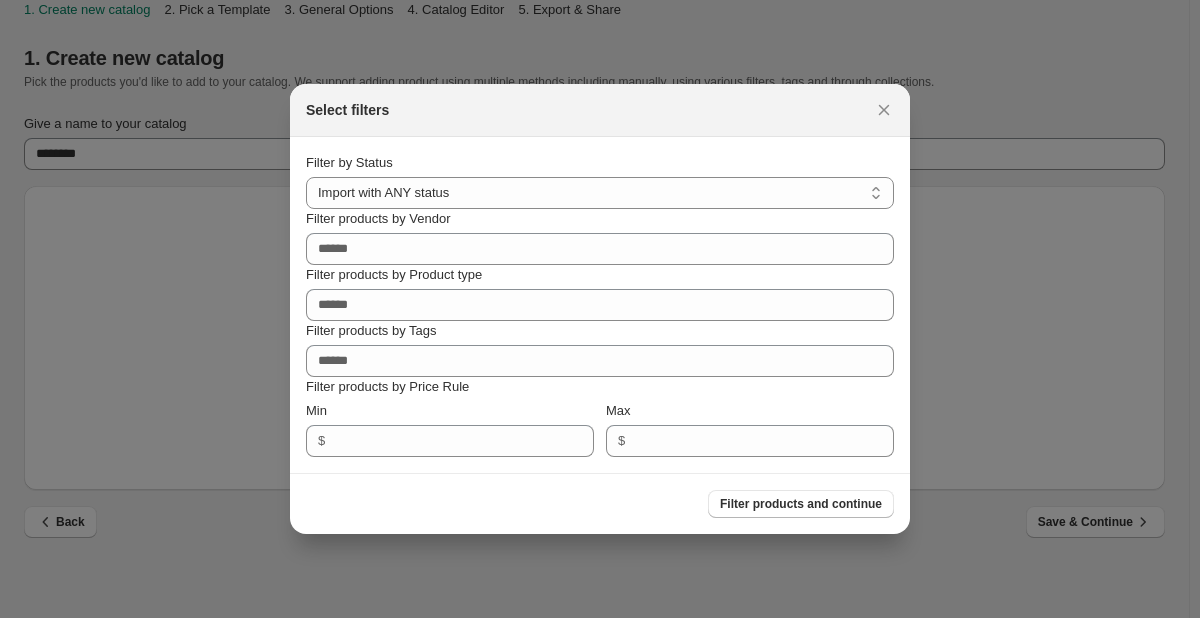 click on "Select filters" at bounding box center [582, 110] 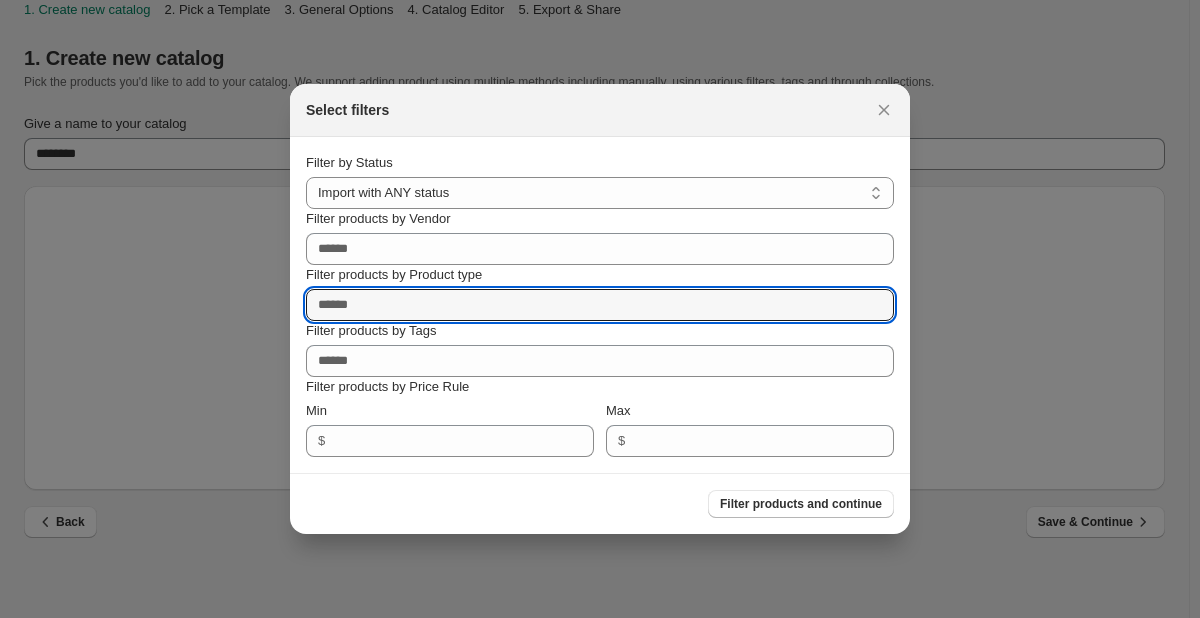 click on "Filter products by Product type" at bounding box center [600, 305] 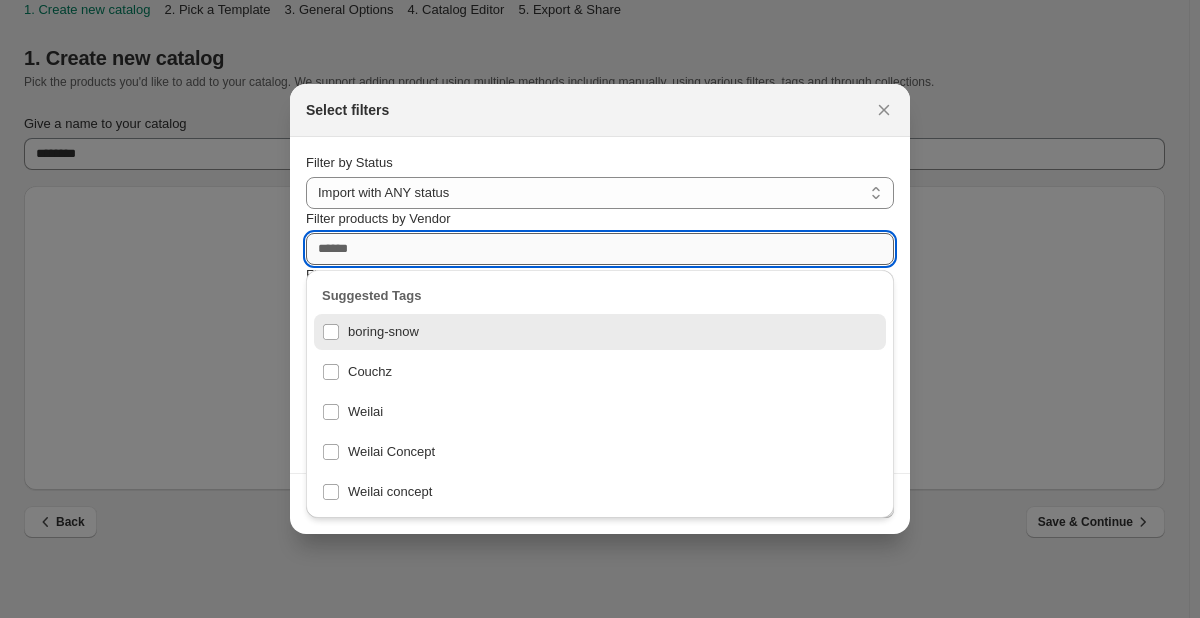 click on "Filter products by Vendor" at bounding box center [600, 249] 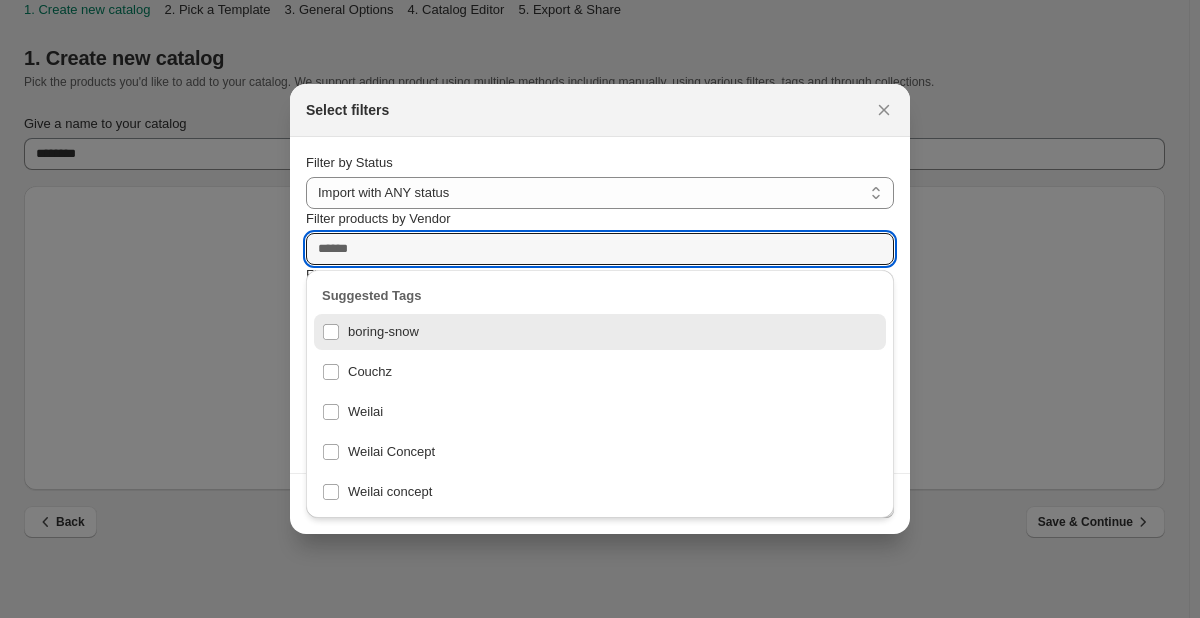 click on "**********" at bounding box center [600, 305] 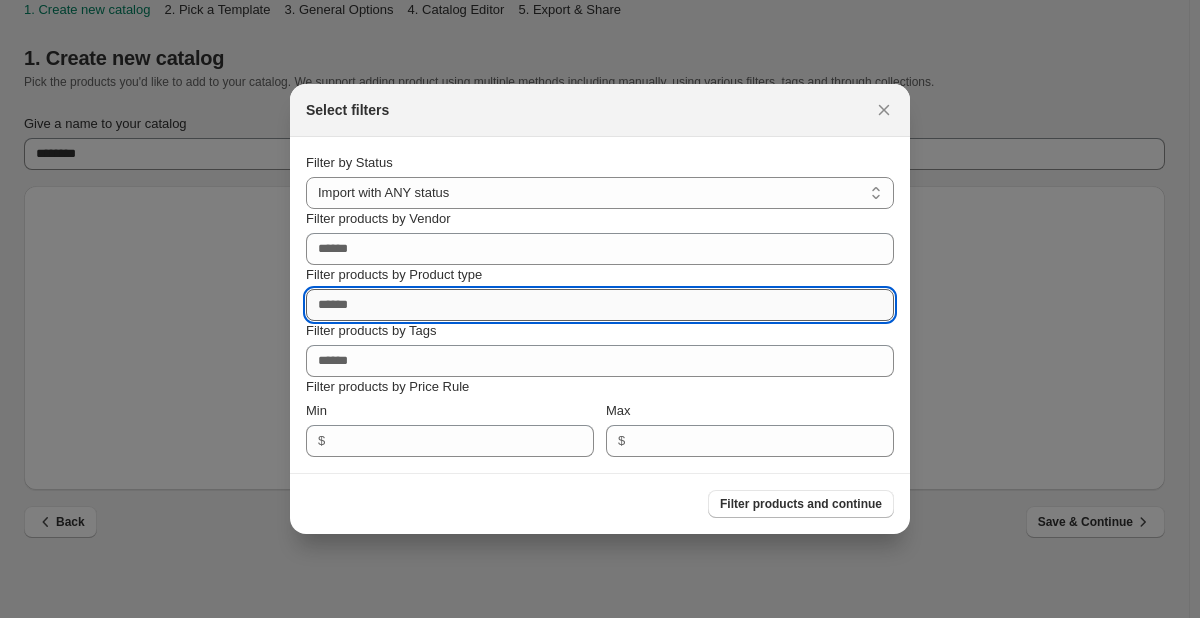 click on "Filter products by Product type" at bounding box center (600, 305) 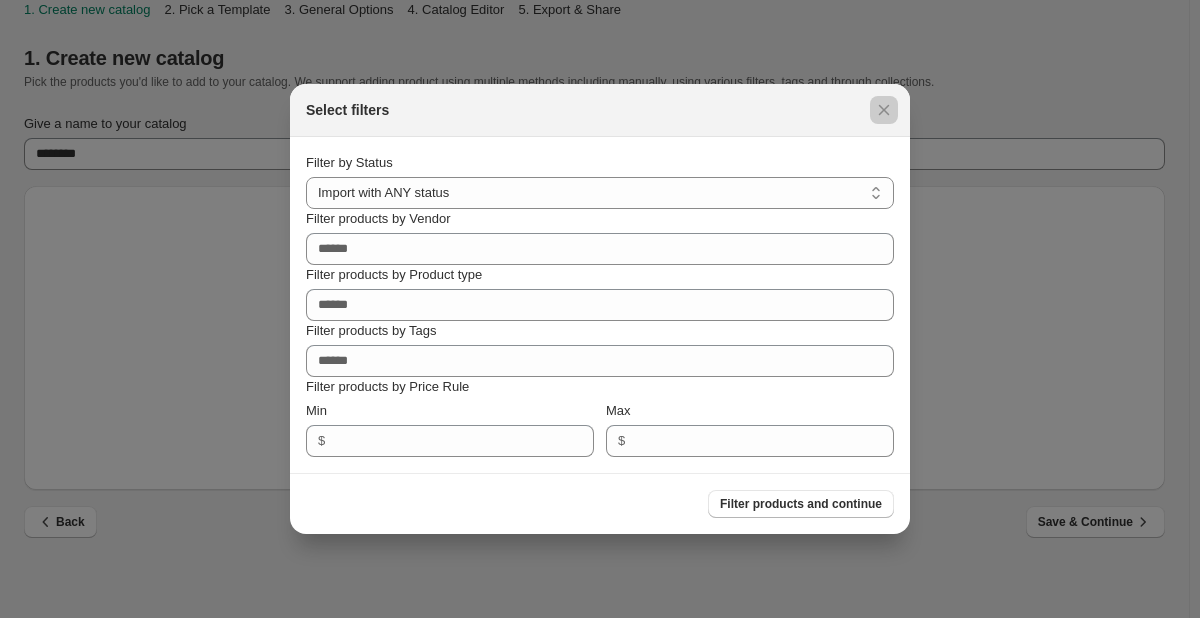click at bounding box center (600, 309) 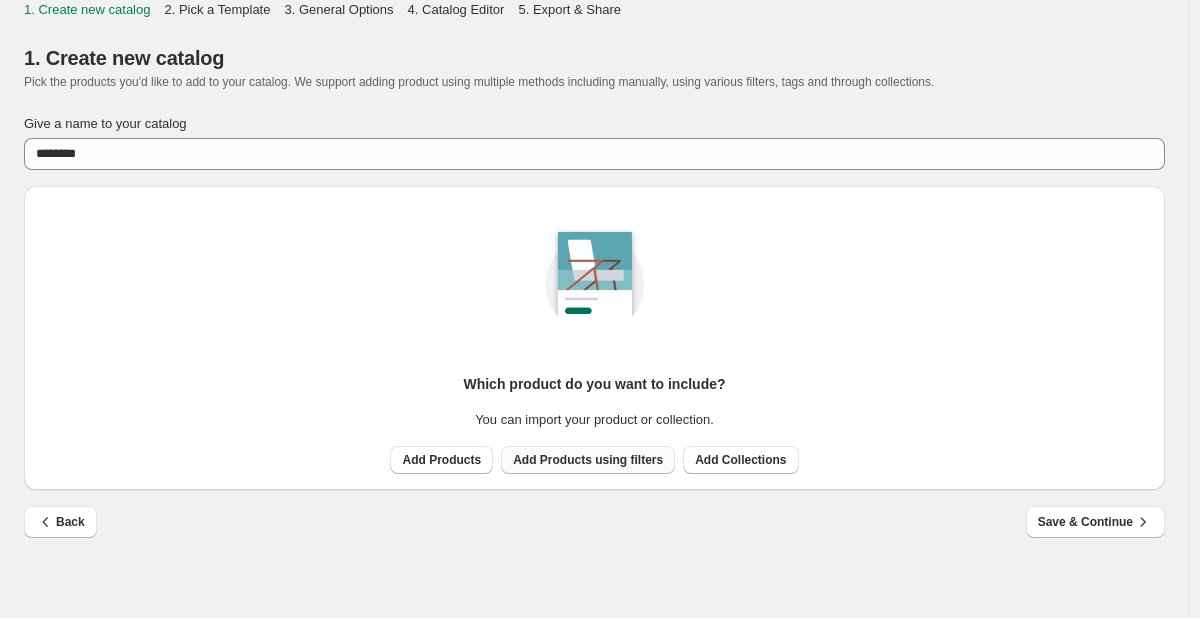 click on "Add Products using filters" at bounding box center (588, 460) 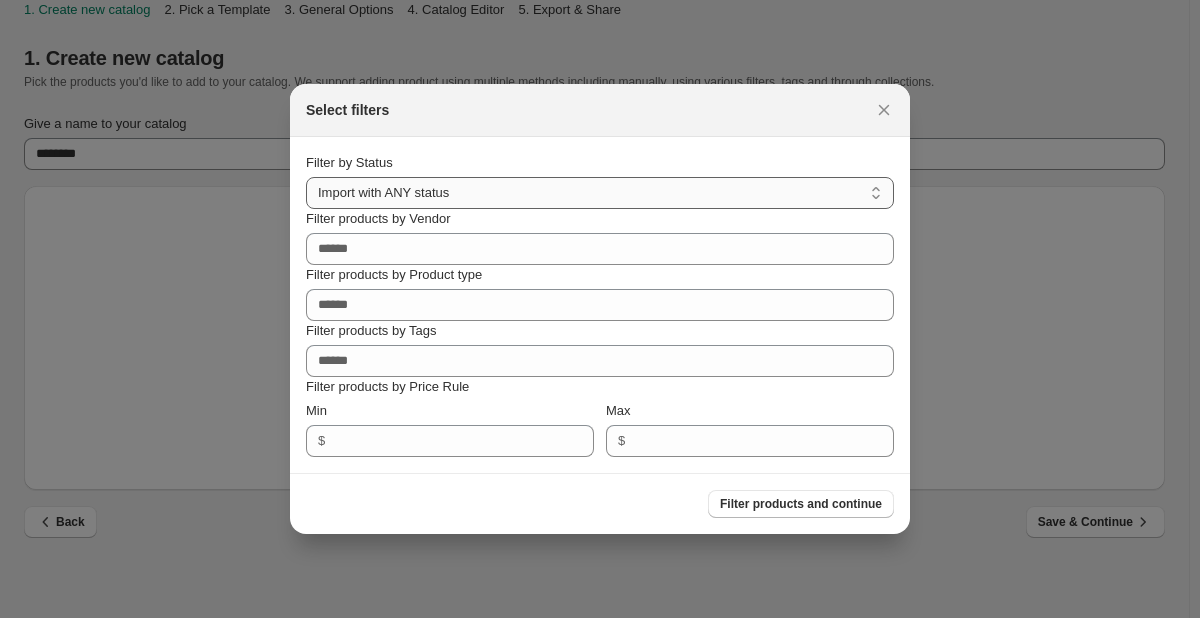 click on "**********" at bounding box center [600, 193] 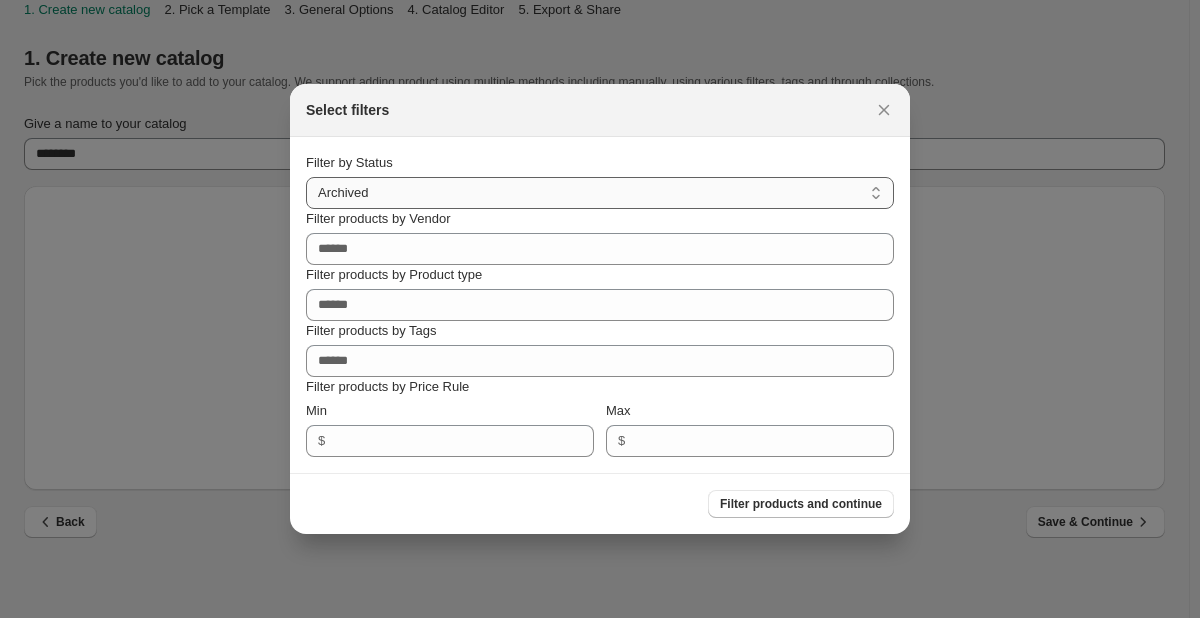 click on "**********" at bounding box center [600, 193] 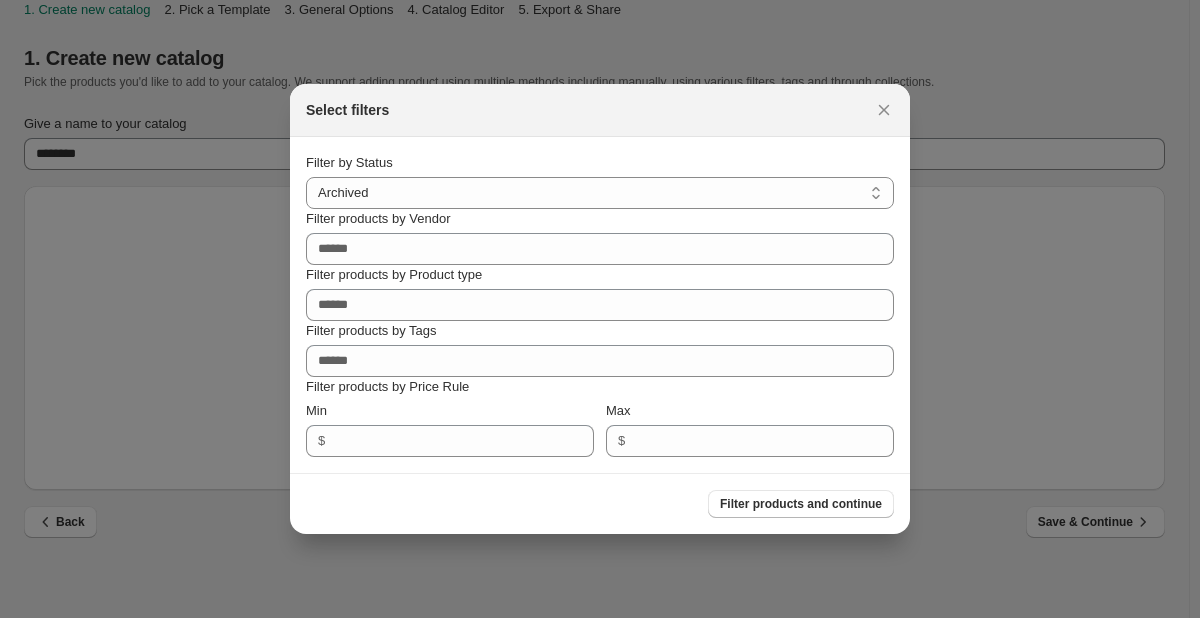 click at bounding box center (600, 309) 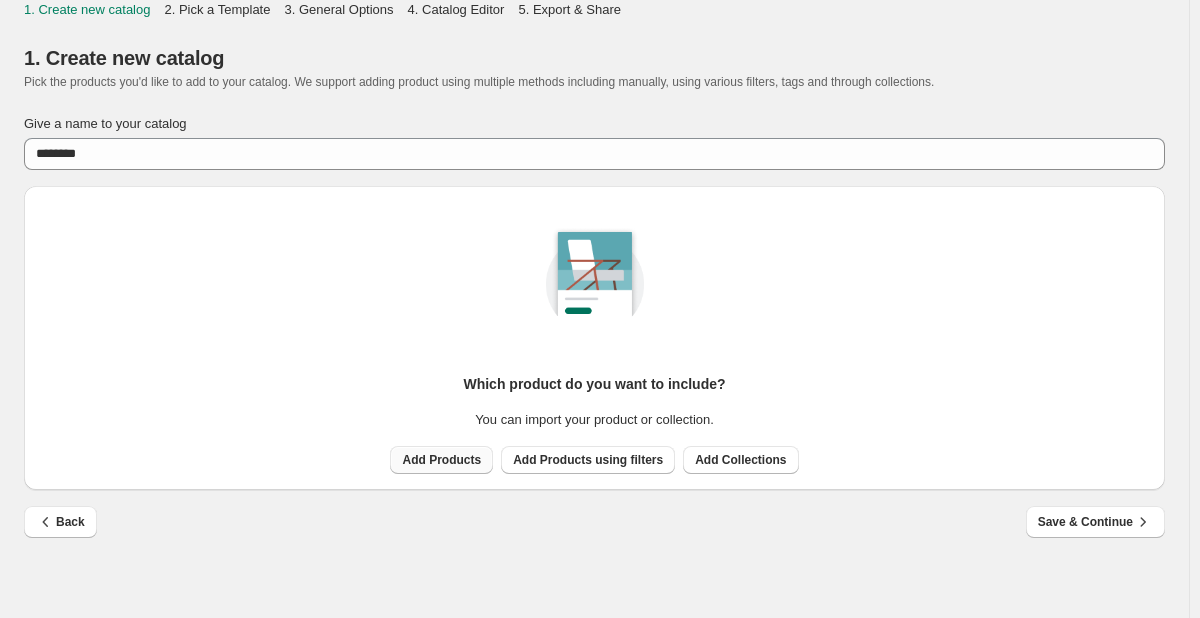 click on "Add Products" at bounding box center (441, 460) 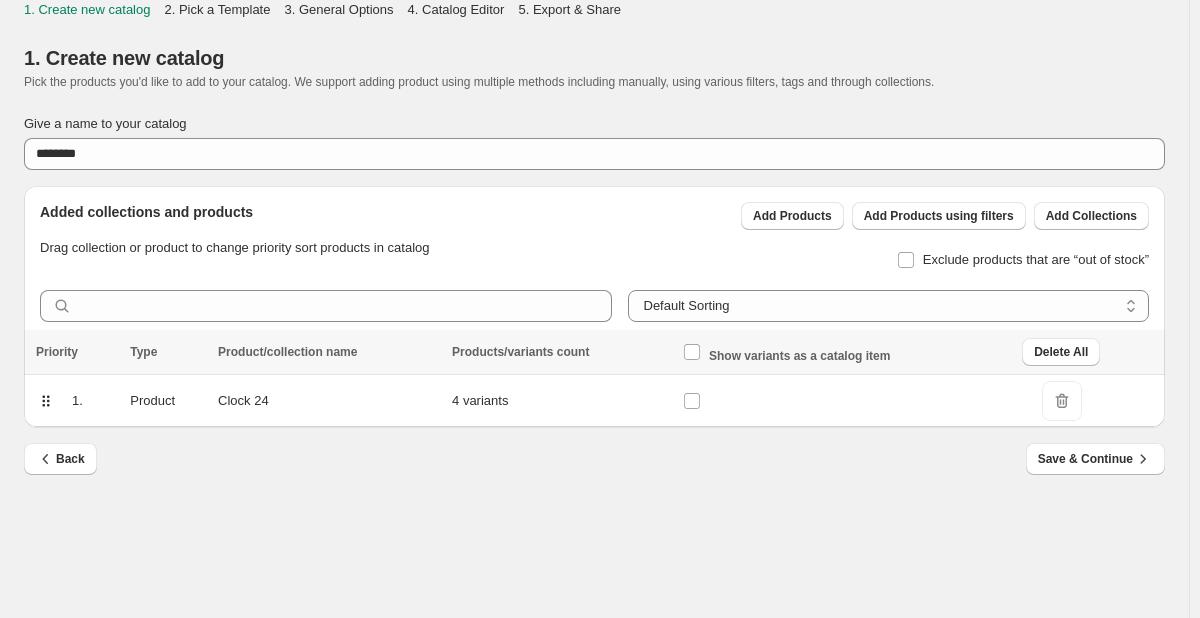 click on "**********" at bounding box center [586, 298] 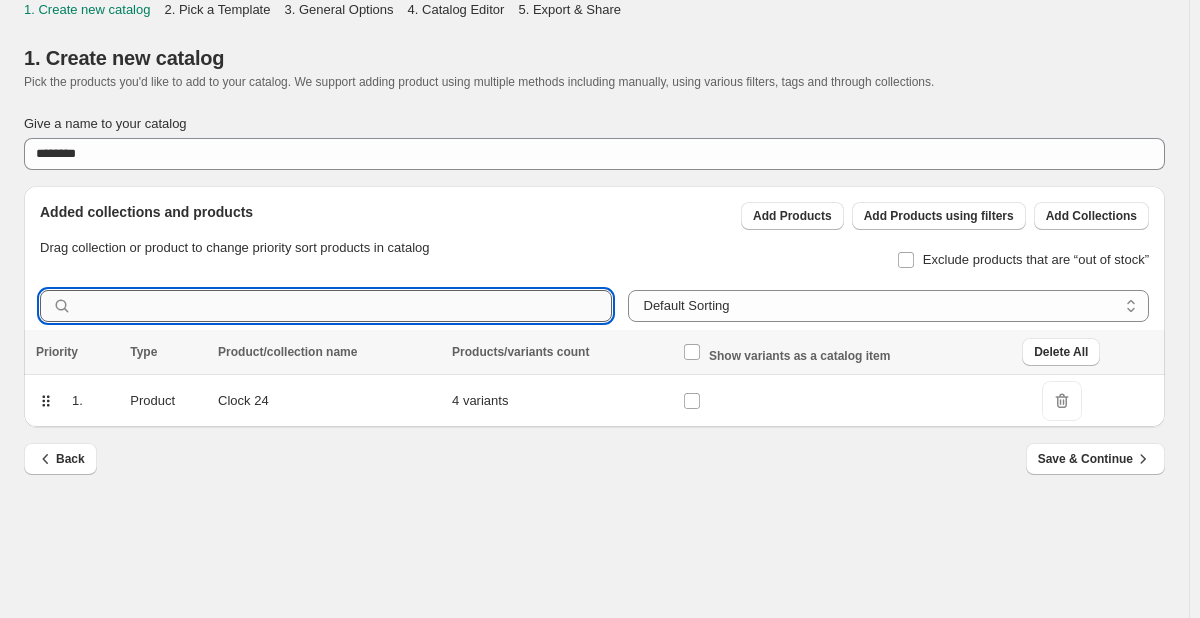 click at bounding box center [345, 306] 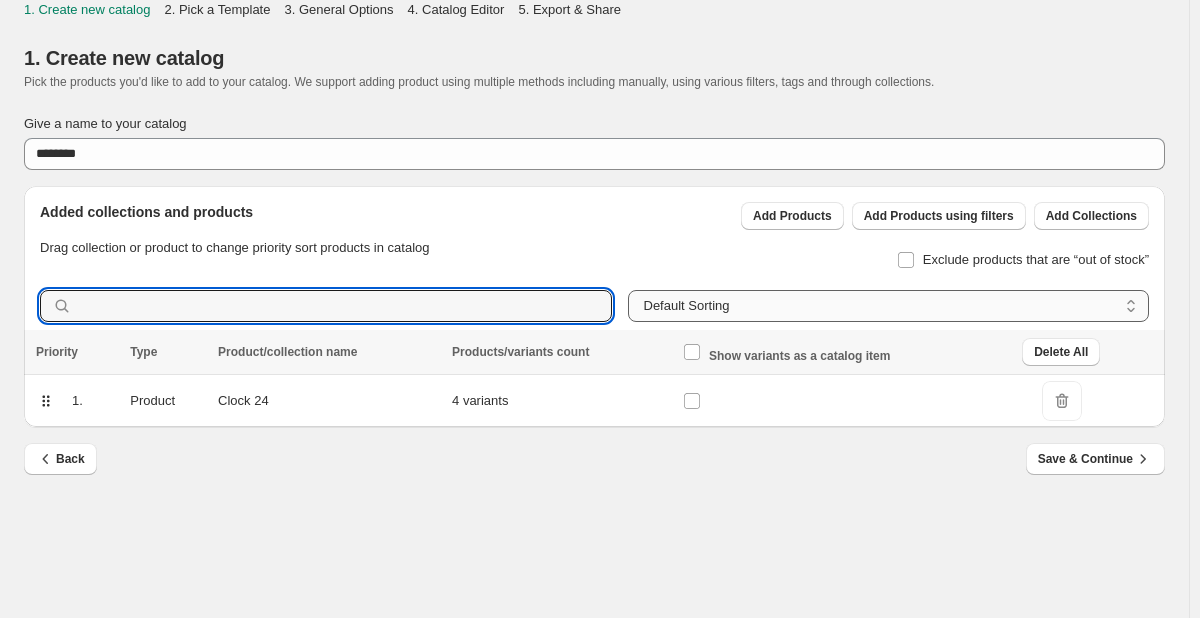 click on "**********" at bounding box center (889, 306) 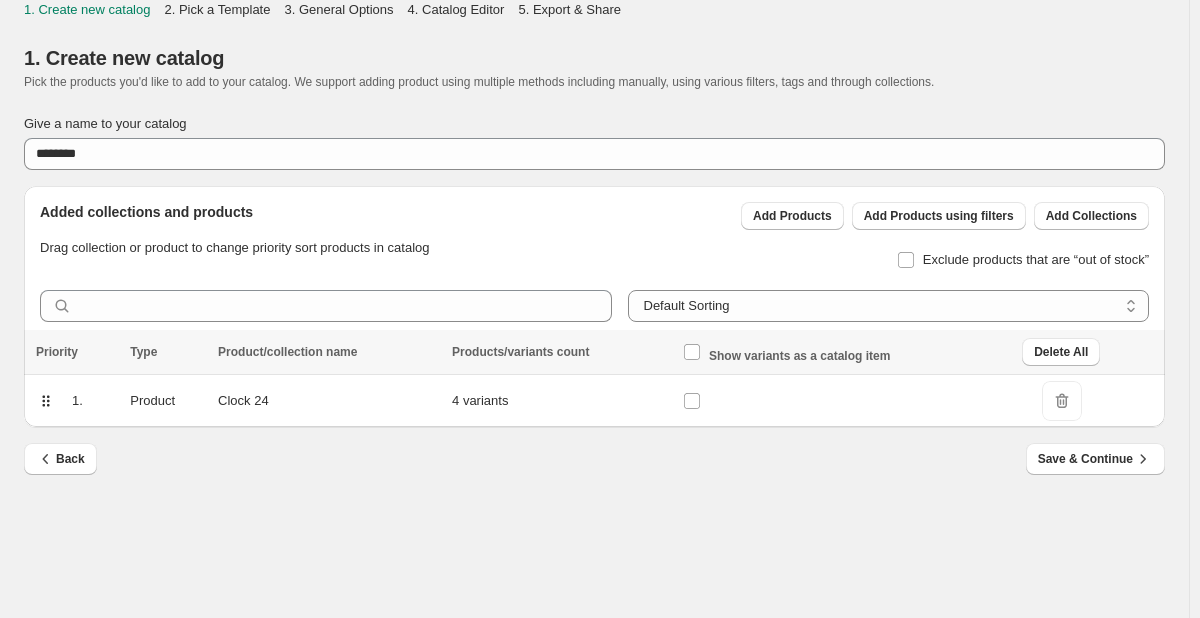click on "Added collections and products Drag collection or product to change priority sort products in catalog Add Products Add Products using filters Add Collections Exclude products that are “out of stock”" at bounding box center (586, 230) 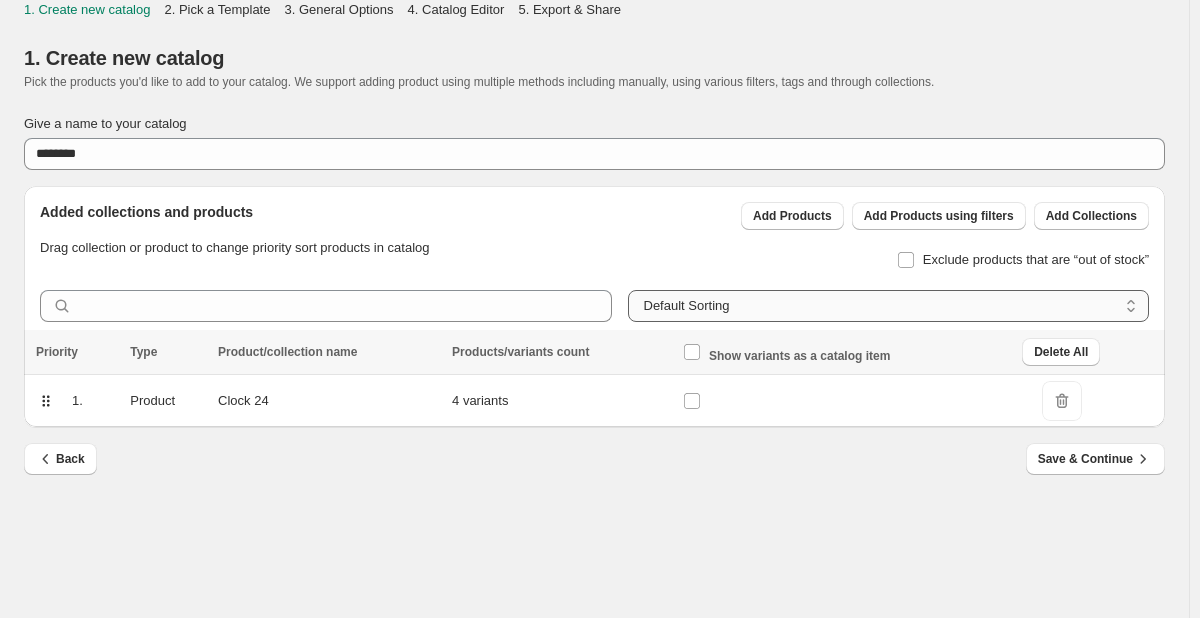 click on "**********" at bounding box center (889, 306) 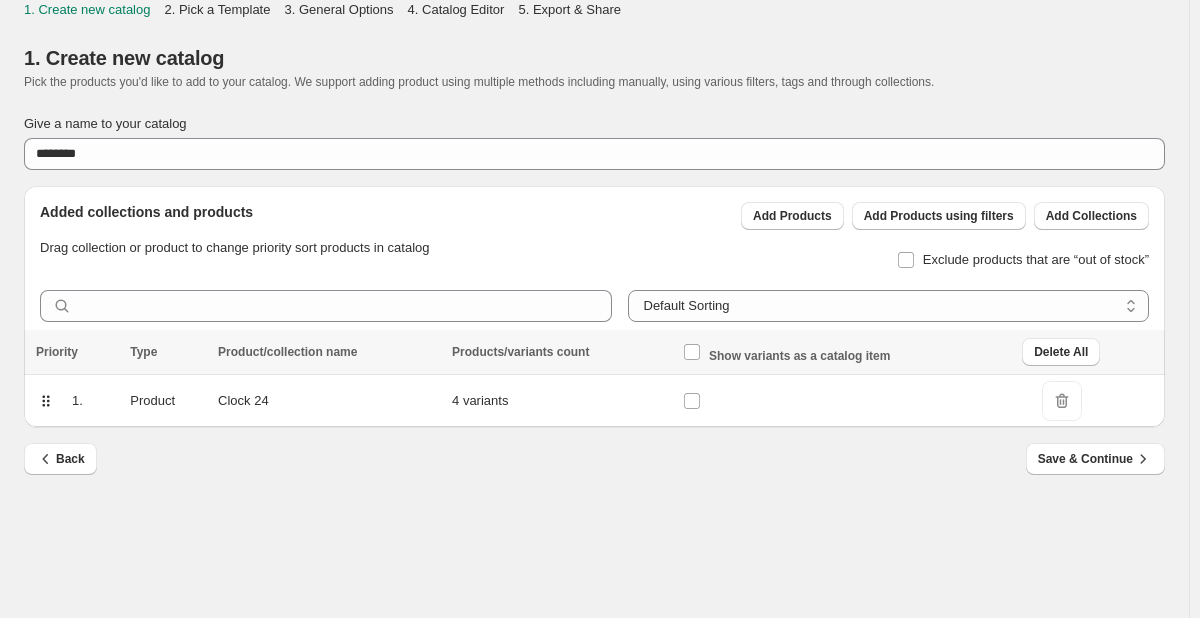 click on "Added collections and products Drag collection or product to change priority sort products in catalog Add Products Add Products using filters Add Collections Exclude products that are “out of stock”" at bounding box center (586, 230) 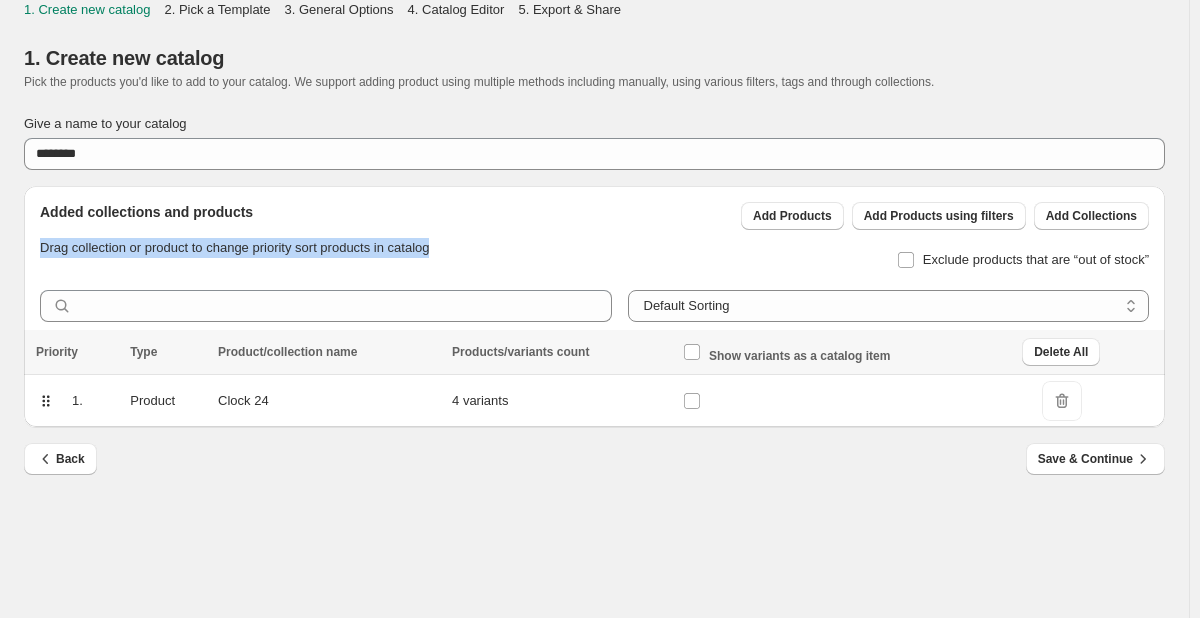 drag, startPoint x: 39, startPoint y: 244, endPoint x: 498, endPoint y: 263, distance: 459.39307 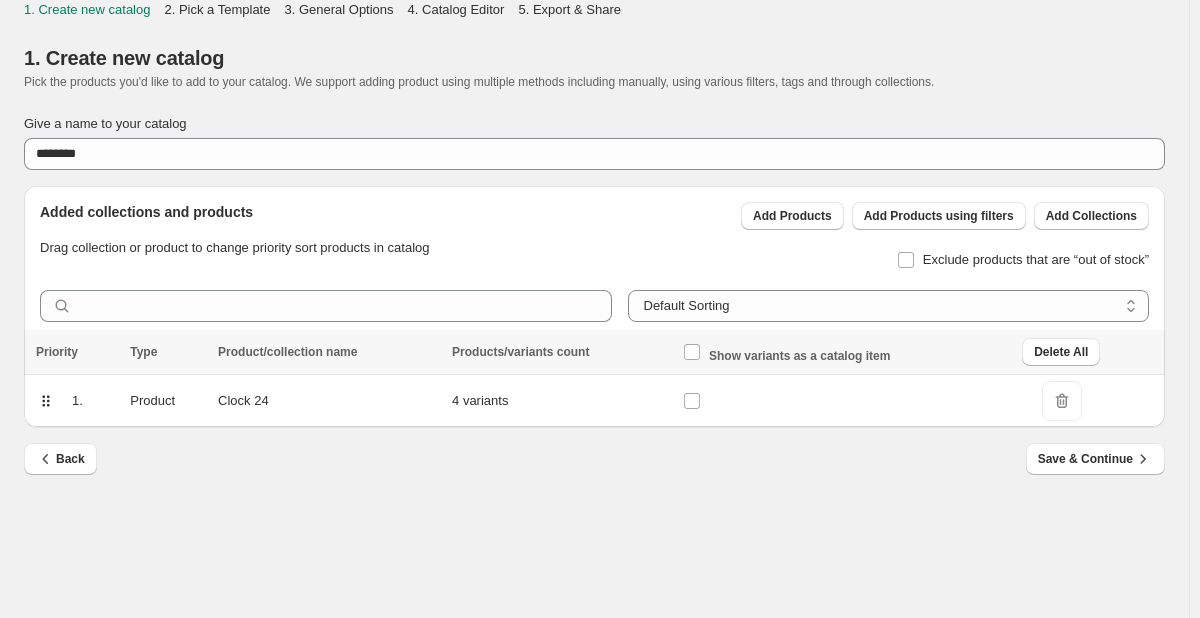 click on "Added collections and products Drag collection or product to change priority sort products in catalog Add Products Add Products using filters Add Collections Exclude products that are “out of stock”" at bounding box center (586, 230) 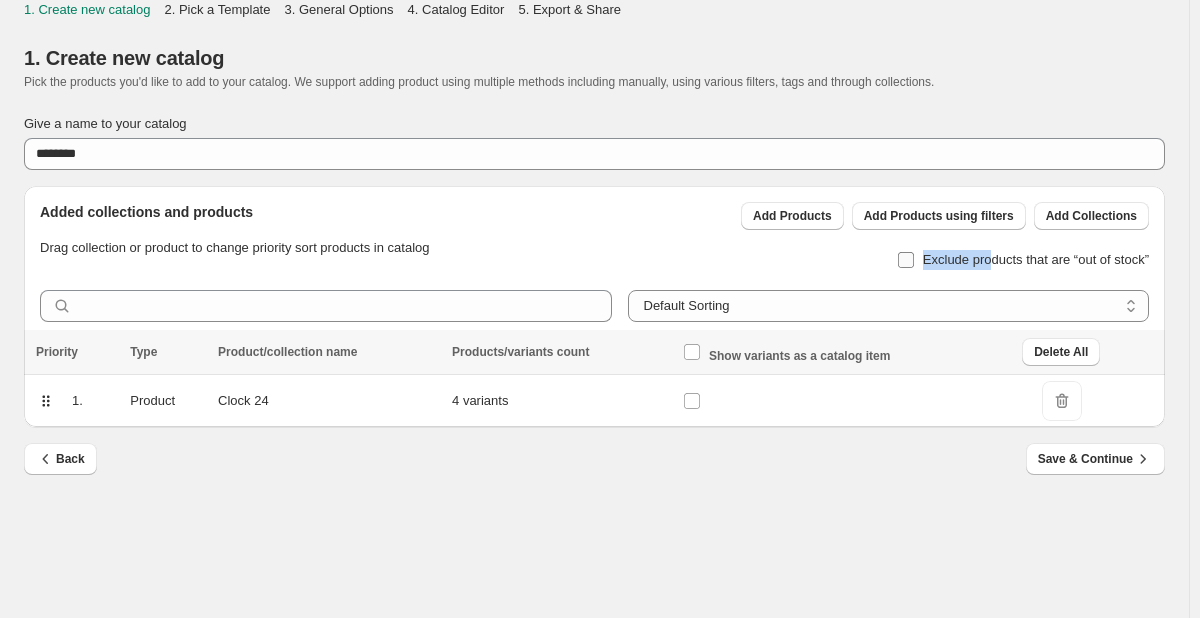 drag, startPoint x: 922, startPoint y: 263, endPoint x: 990, endPoint y: 261, distance: 68.0294 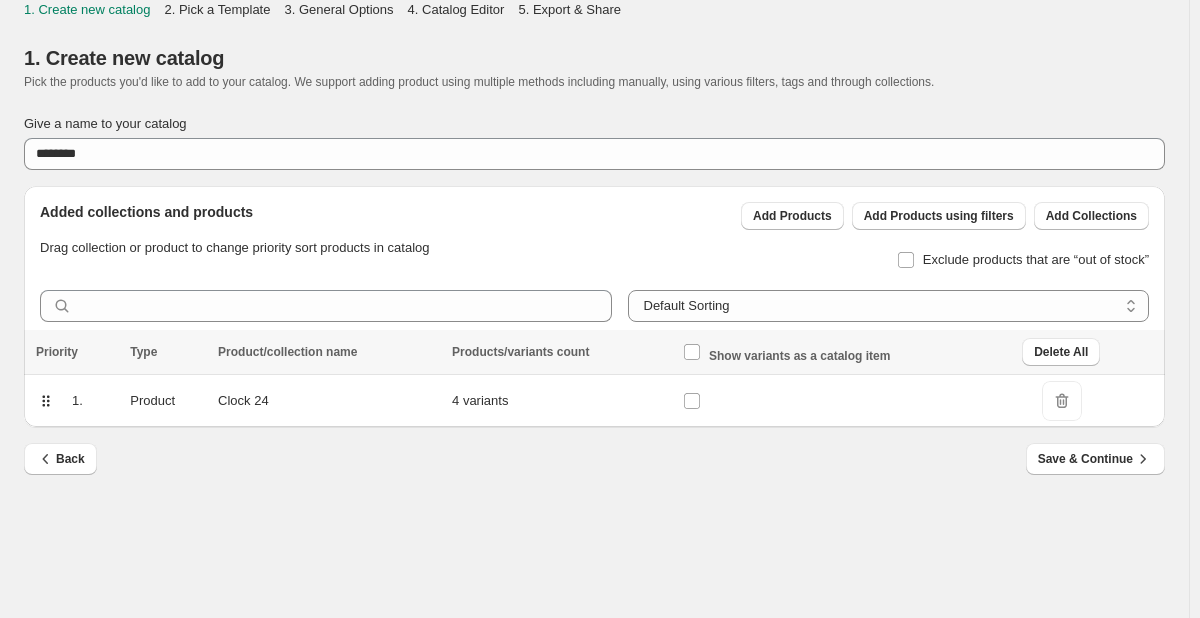 click on "1. Create new catalog Pick the products you'd like to add to your catalog. We support adding product using multiple methods including manually, using various filters, tags and through collections." at bounding box center (594, 67) 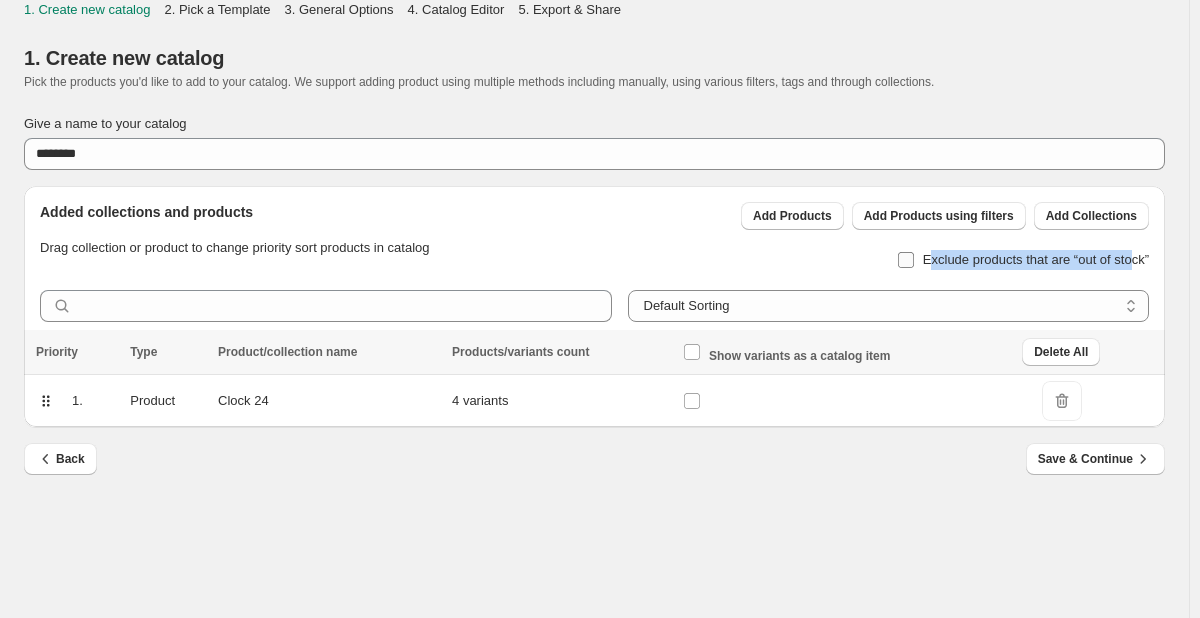 drag, startPoint x: 925, startPoint y: 258, endPoint x: 1129, endPoint y: 259, distance: 204.00246 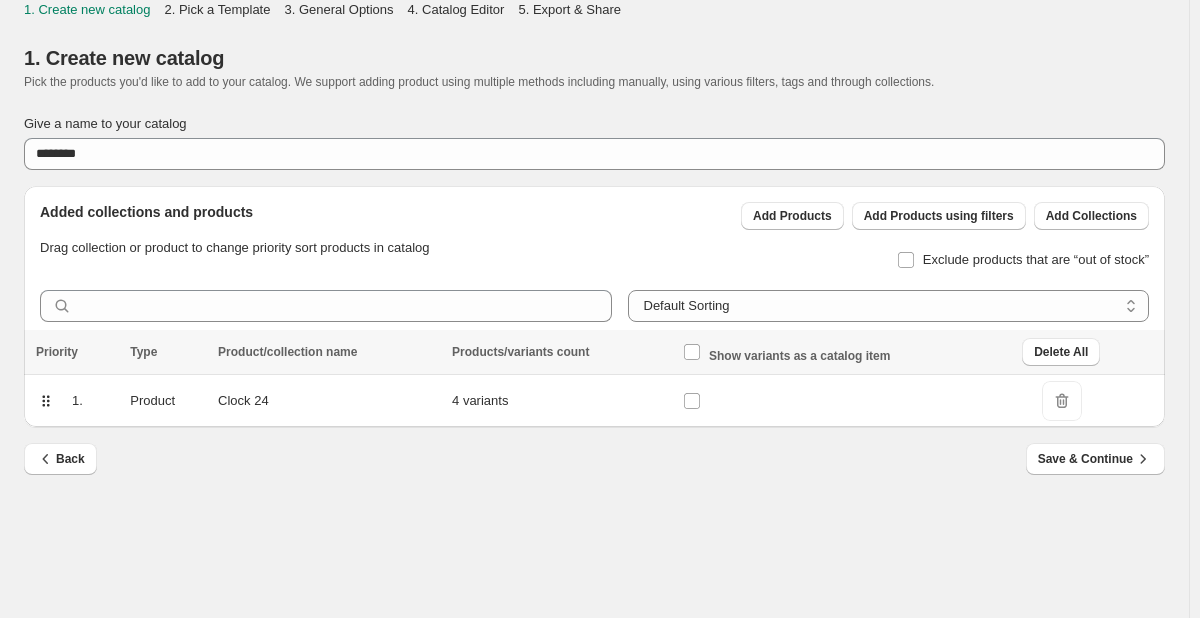 click on "1. Create new catalog" at bounding box center (594, 58) 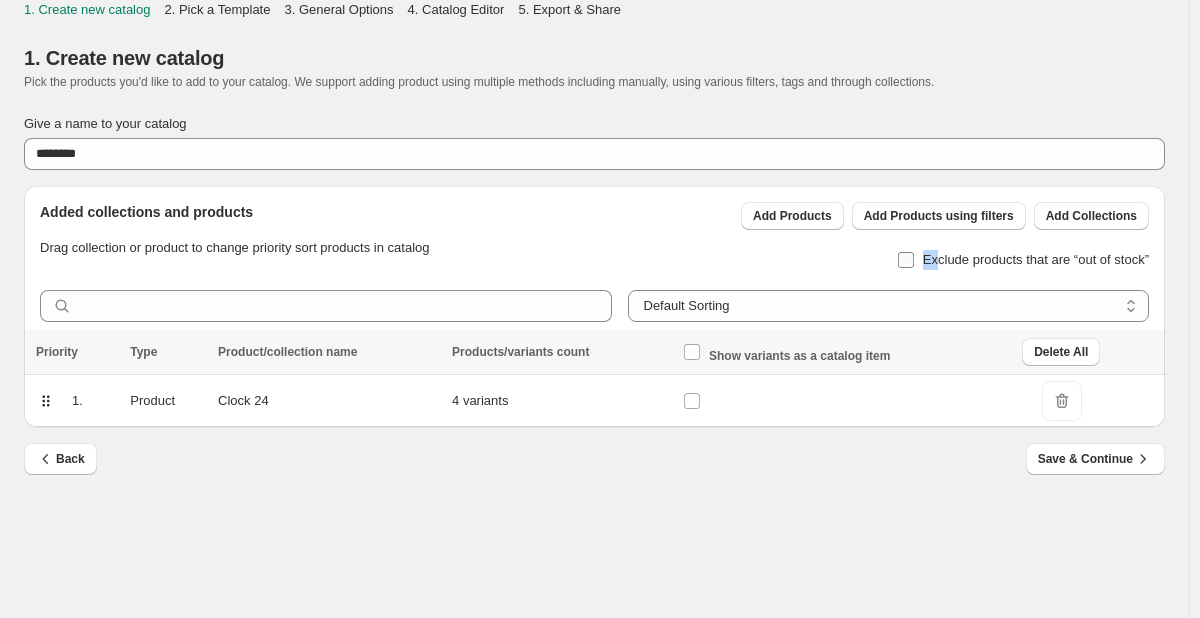 click on "Exclude products that are “out of stock”" at bounding box center [1036, 259] 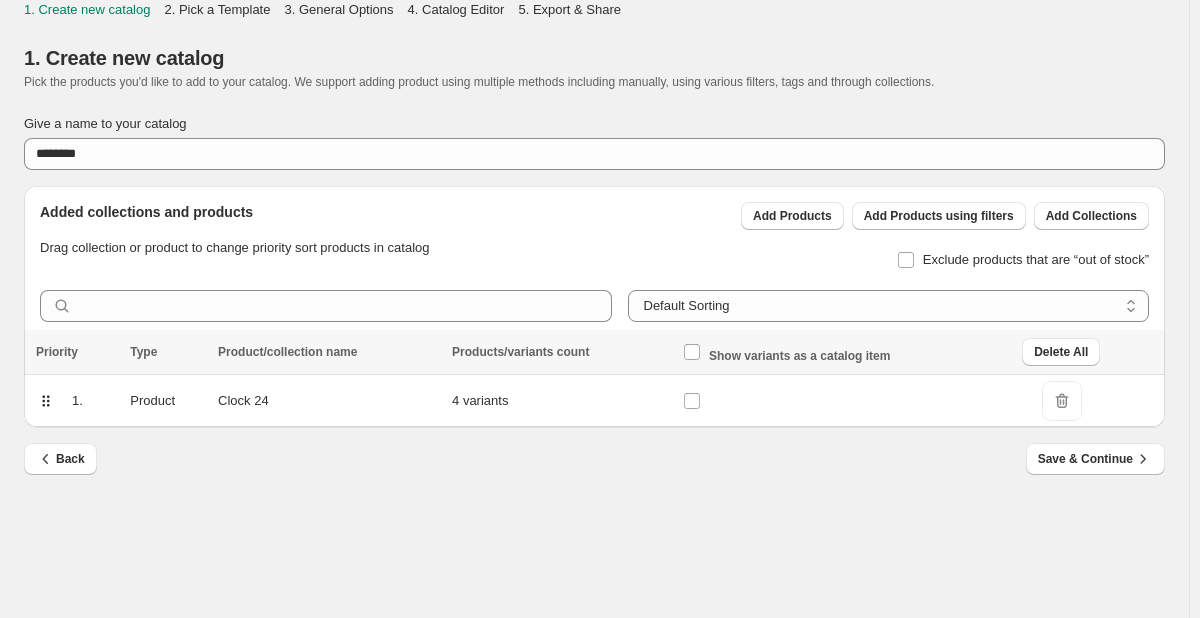 click on "1. Create new catalog Pick the products you'd like to add to your catalog. We support adding product using multiple methods including manually, using various filters, tags and through collections." at bounding box center [594, 67] 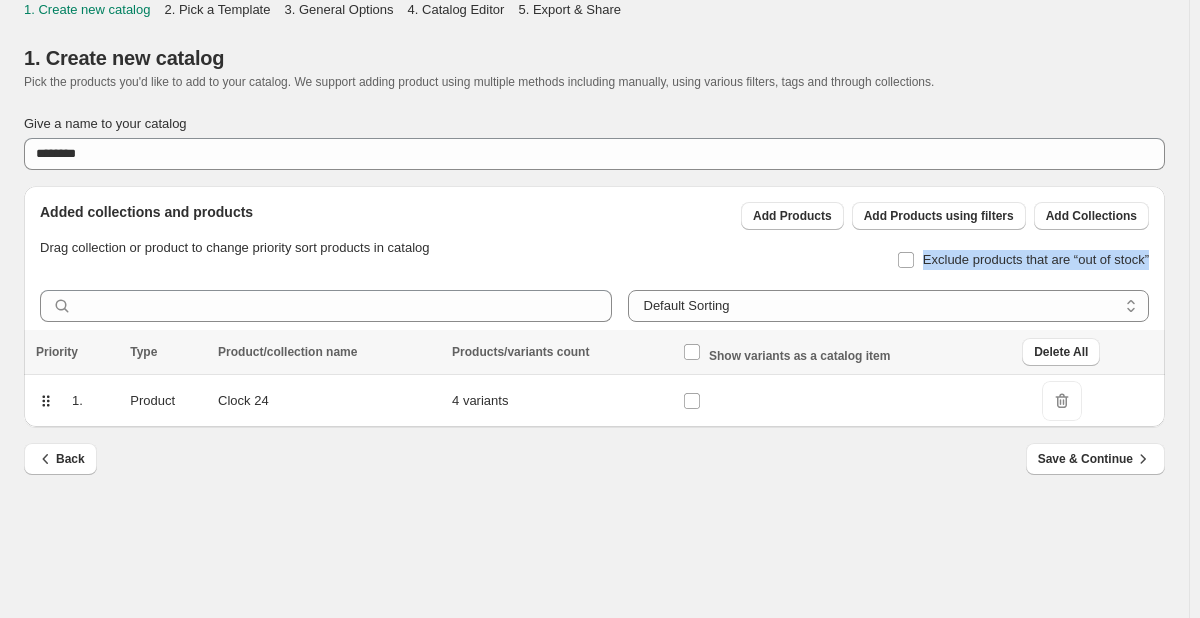 drag, startPoint x: 922, startPoint y: 264, endPoint x: 1153, endPoint y: 265, distance: 231.00217 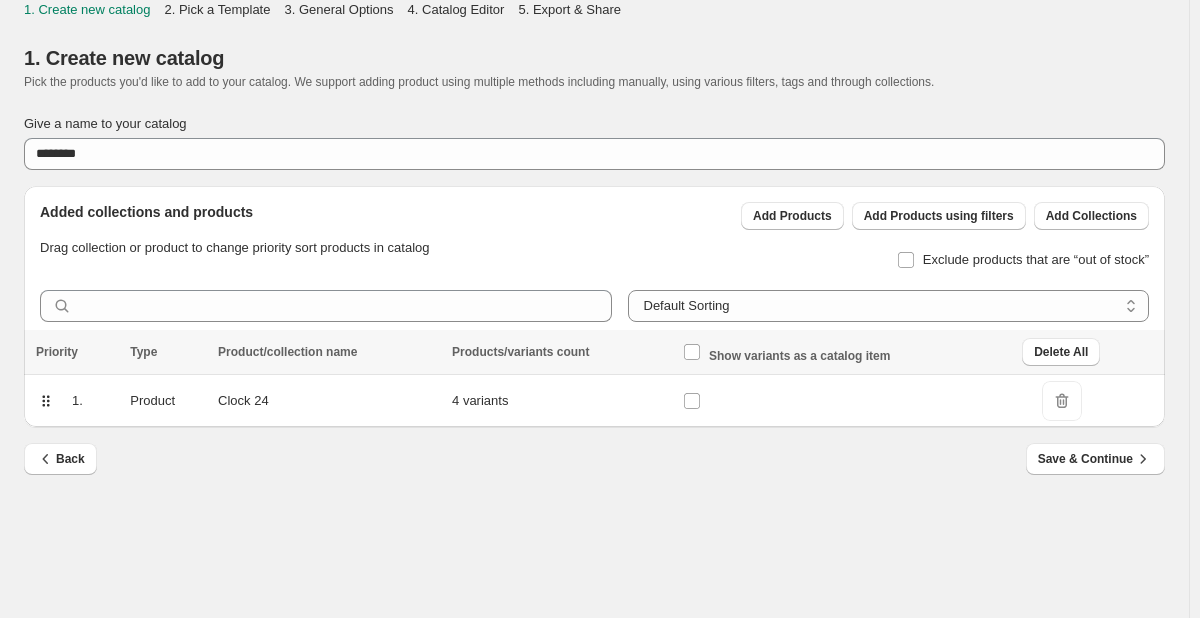 click on "Added collections and products Drag collection or product to change priority sort products in catalog Add Products Add Products using filters Add Collections Exclude products that are “out of stock”" at bounding box center [586, 230] 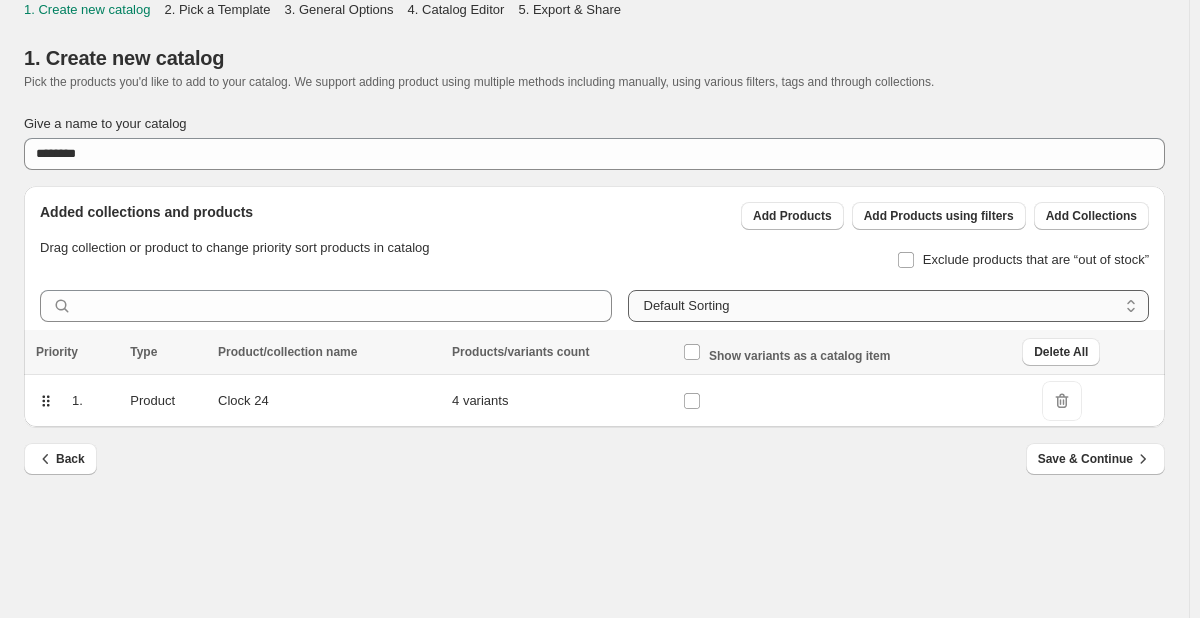 click on "**********" at bounding box center (889, 306) 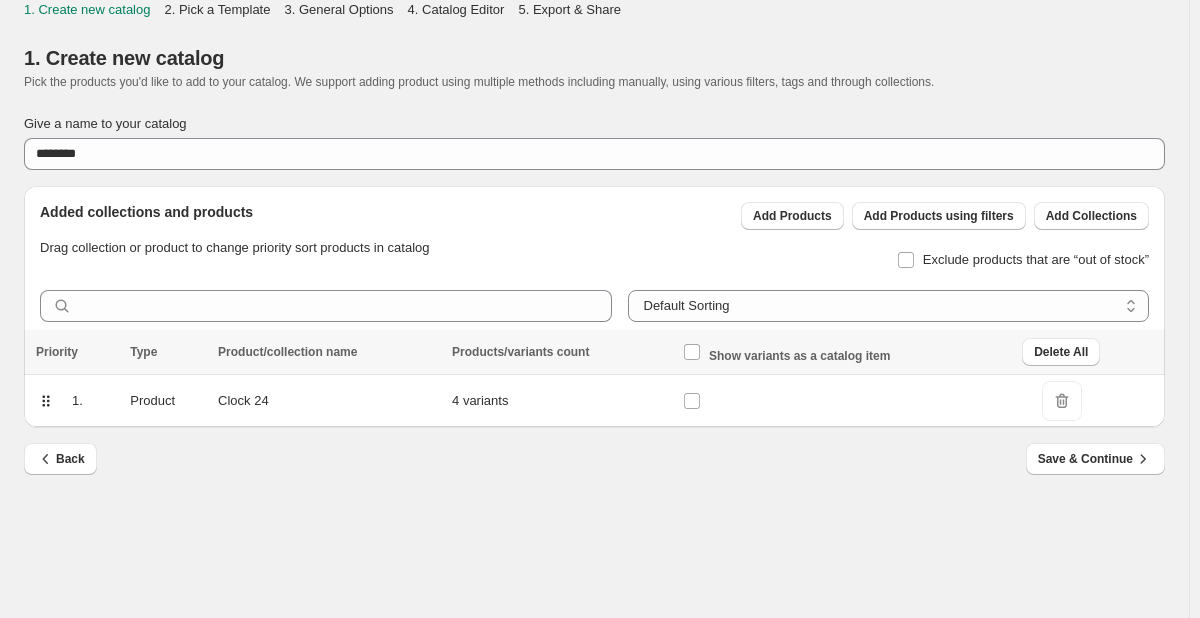 click on "Added collections and products Drag collection or product to change priority sort products in catalog Add Products Add Products using filters Add Collections Exclude products that are “out of stock”" at bounding box center [586, 230] 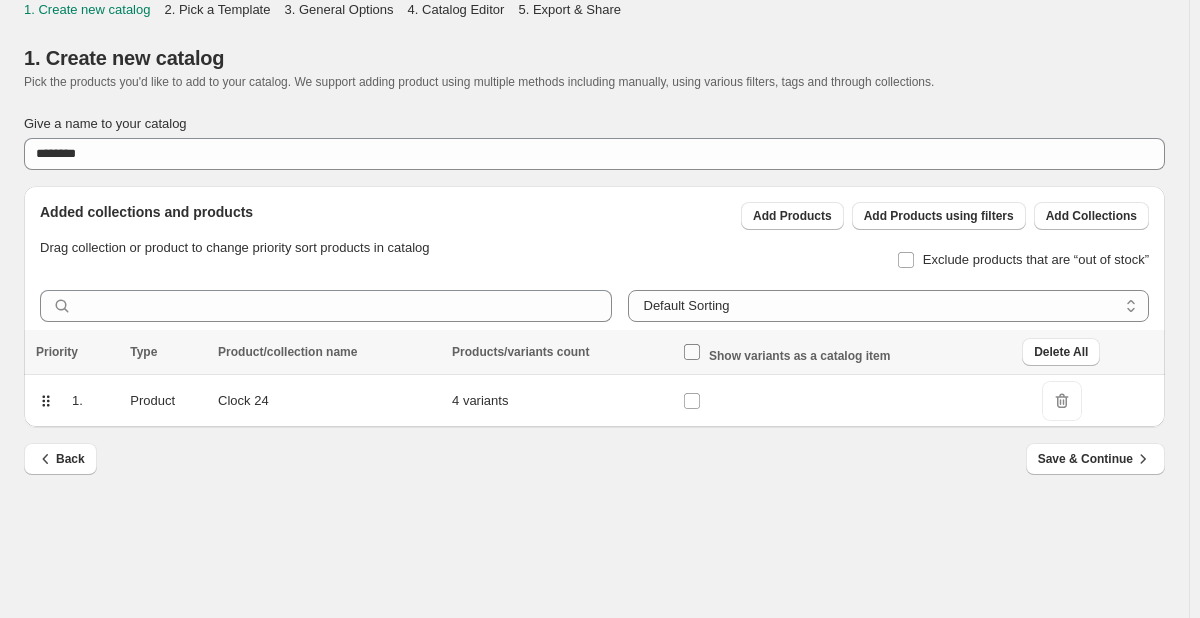 click at bounding box center (692, 352) 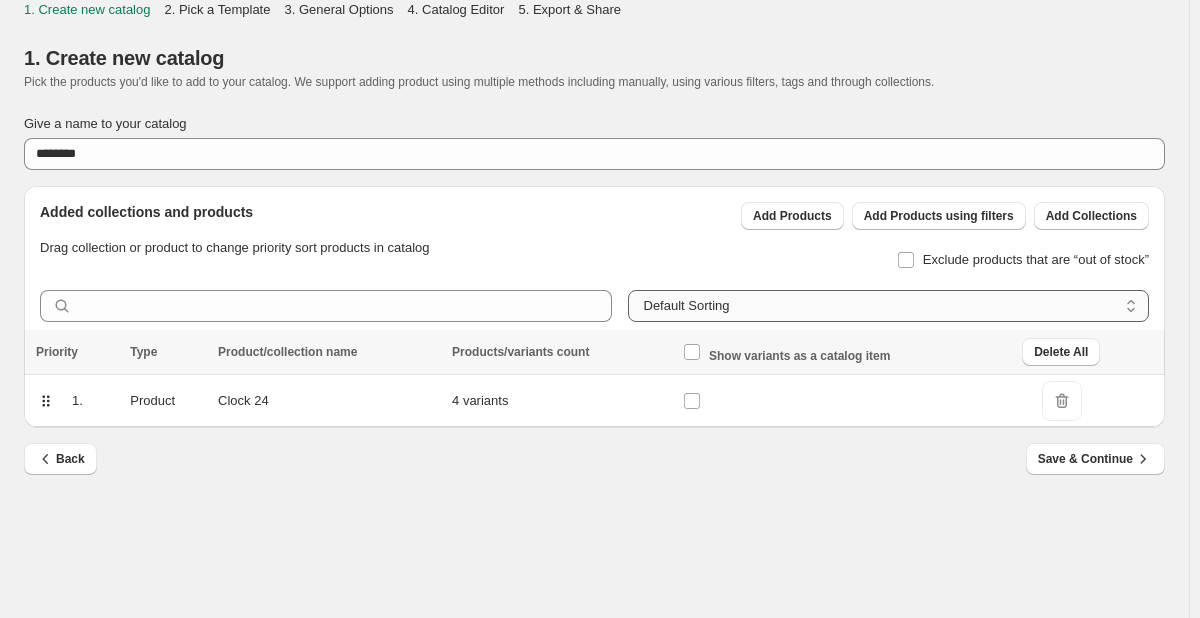 click on "**********" at bounding box center [889, 306] 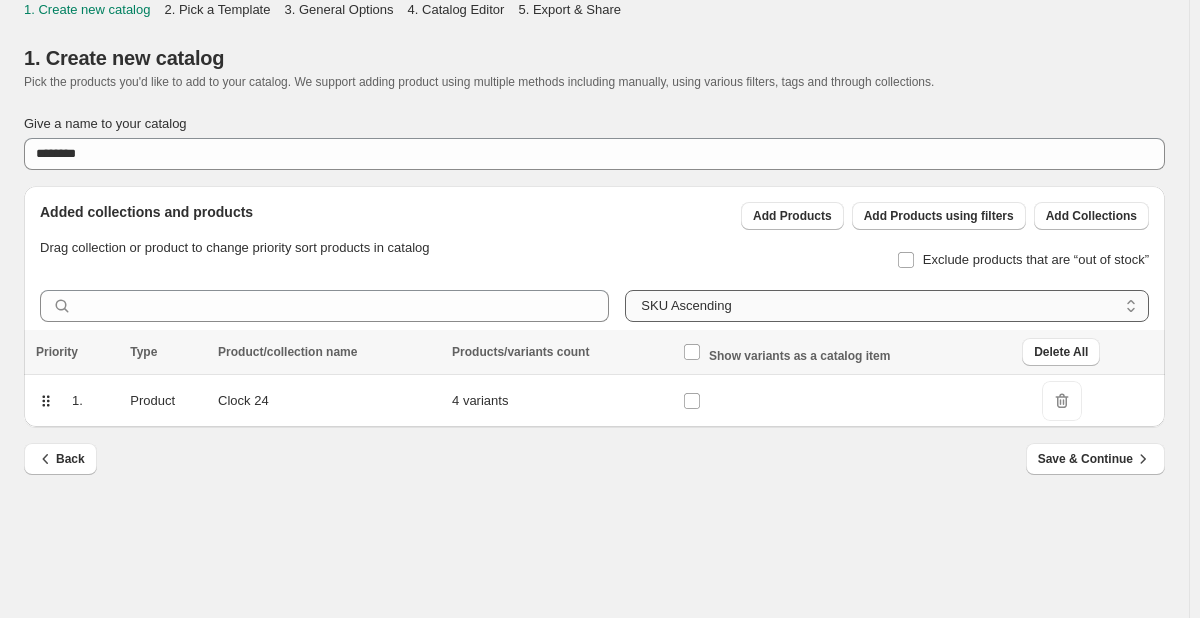 click on "**********" at bounding box center (887, 306) 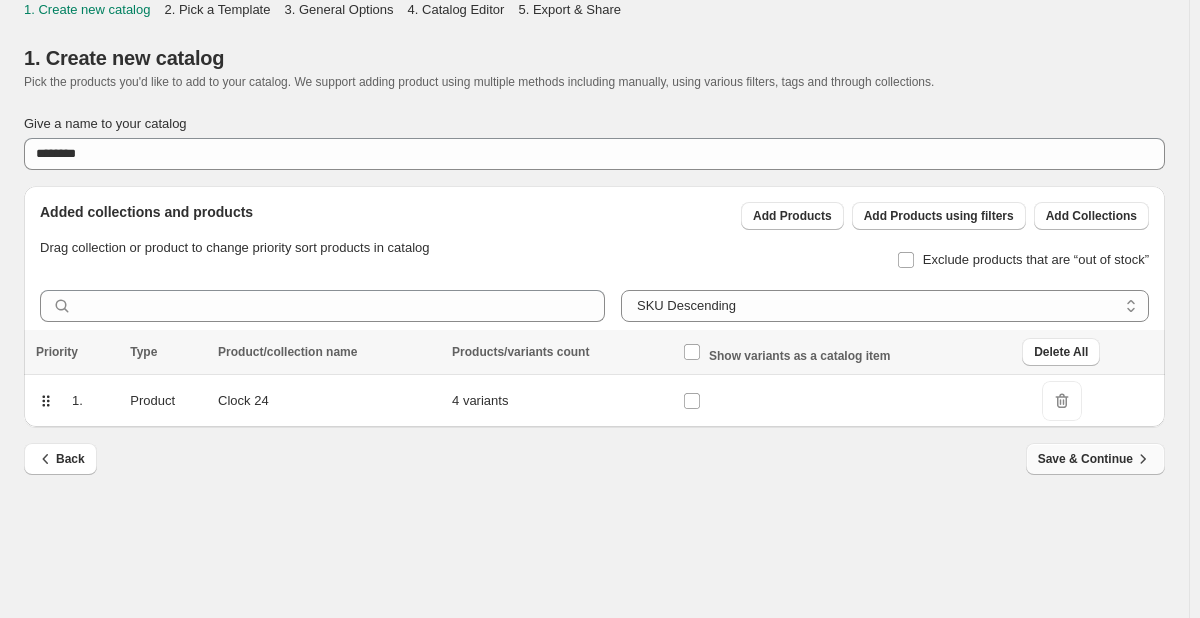 click on "Save & Continue" at bounding box center (1095, 459) 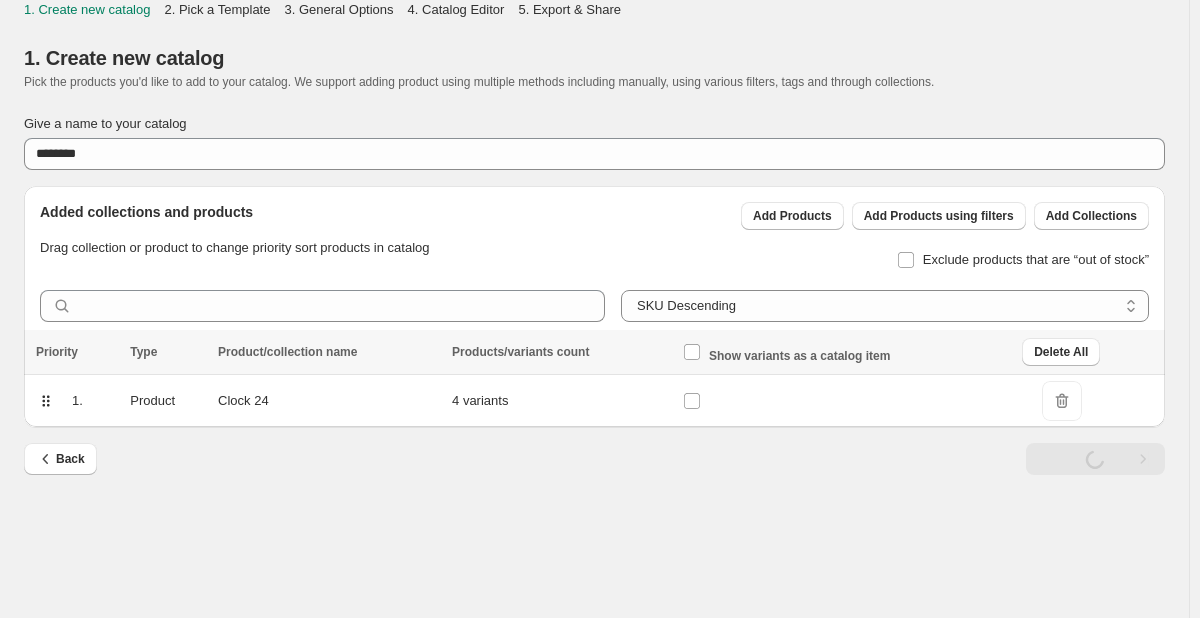 click on "Save & Continue" at bounding box center (1095, 459) 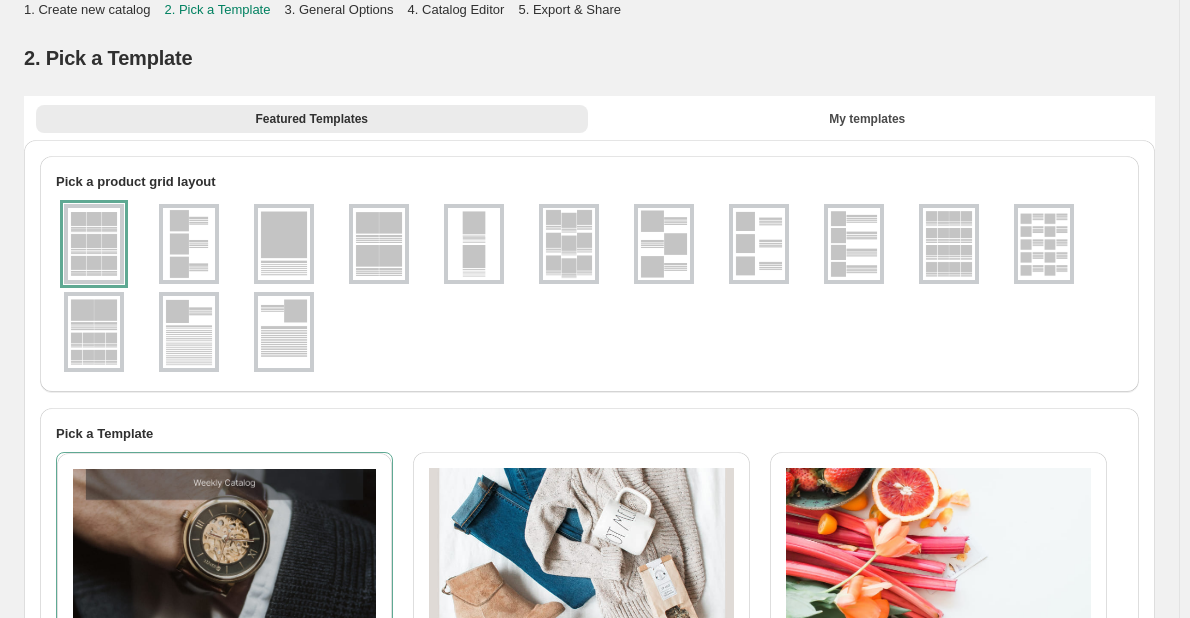 drag, startPoint x: 1078, startPoint y: 474, endPoint x: 1084, endPoint y: 454, distance: 20.880613 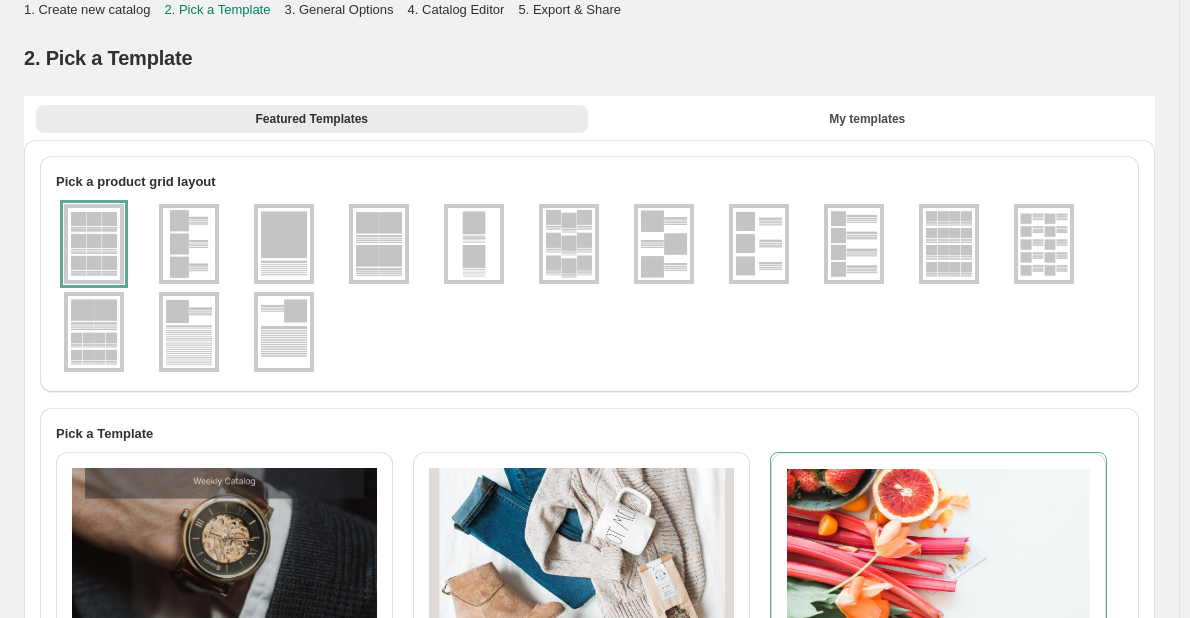 click at bounding box center [284, 332] 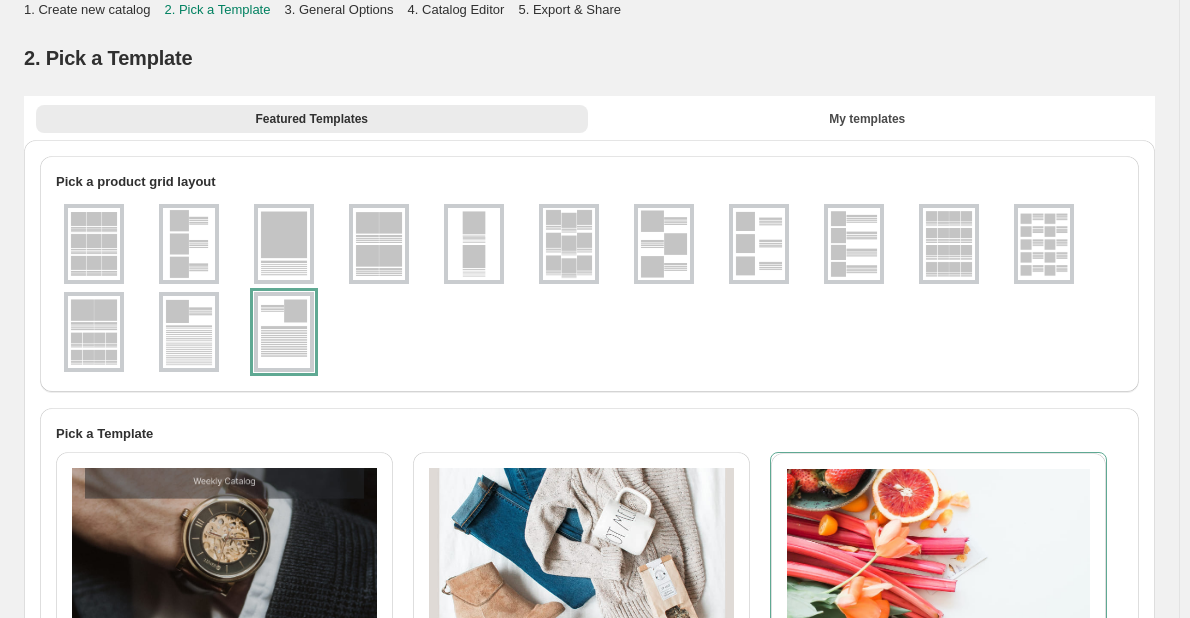 click at bounding box center (284, 332) 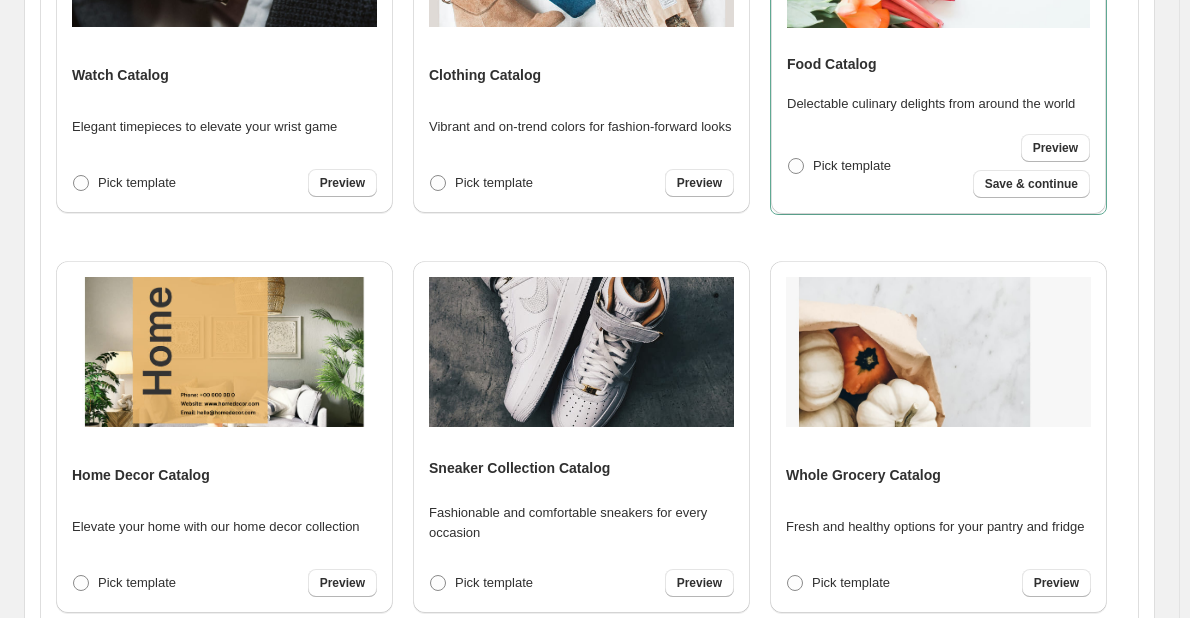 scroll, scrollTop: 759, scrollLeft: 0, axis: vertical 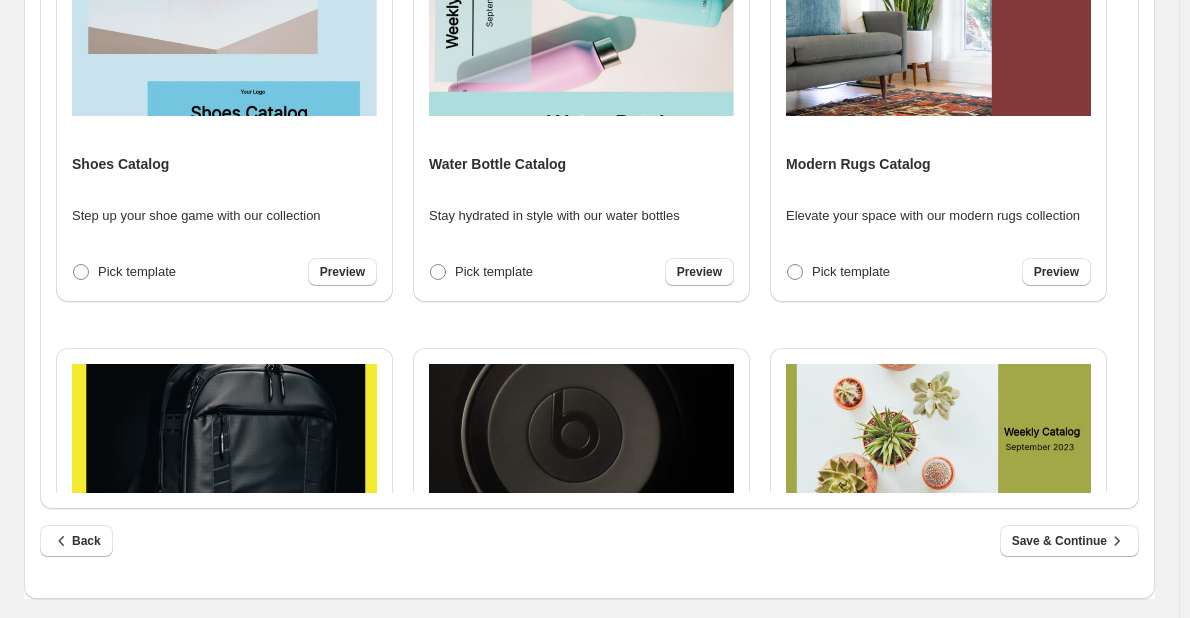 click on "Pick template Preview" at bounding box center [938, 272] 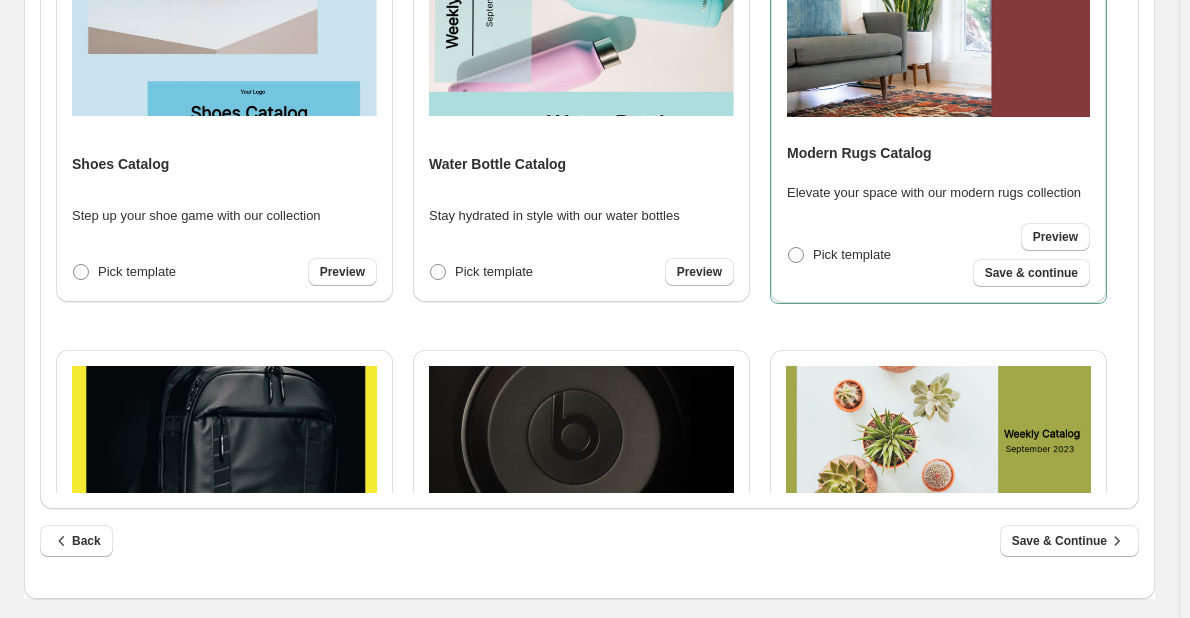 click on "Modern Rugs Catalog Elevate your space with our modern rugs collection Pick template Preview Save & continue" at bounding box center (938, 127) 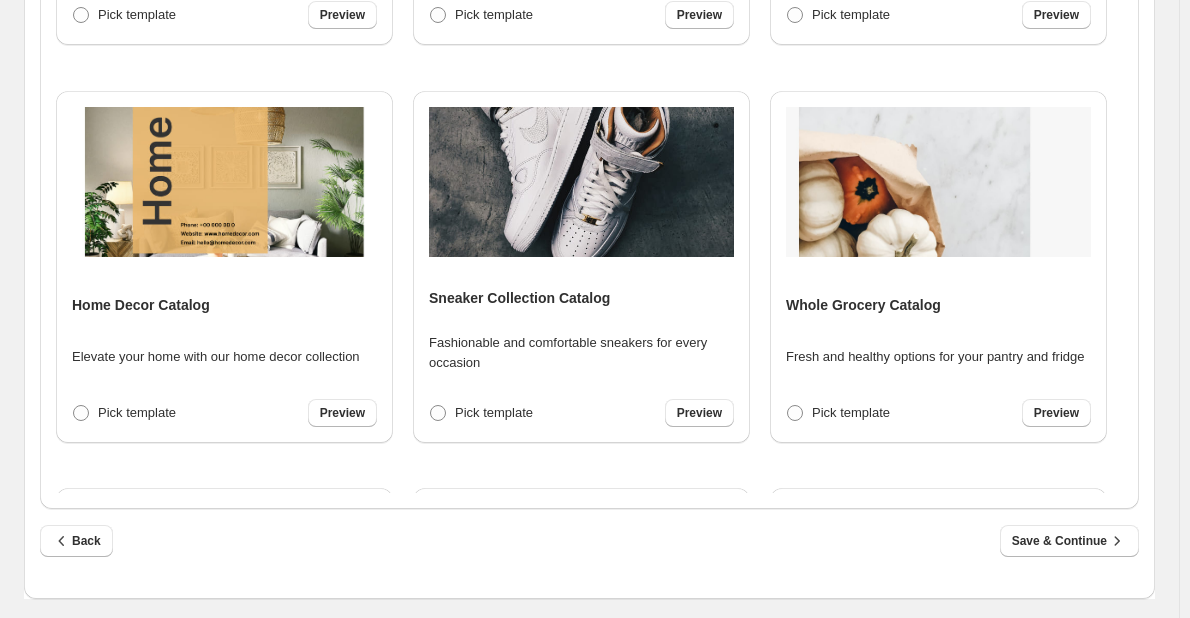 scroll, scrollTop: 2780, scrollLeft: 0, axis: vertical 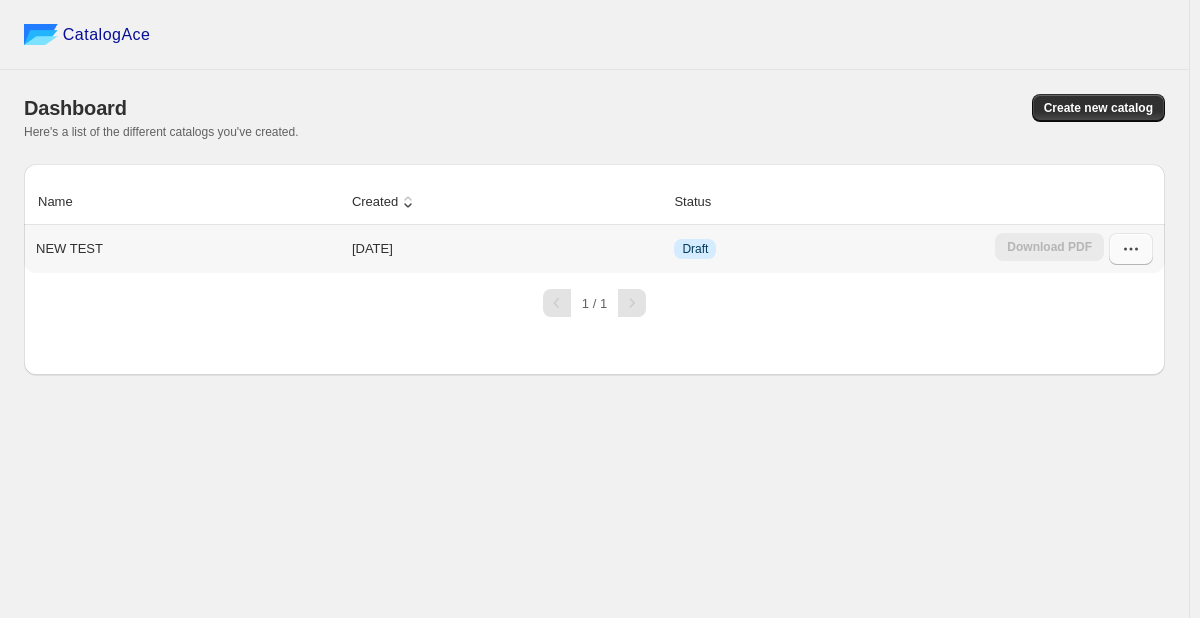 click 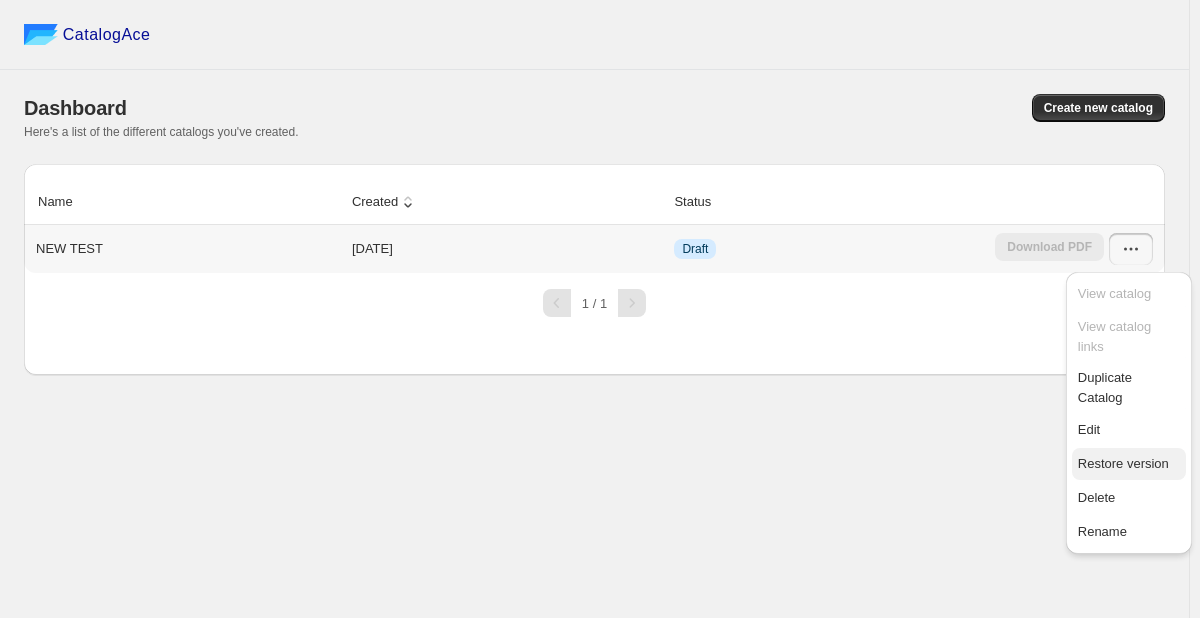 click on "Restore version" at bounding box center (1123, 463) 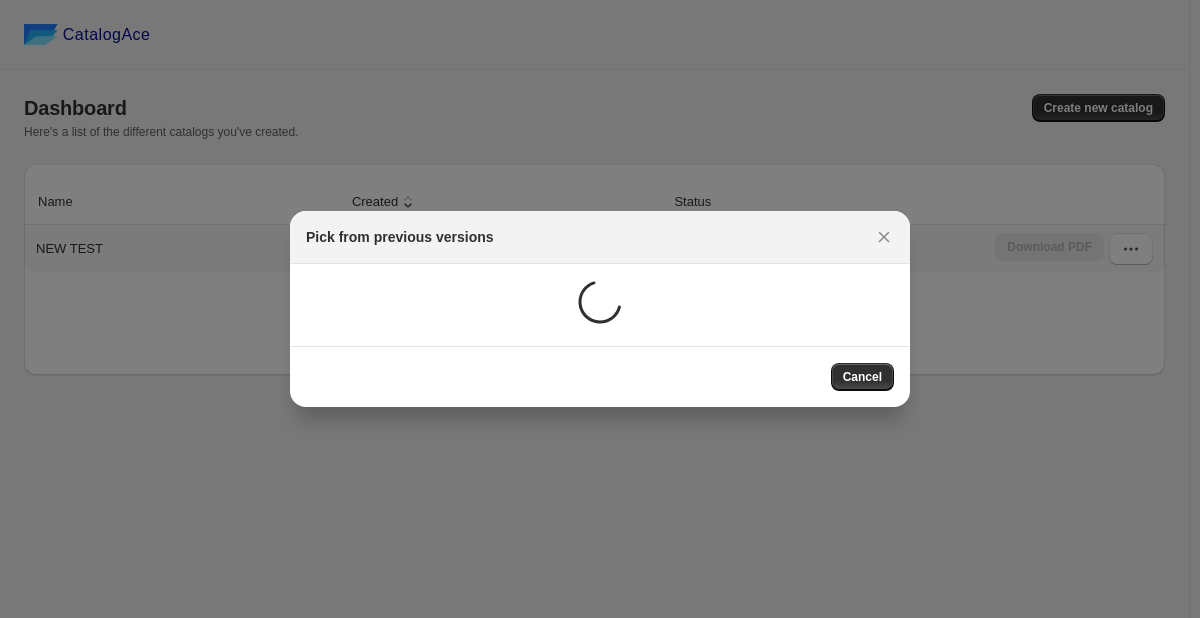click on "Pick from previous versions" at bounding box center (600, 237) 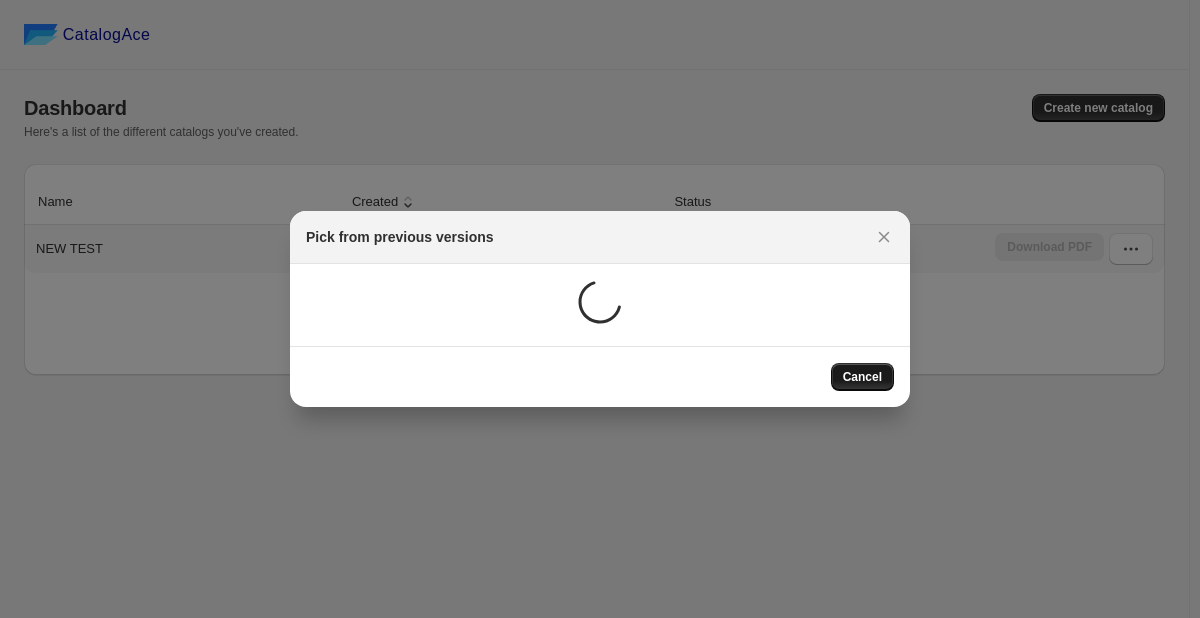 click on "Cancel" at bounding box center (862, 377) 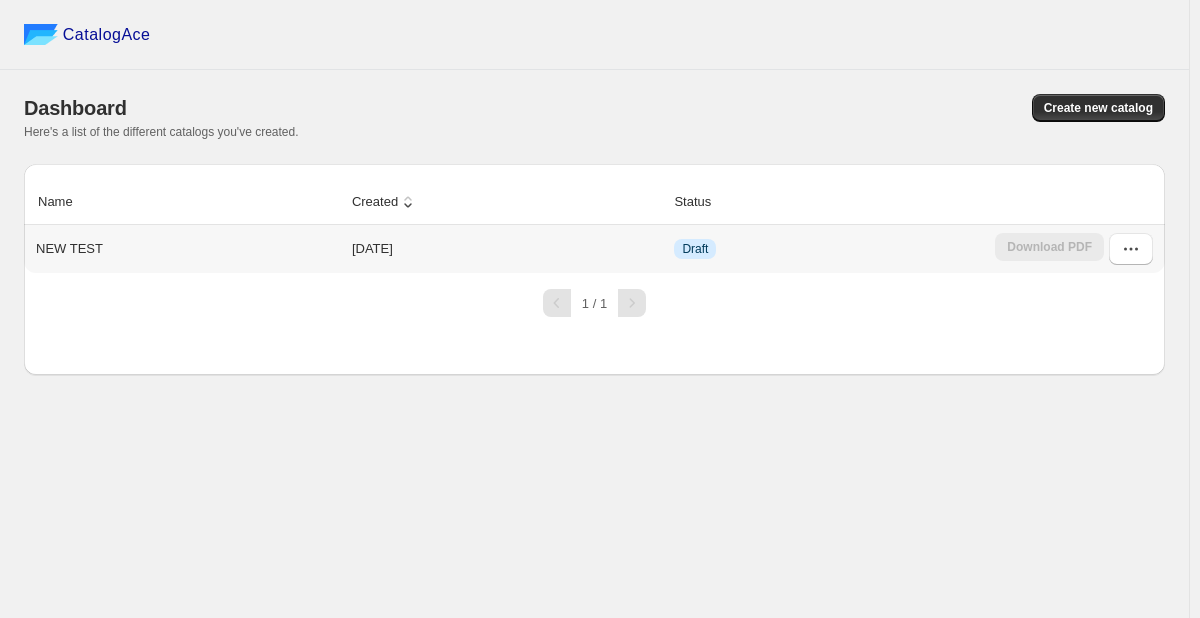 click on "Draft" at bounding box center [695, 249] 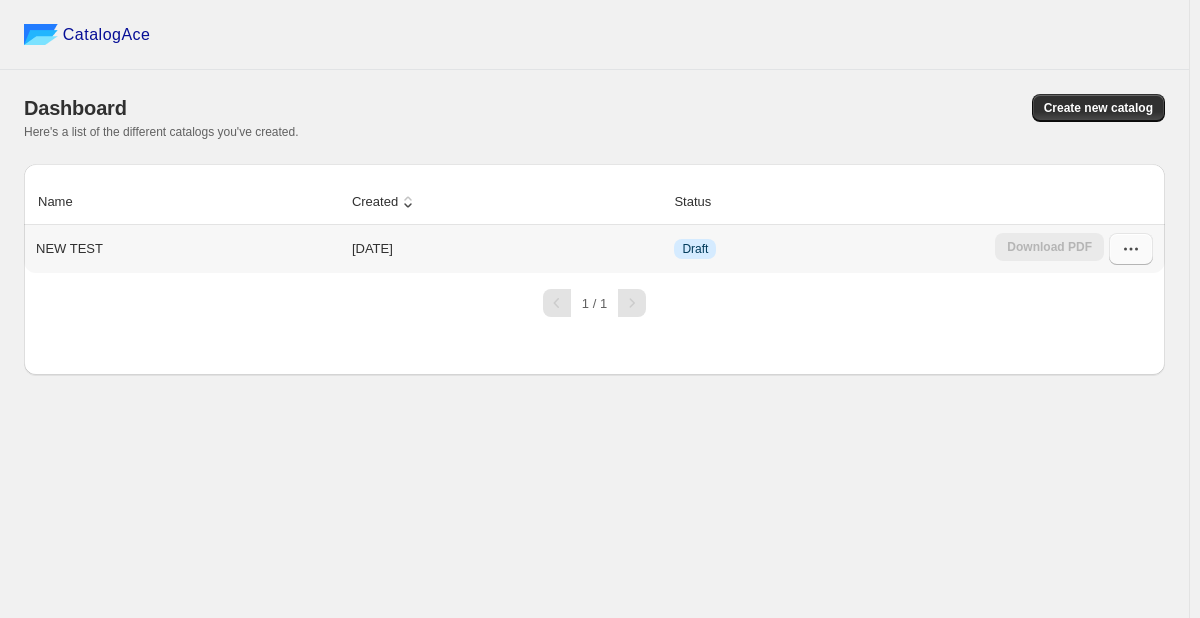 click at bounding box center (1131, 249) 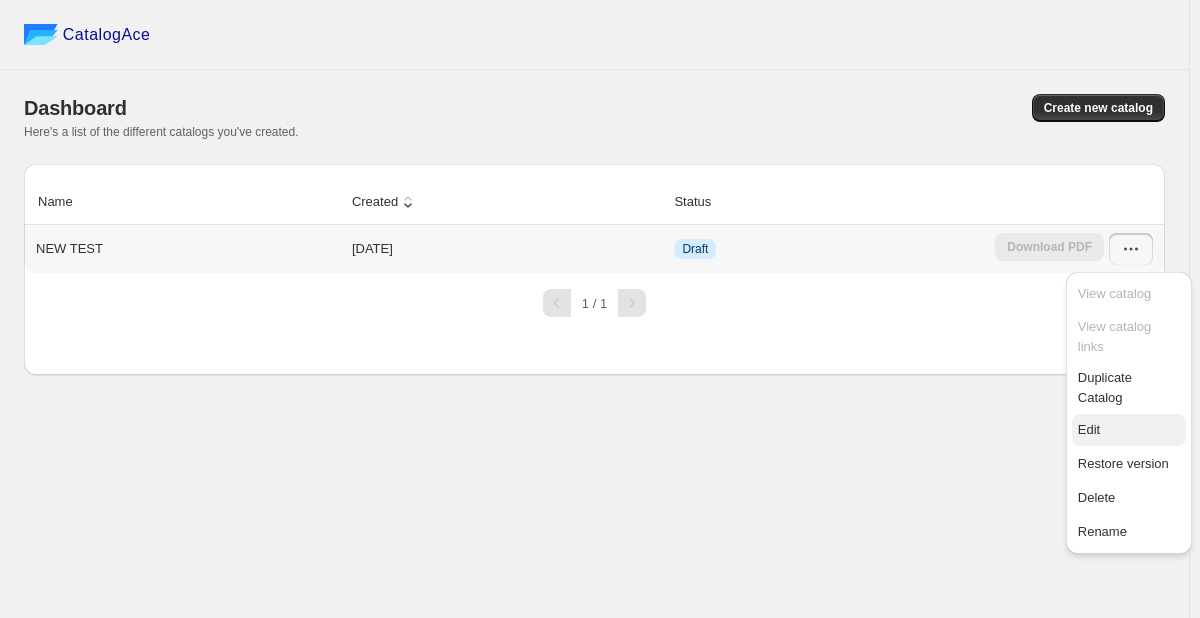 click on "Edit" at bounding box center [1129, 430] 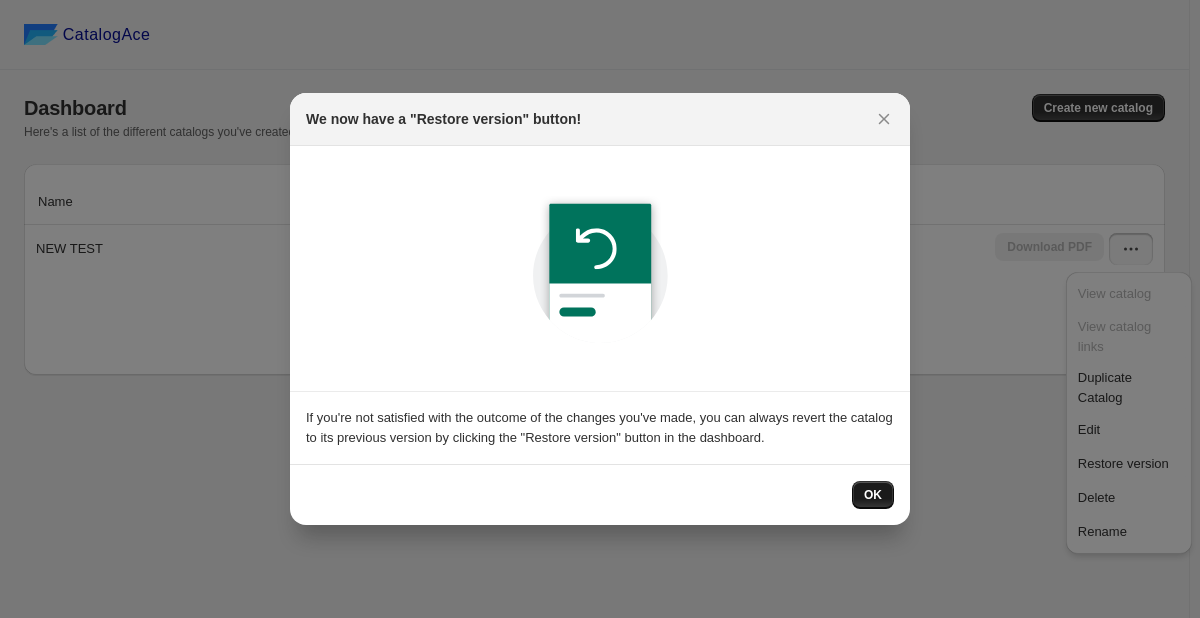click on "OK" at bounding box center [873, 495] 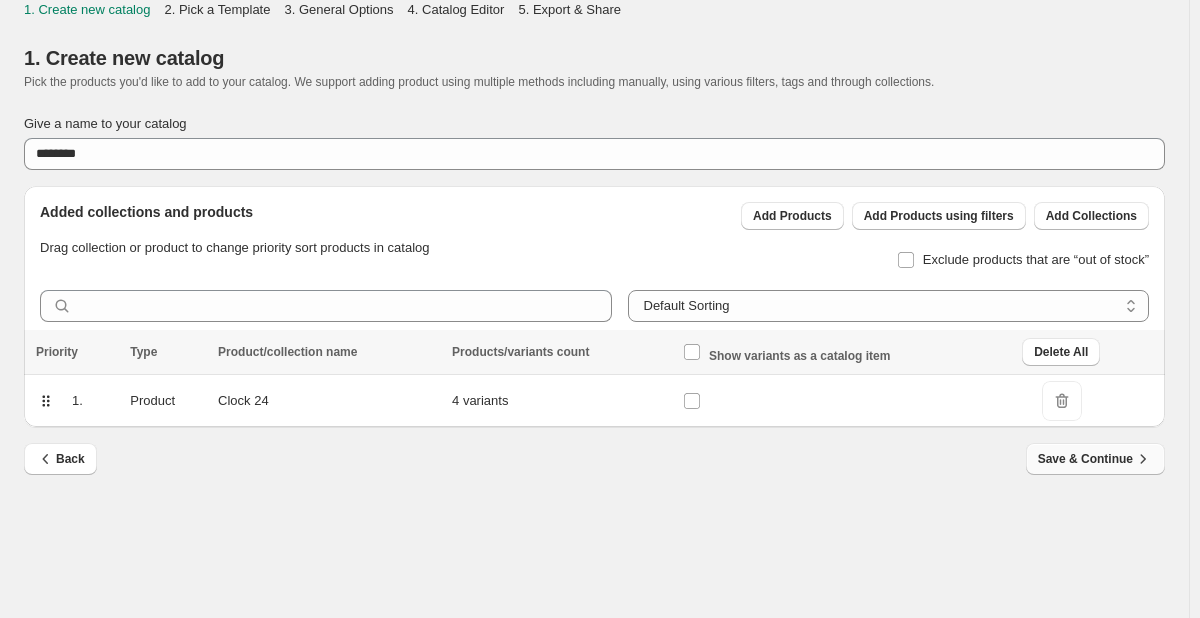 click on "Save & Continue" at bounding box center [1095, 459] 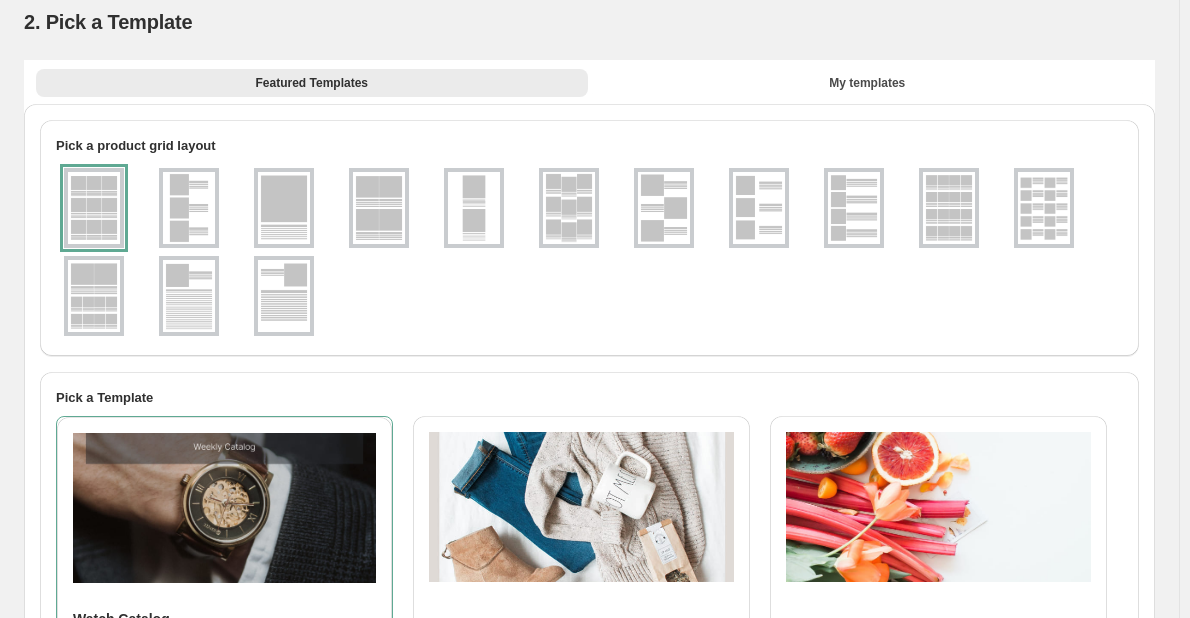 scroll, scrollTop: 0, scrollLeft: 0, axis: both 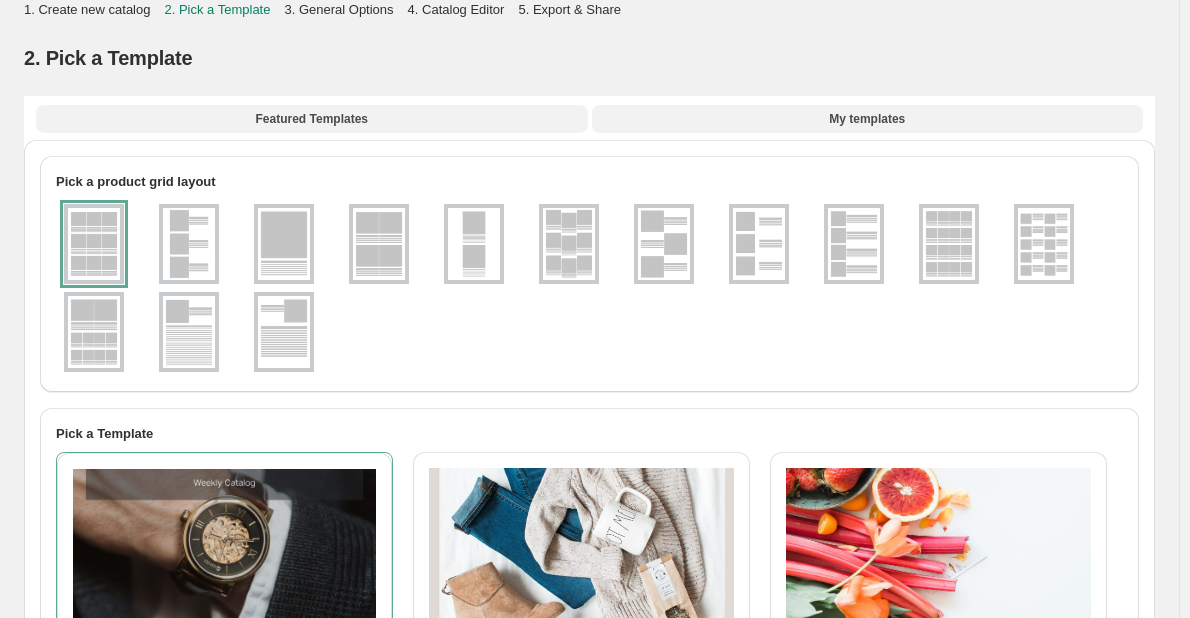 click on "My templates" at bounding box center (868, 119) 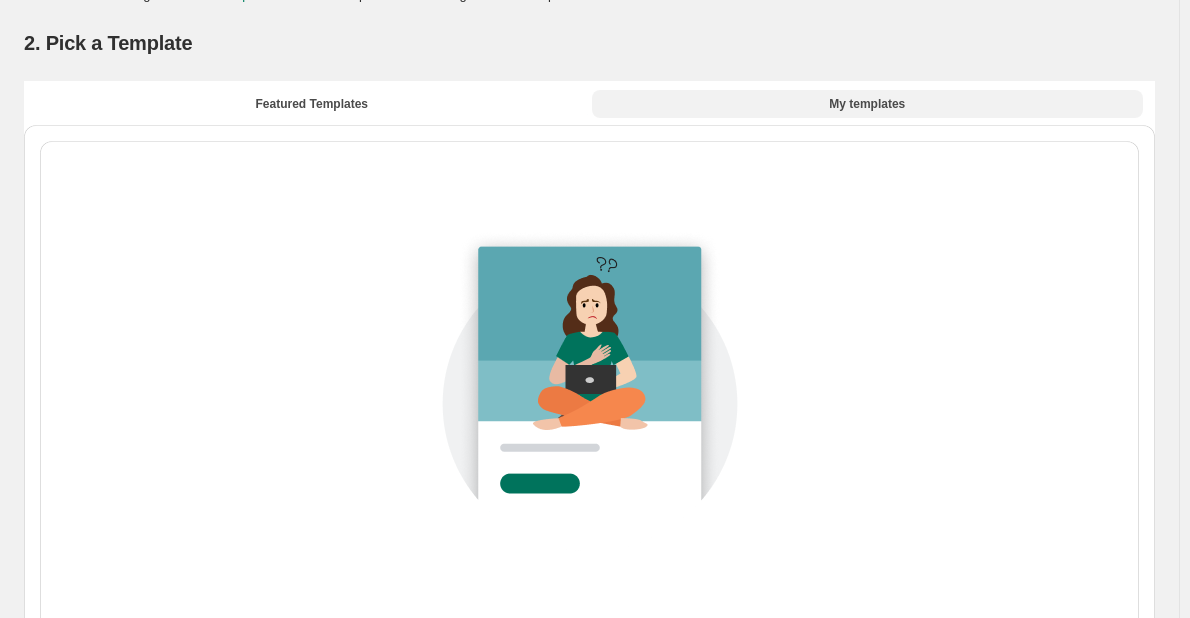 scroll, scrollTop: 0, scrollLeft: 0, axis: both 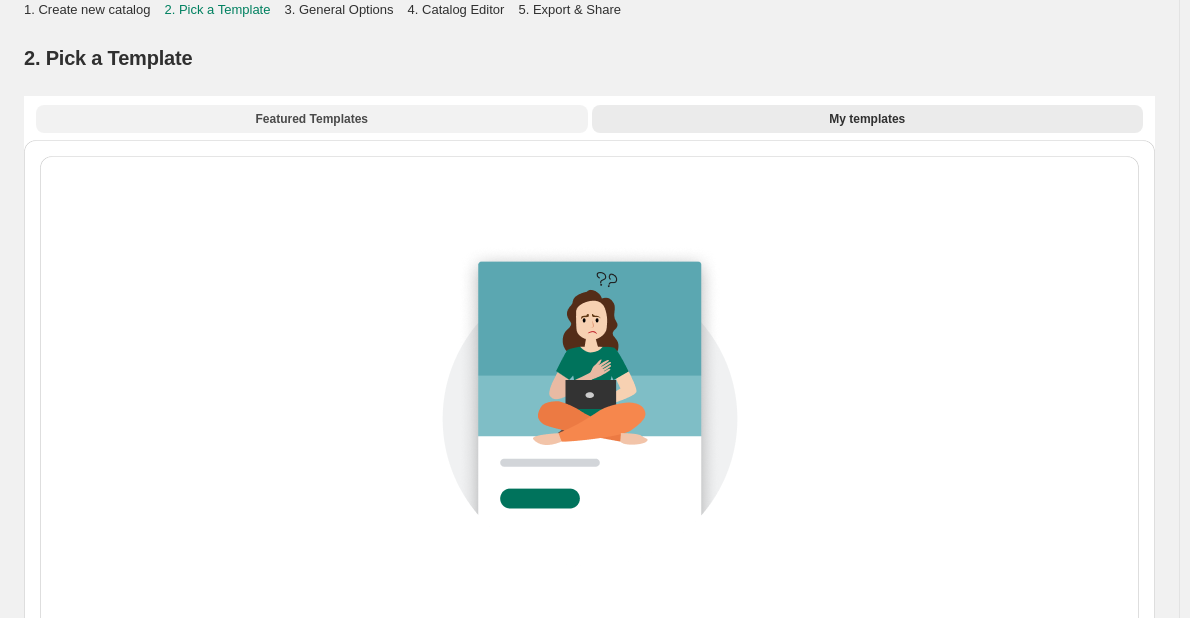 click on "Featured Templates" at bounding box center (312, 119) 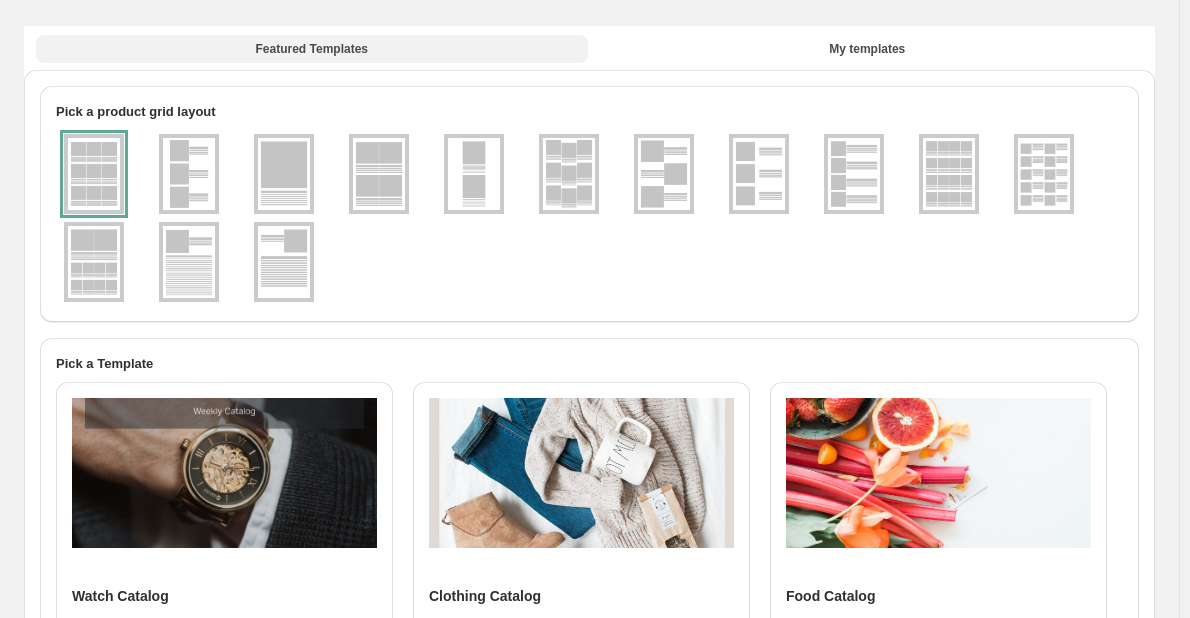 scroll, scrollTop: 0, scrollLeft: 0, axis: both 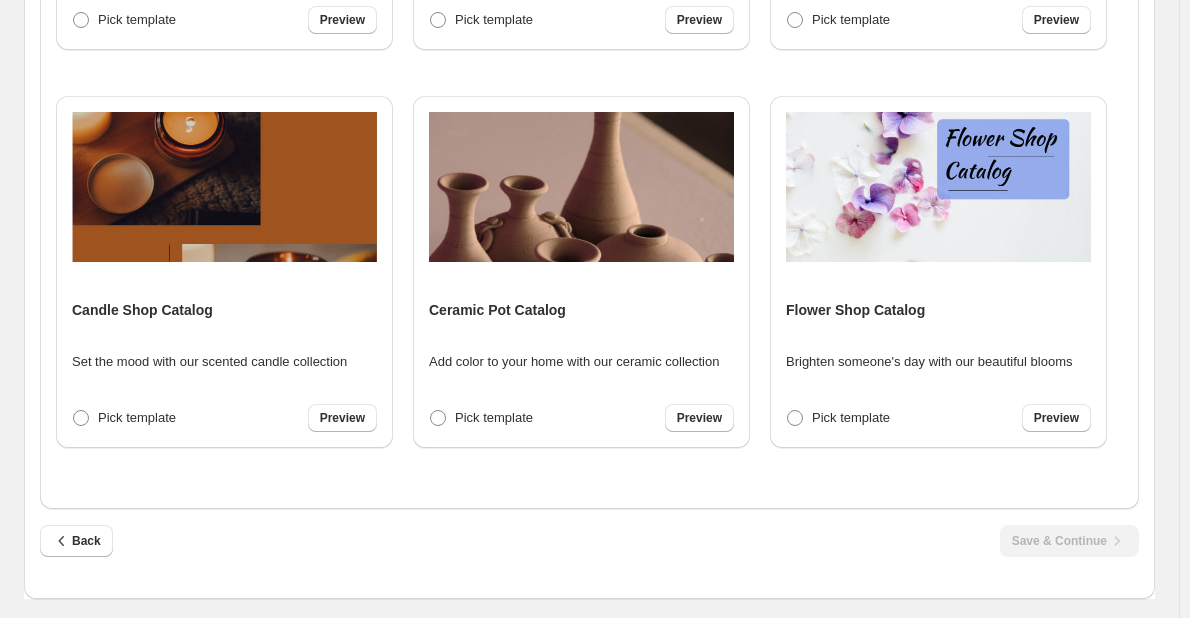 click on "Back Save & Continue" at bounding box center (581, 533) 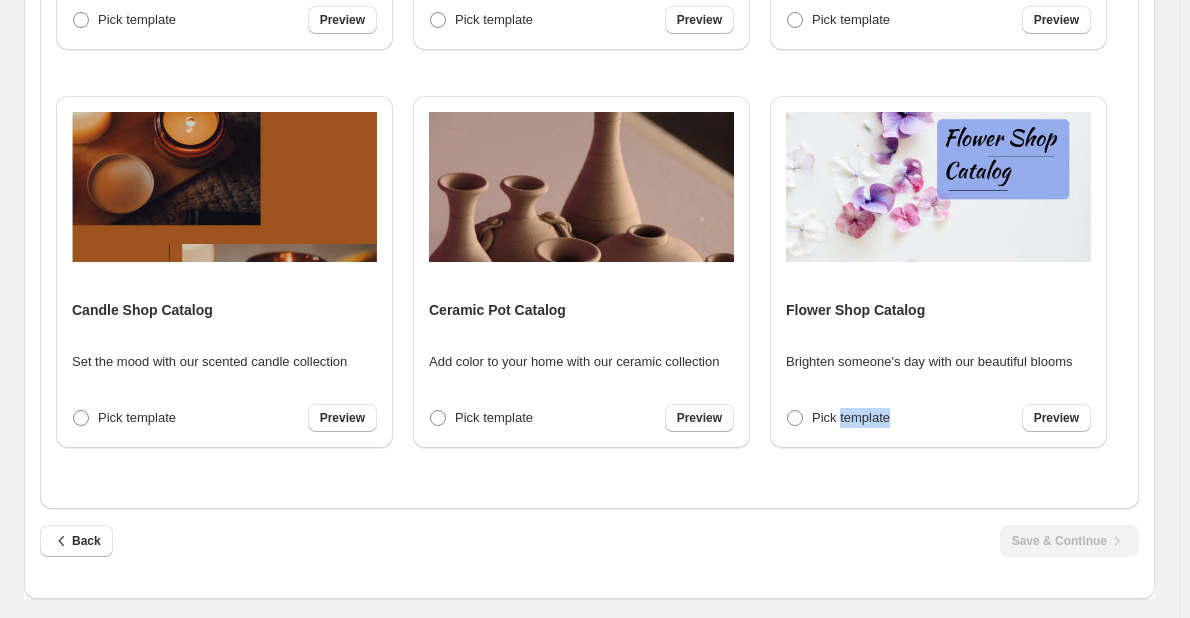 click on "Back Save & Continue" at bounding box center (581, 533) 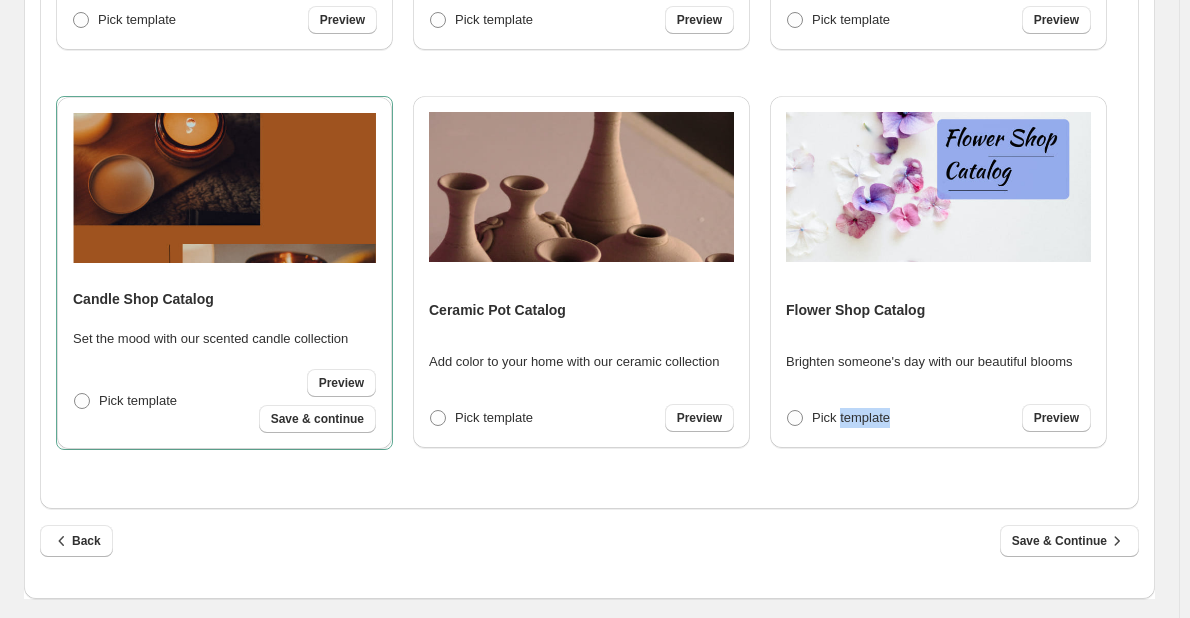 click at bounding box center (224, 188) 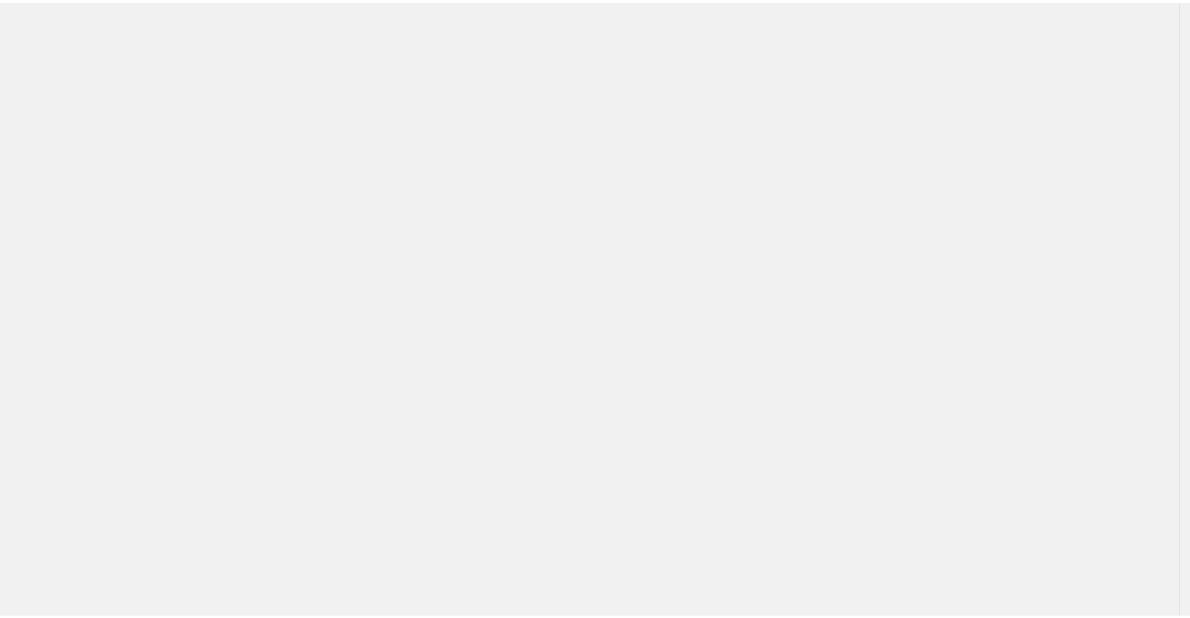 scroll, scrollTop: 0, scrollLeft: 0, axis: both 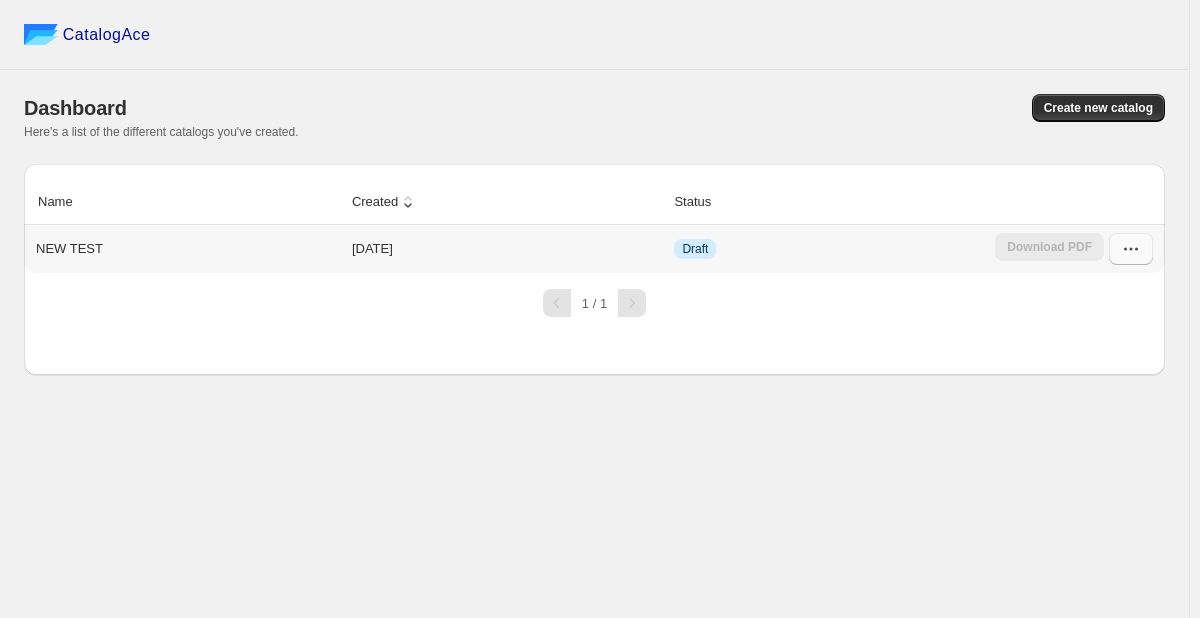 click 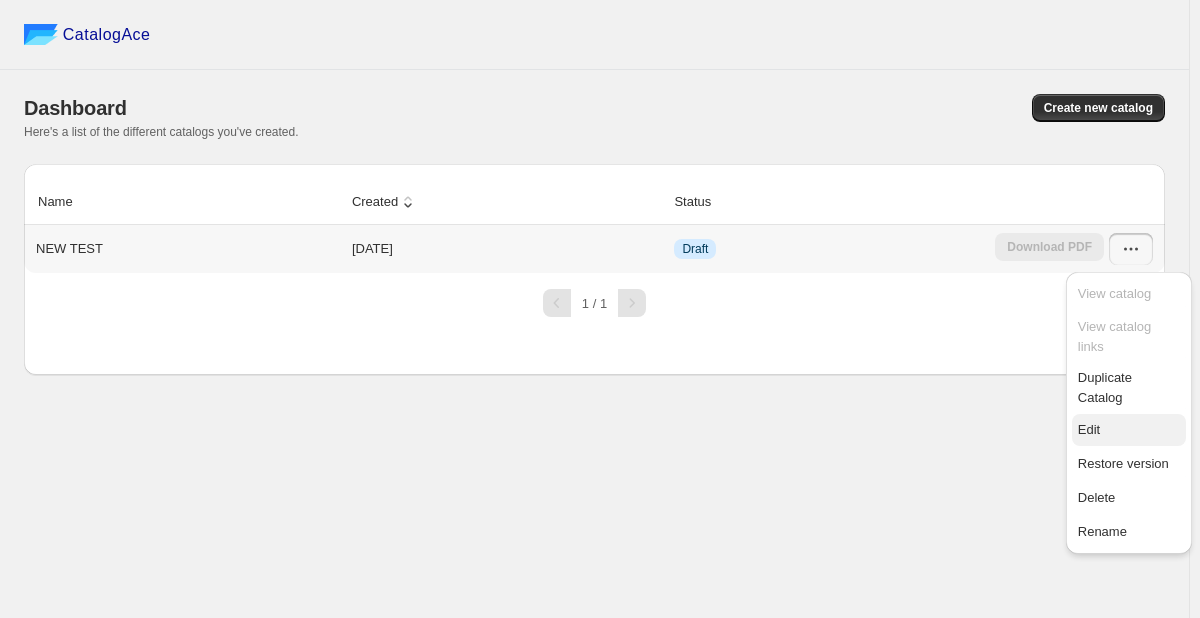 click on "Edit" at bounding box center (1129, 430) 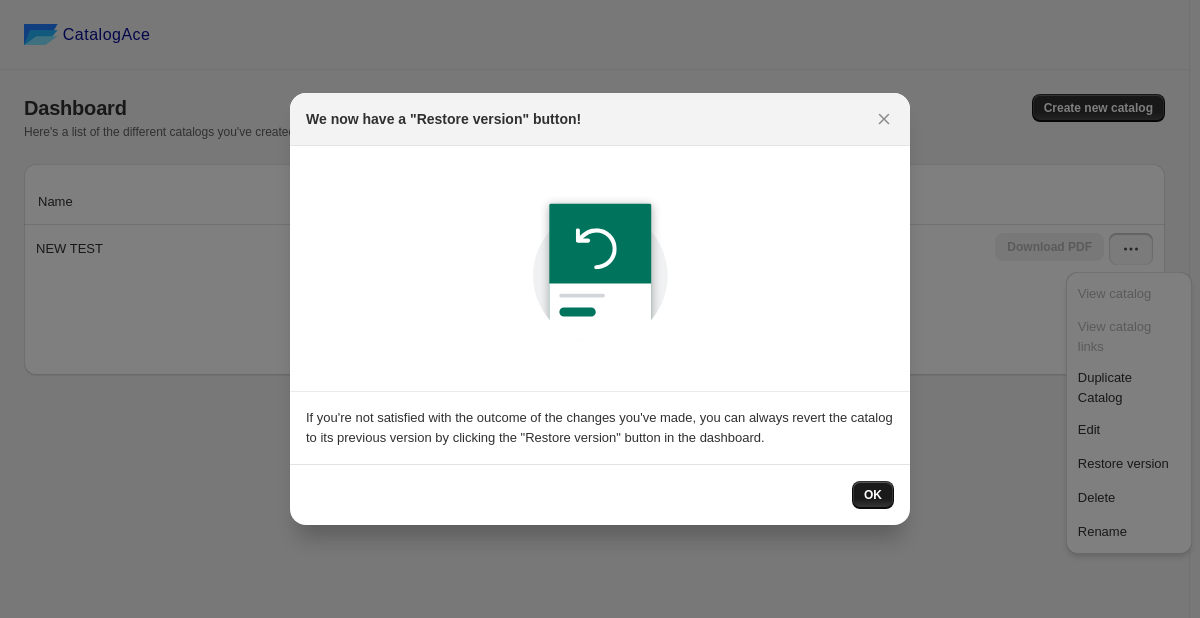 click on "OK" at bounding box center [873, 495] 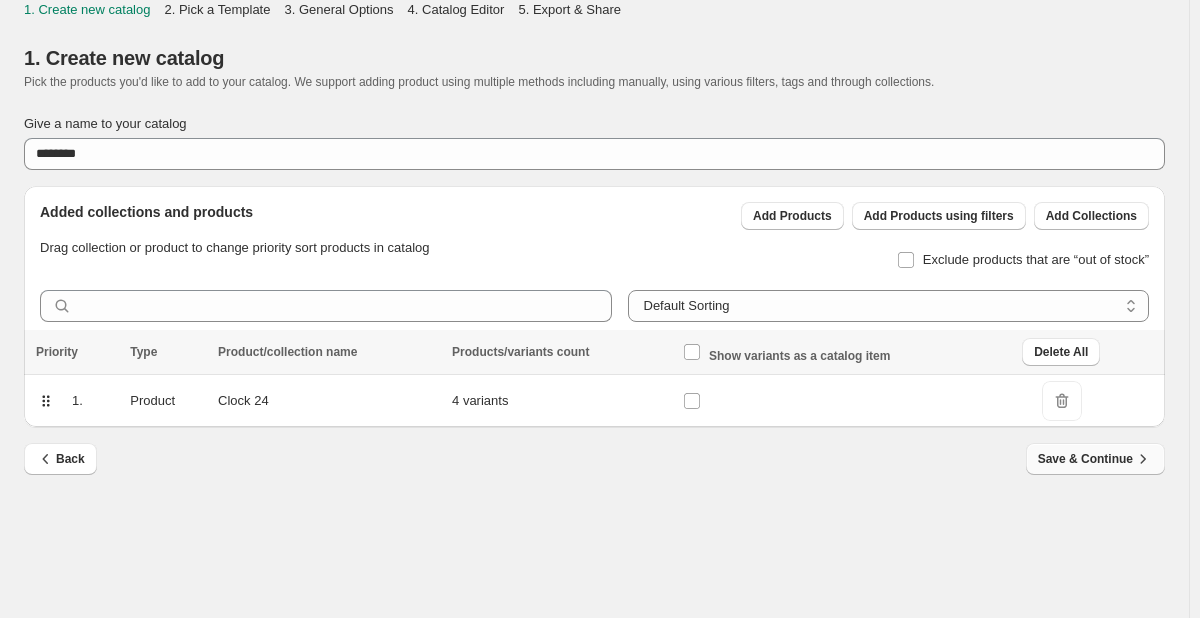 click 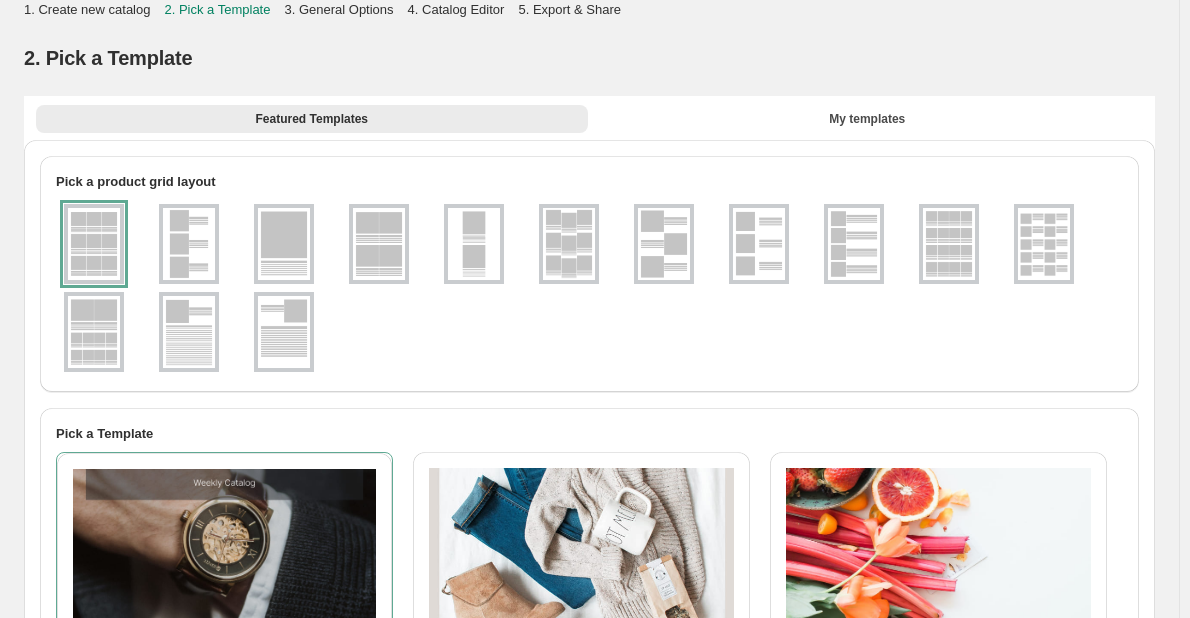 click at bounding box center (189, 244) 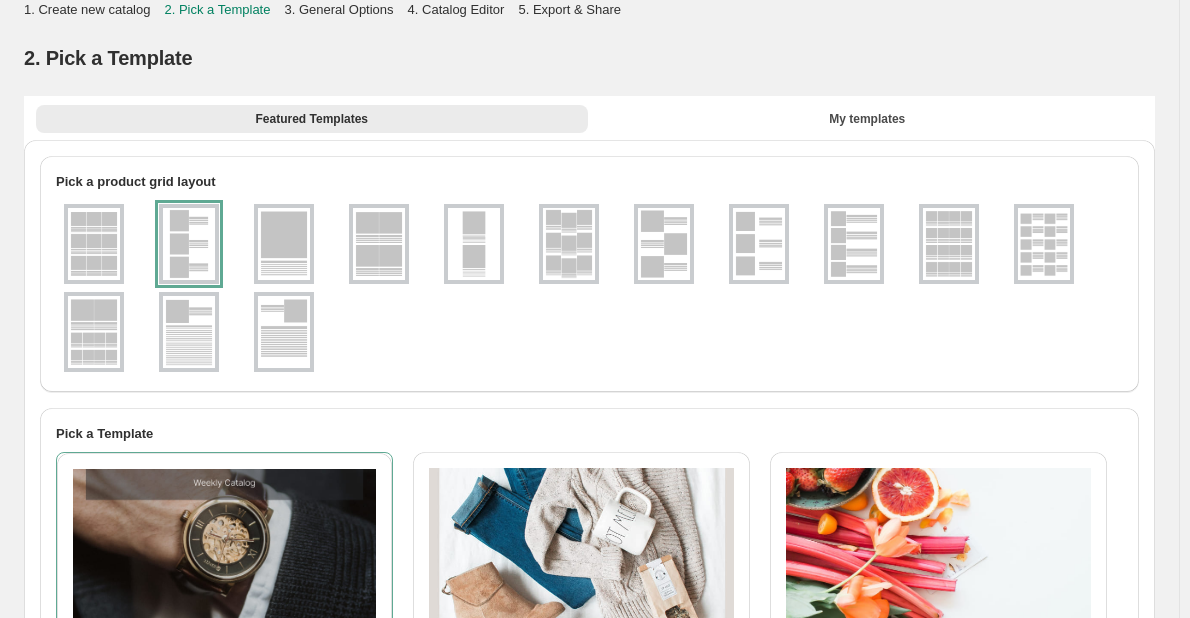 click at bounding box center [189, 244] 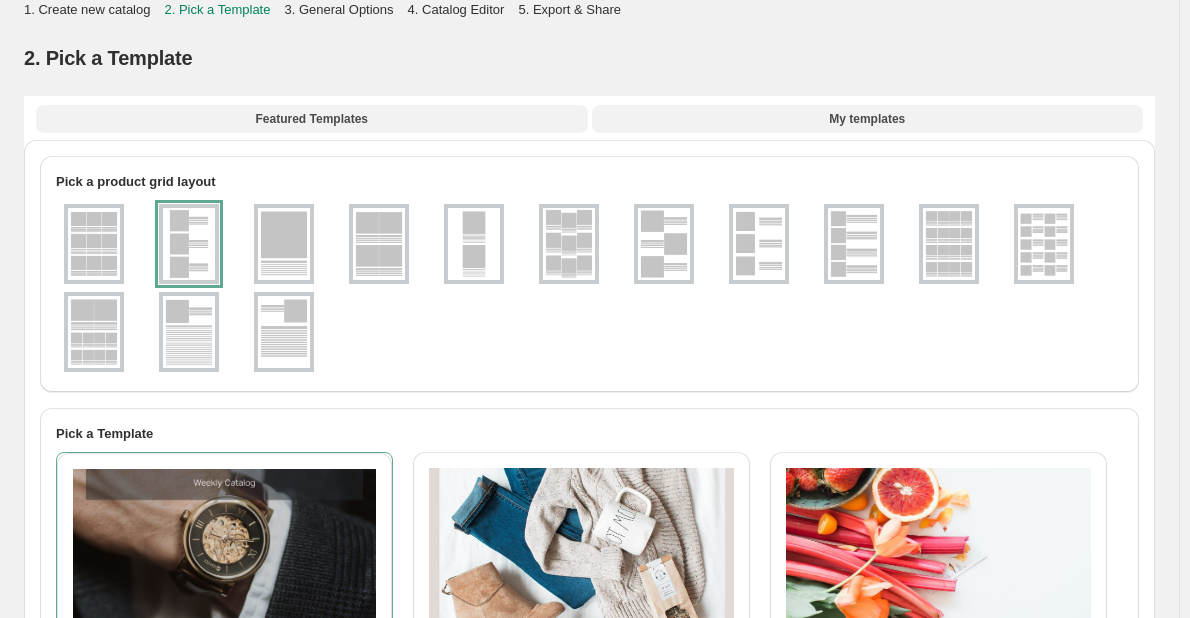 click on "My templates" at bounding box center [867, 119] 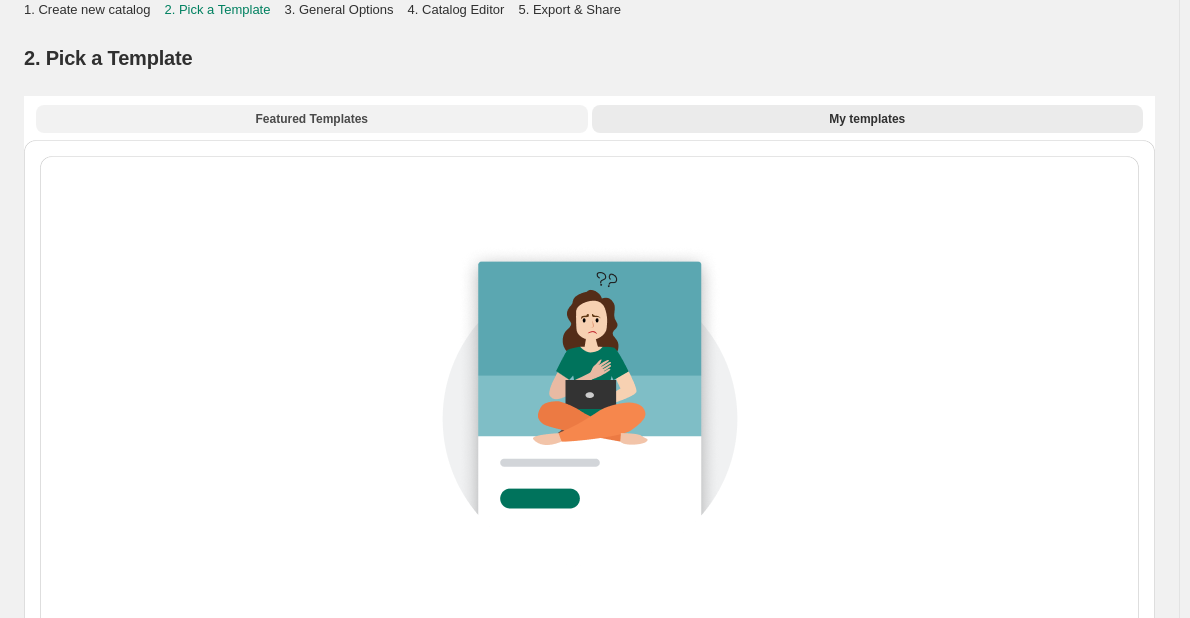 click on "Featured Templates" at bounding box center [312, 119] 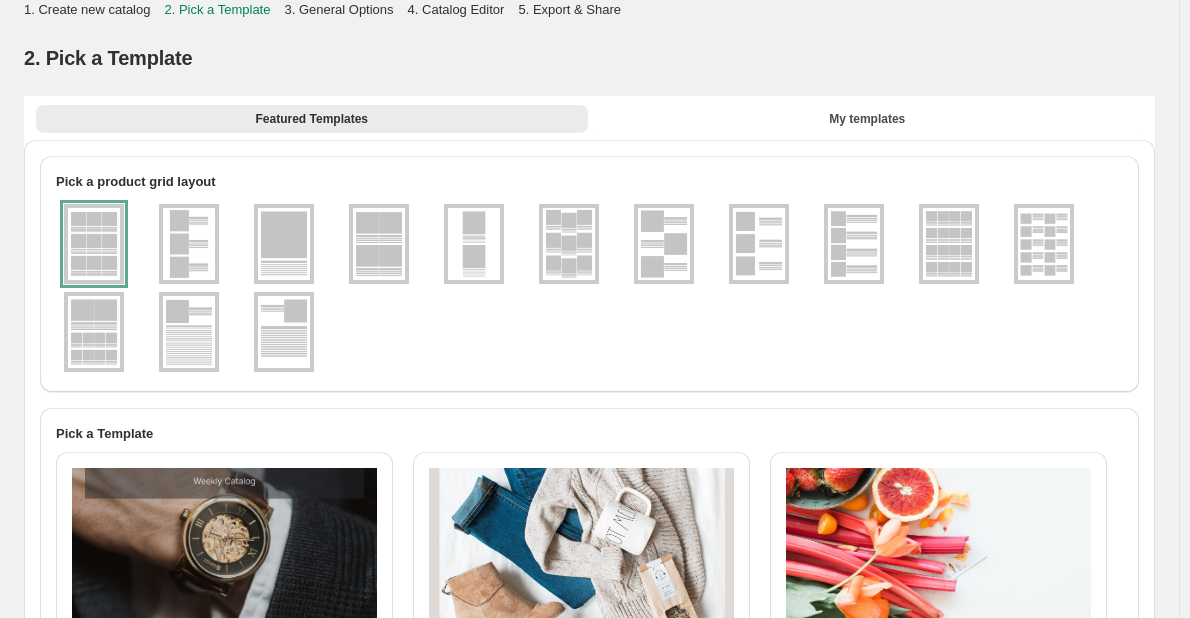 click at bounding box center [224, 543] 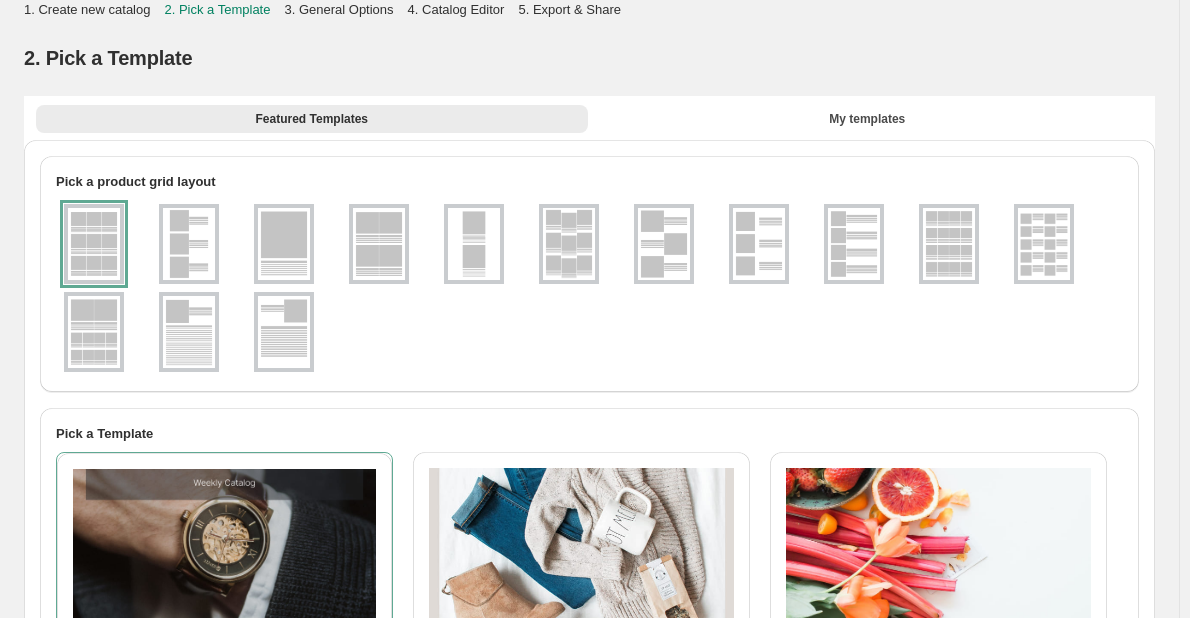 click at bounding box center [284, 244] 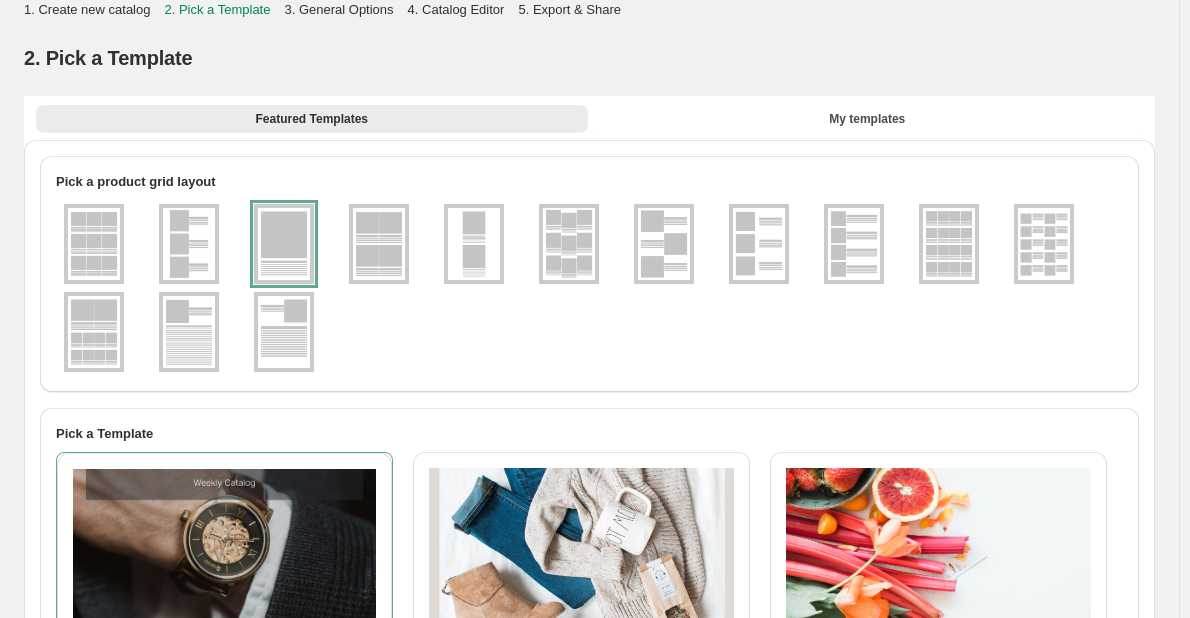 click at bounding box center [189, 244] 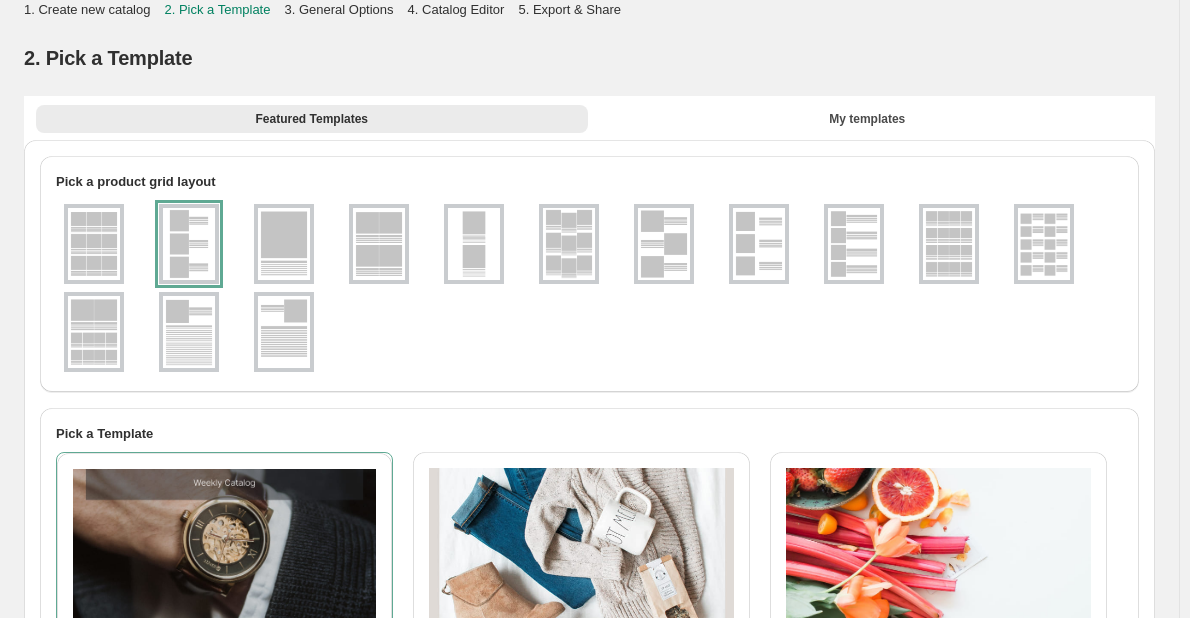 drag, startPoint x: 1188, startPoint y: 192, endPoint x: 1191, endPoint y: 206, distance: 14.3178215 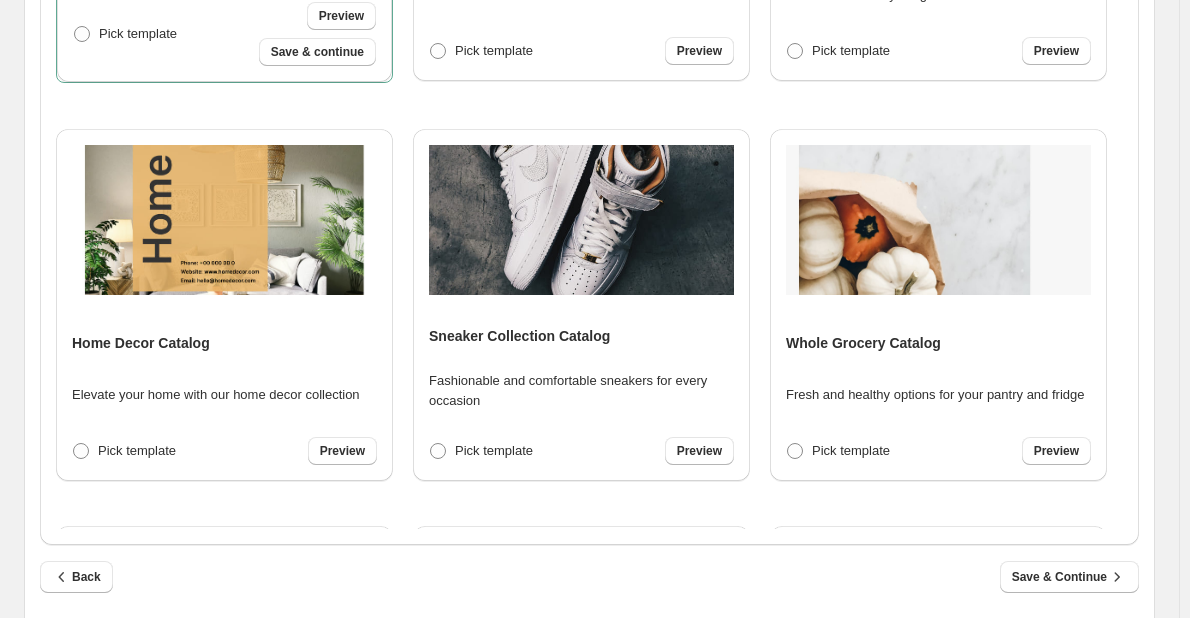 scroll, scrollTop: 759, scrollLeft: 0, axis: vertical 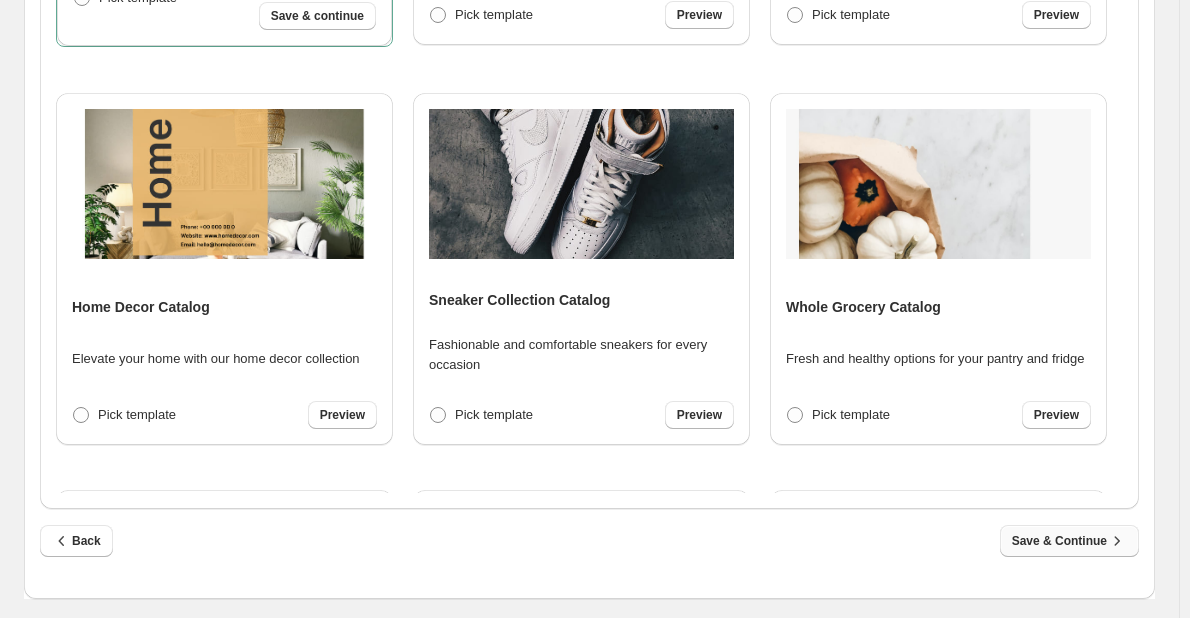 click on "Save & Continue" at bounding box center [1069, 541] 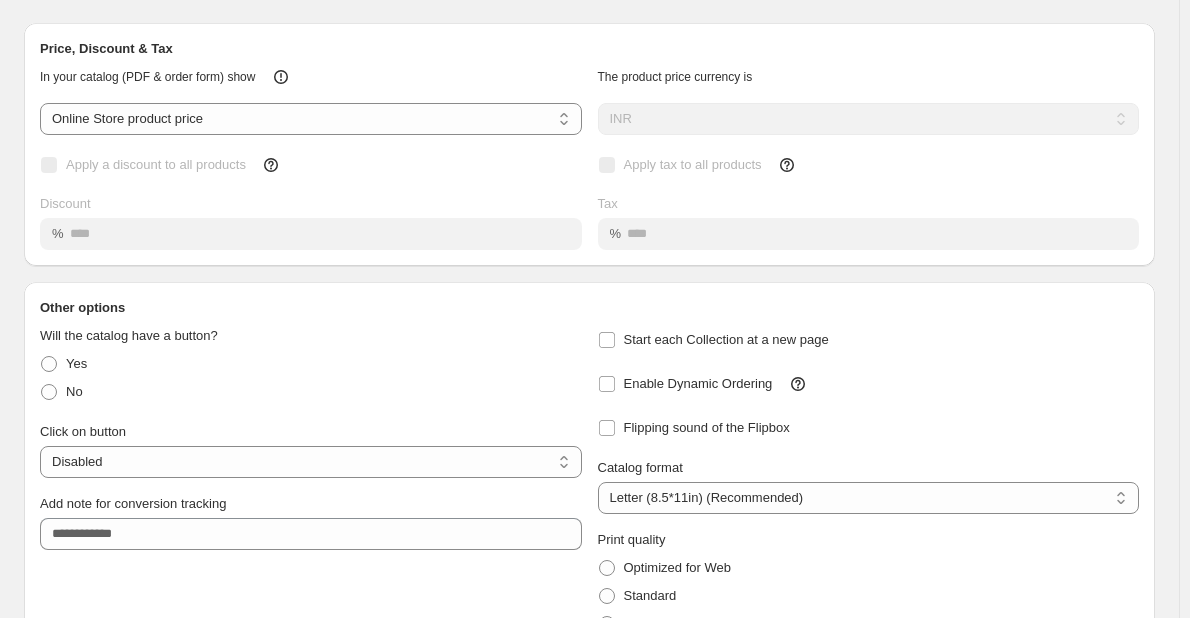 scroll, scrollTop: 0, scrollLeft: 0, axis: both 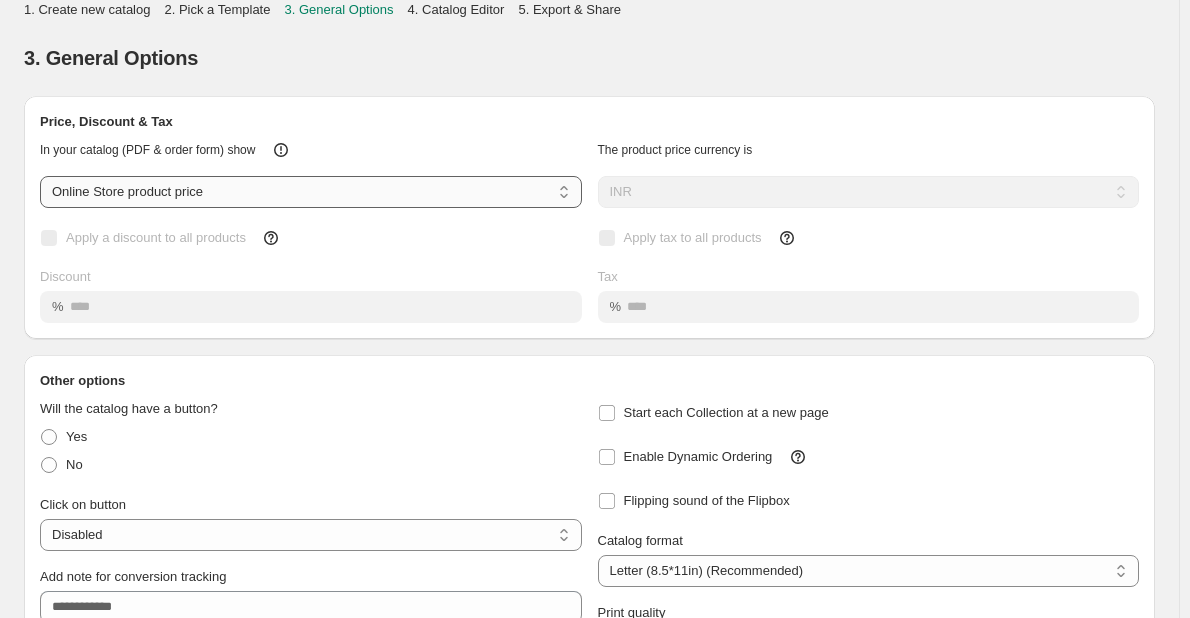 click on "**********" at bounding box center (311, 192) 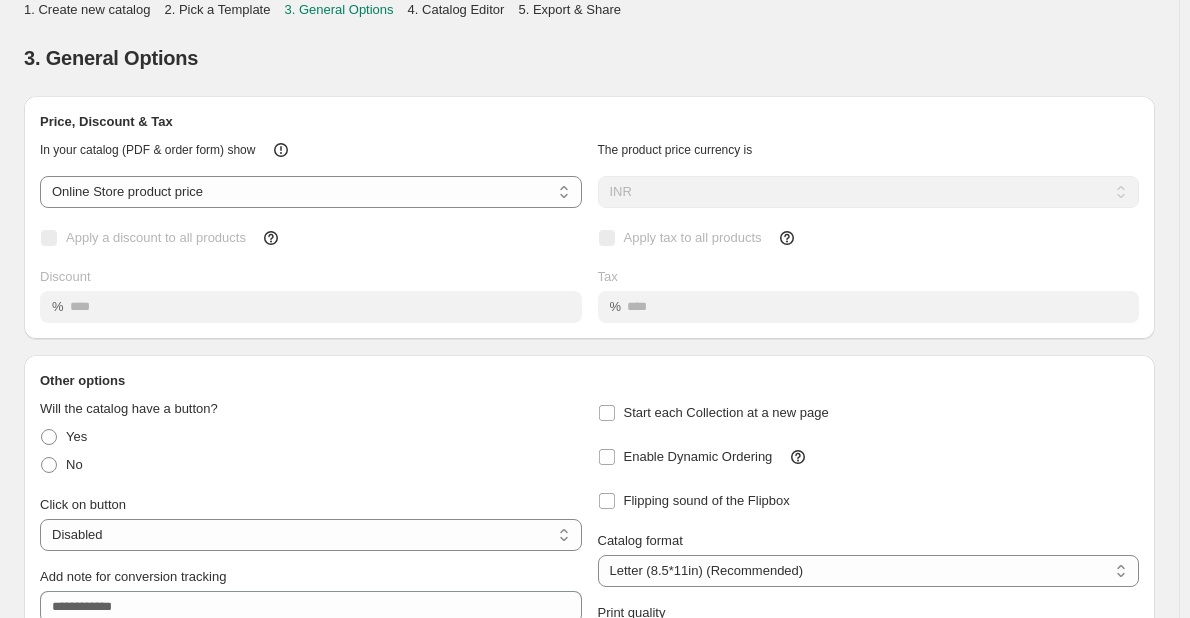 click on "Price, Discount & Tax" at bounding box center [589, 122] 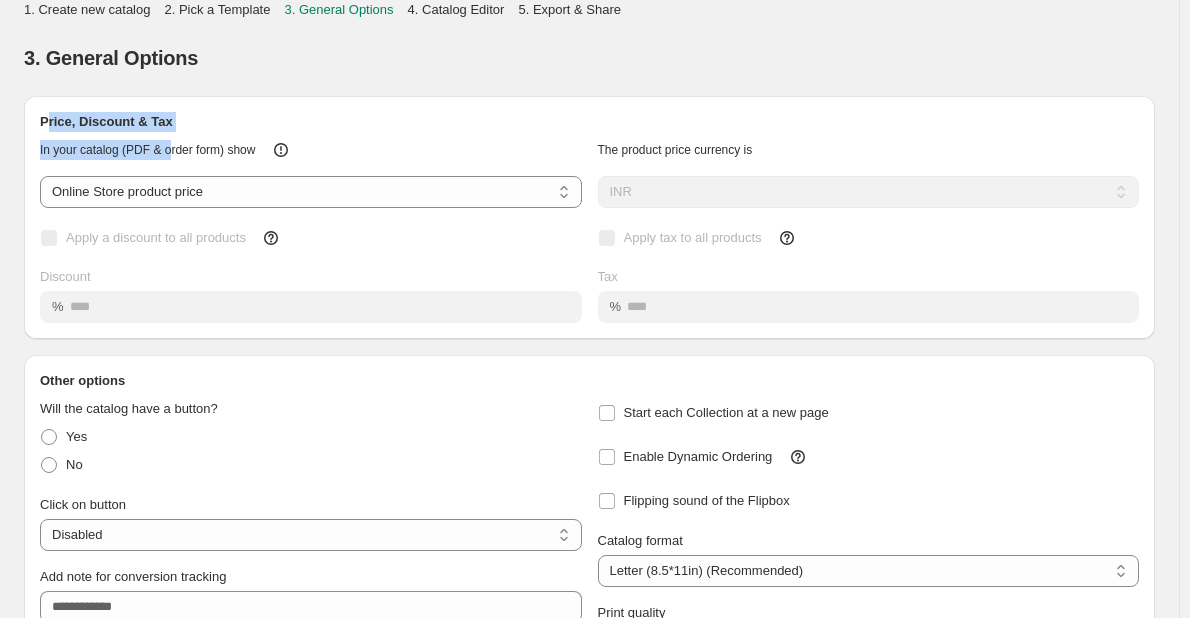 drag, startPoint x: 44, startPoint y: 120, endPoint x: 171, endPoint y: 128, distance: 127.25172 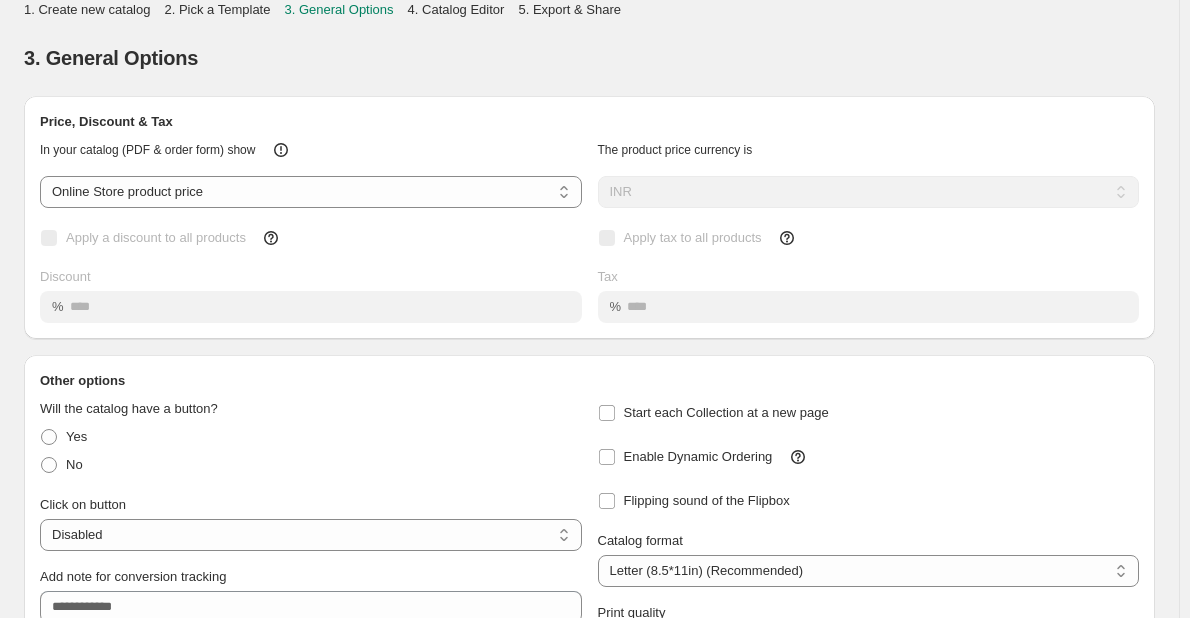 click on "3. General Options" at bounding box center (589, 58) 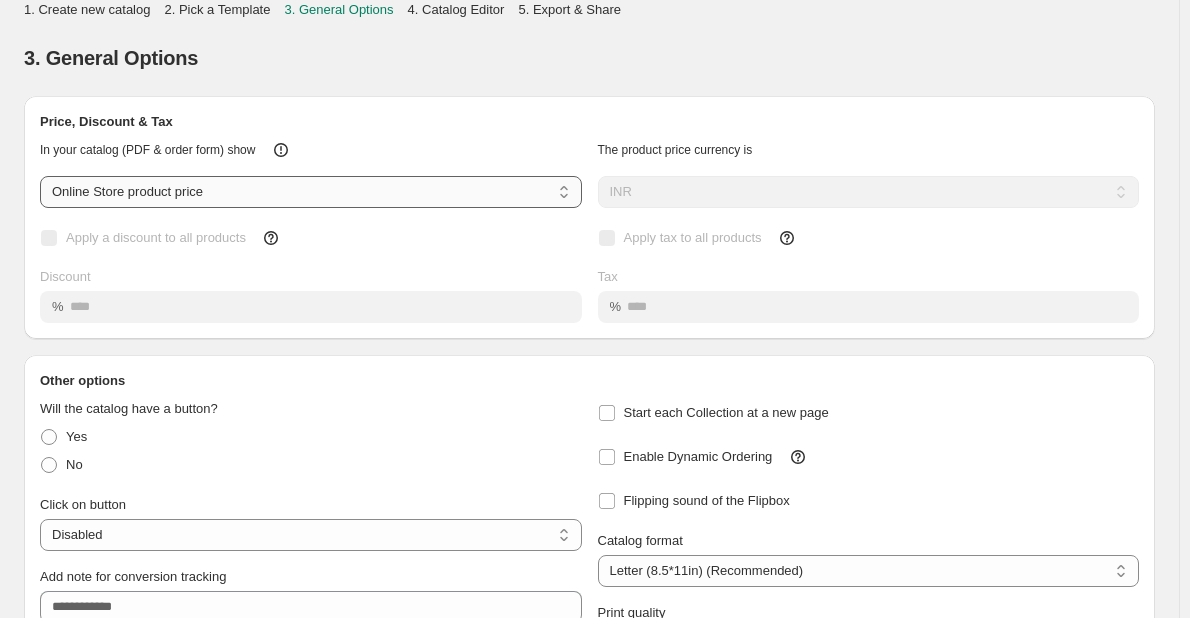 click on "**********" at bounding box center [311, 192] 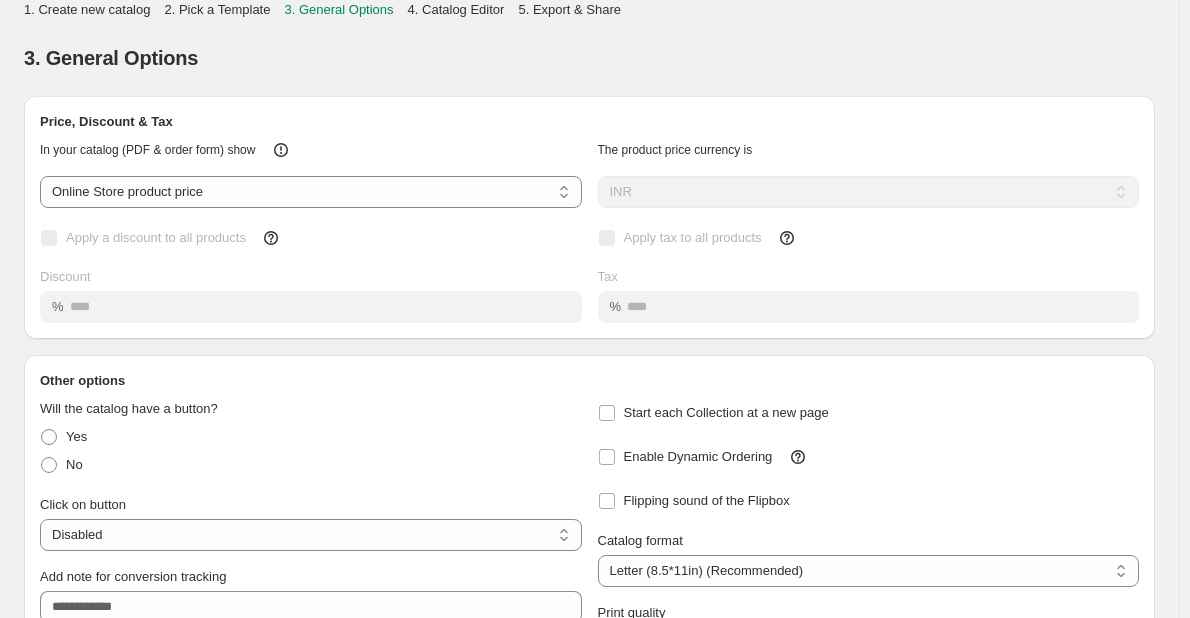 click on "3. General Options" at bounding box center (589, 58) 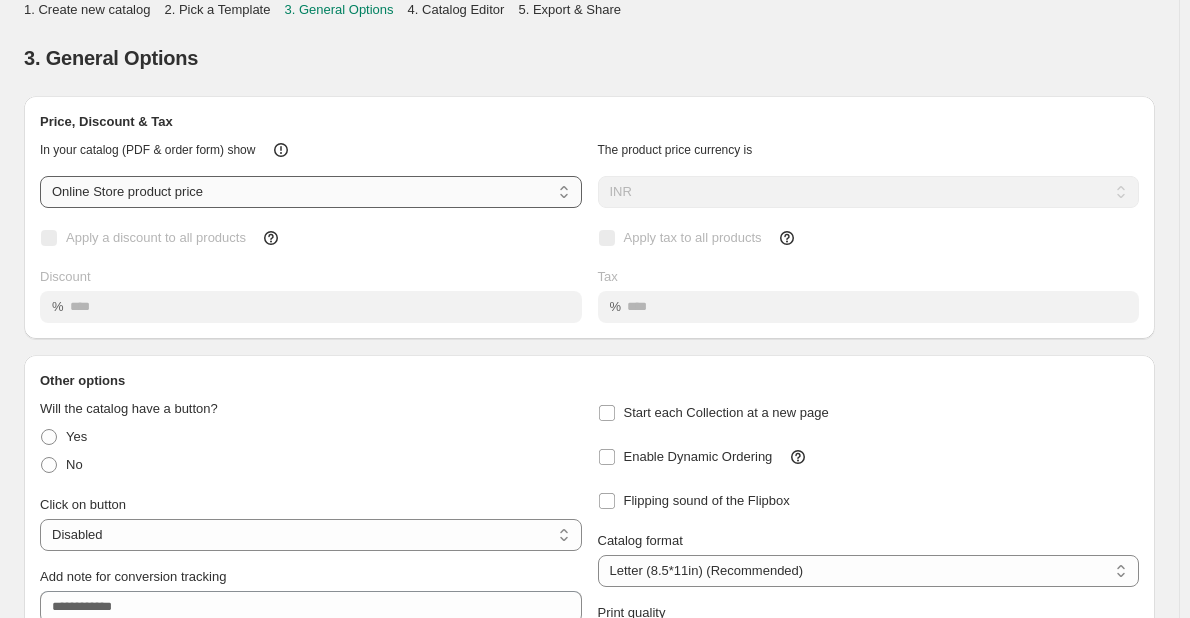 click on "**********" at bounding box center (311, 192) 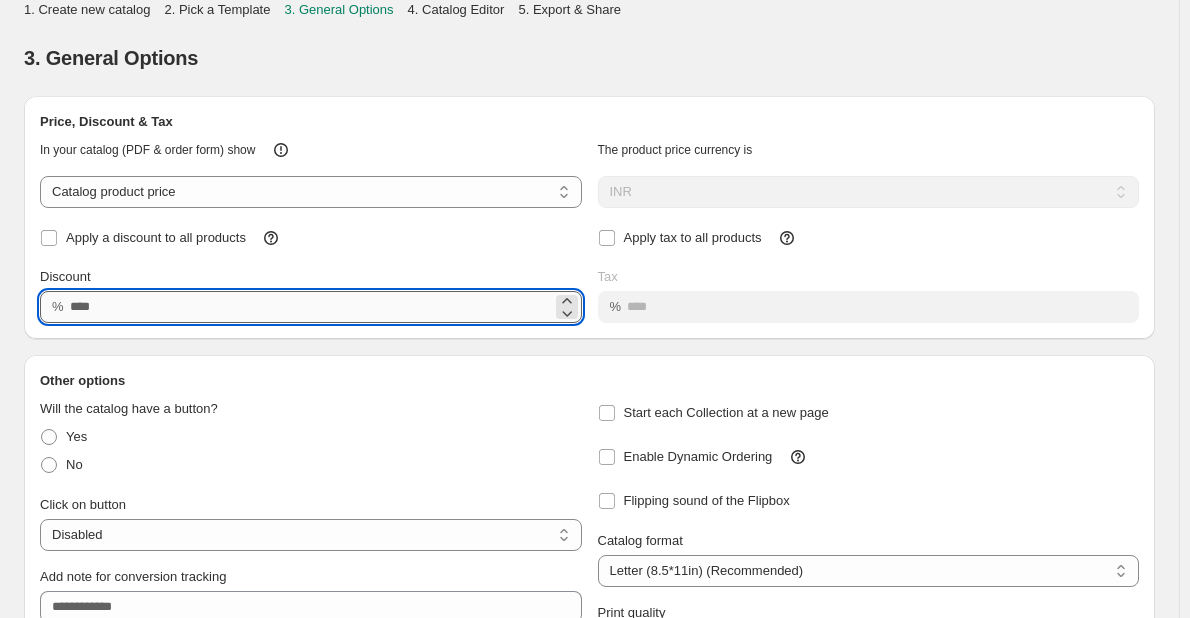 click on "Discount" at bounding box center [311, 307] 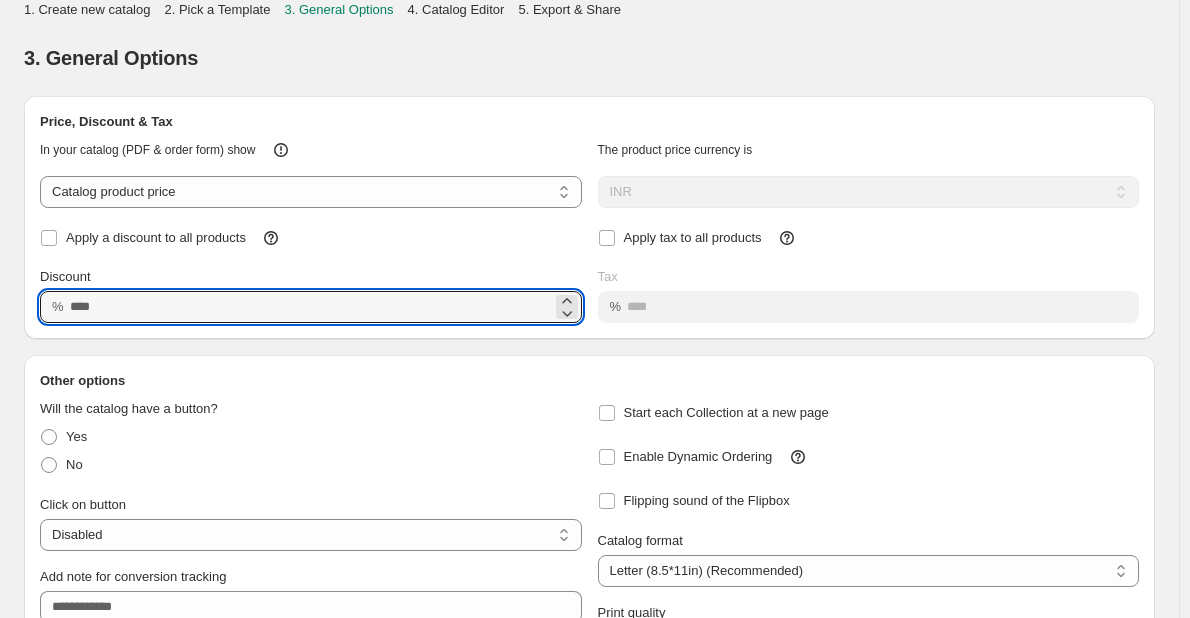 type on "**" 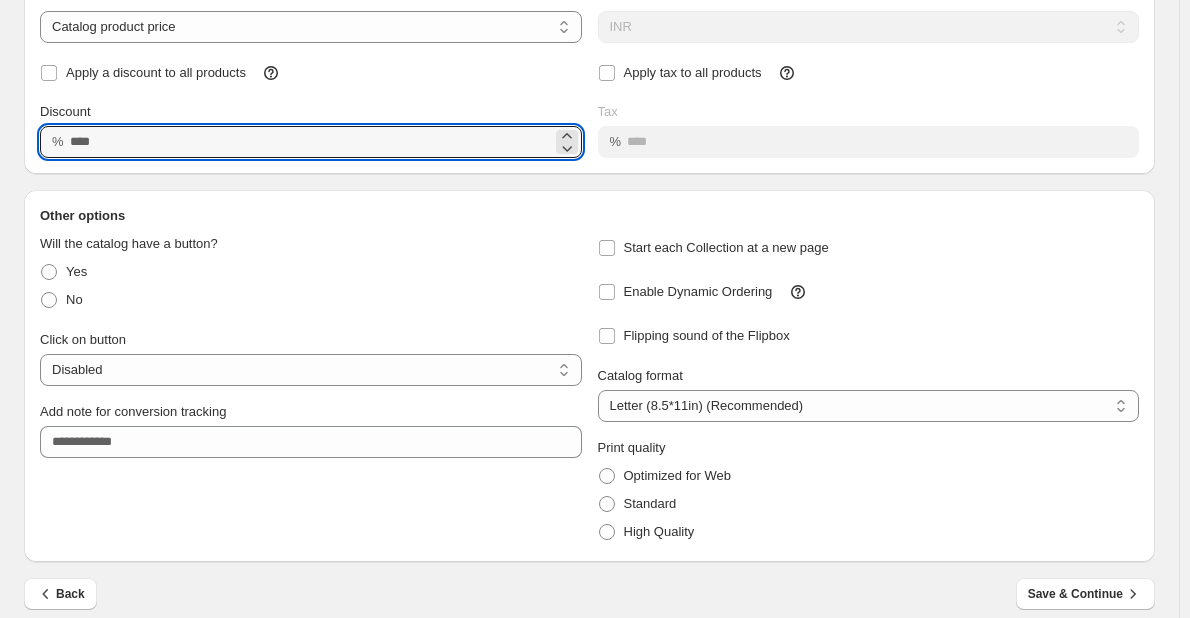 scroll, scrollTop: 182, scrollLeft: 0, axis: vertical 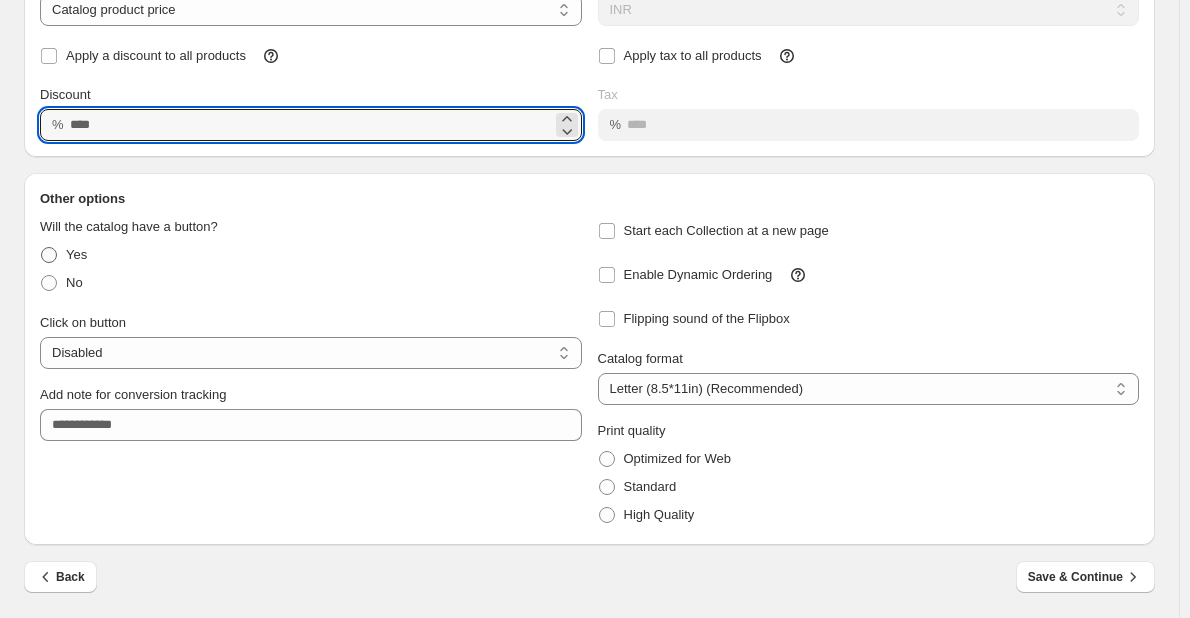 click on "Yes" at bounding box center (76, 254) 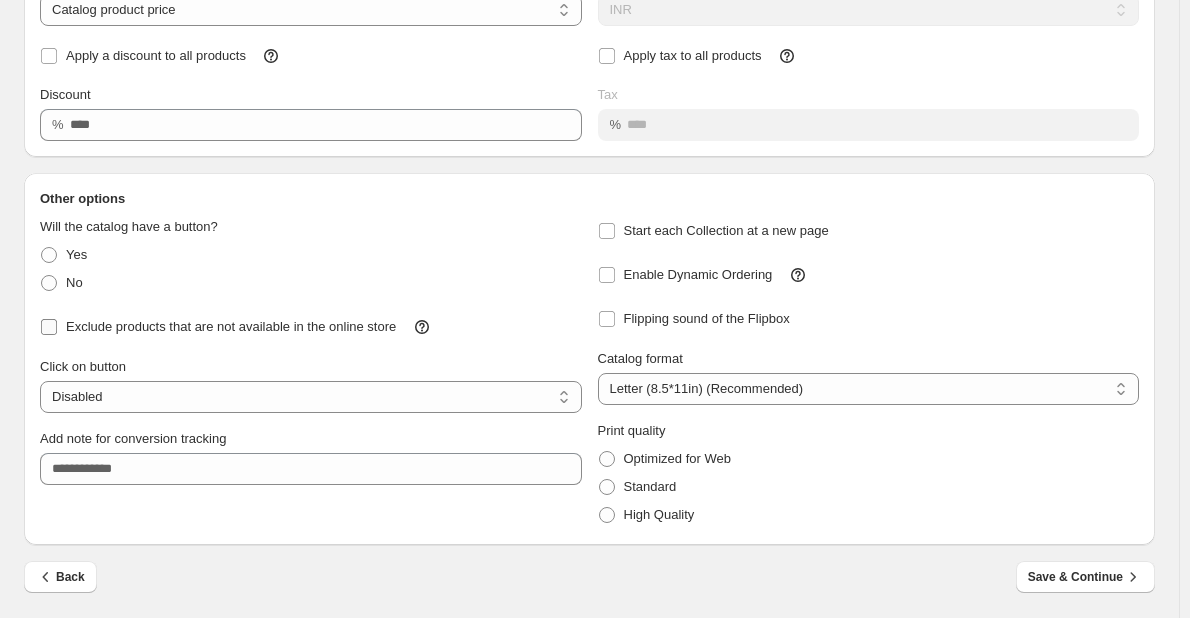 click at bounding box center (49, 327) 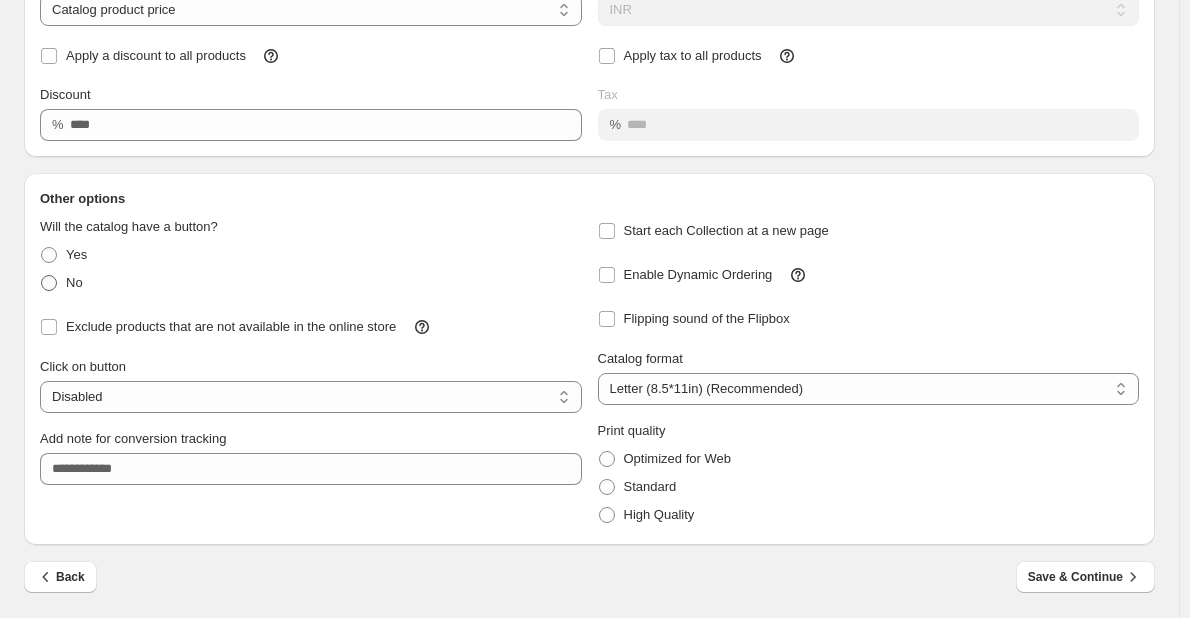 click on "No" at bounding box center (61, 283) 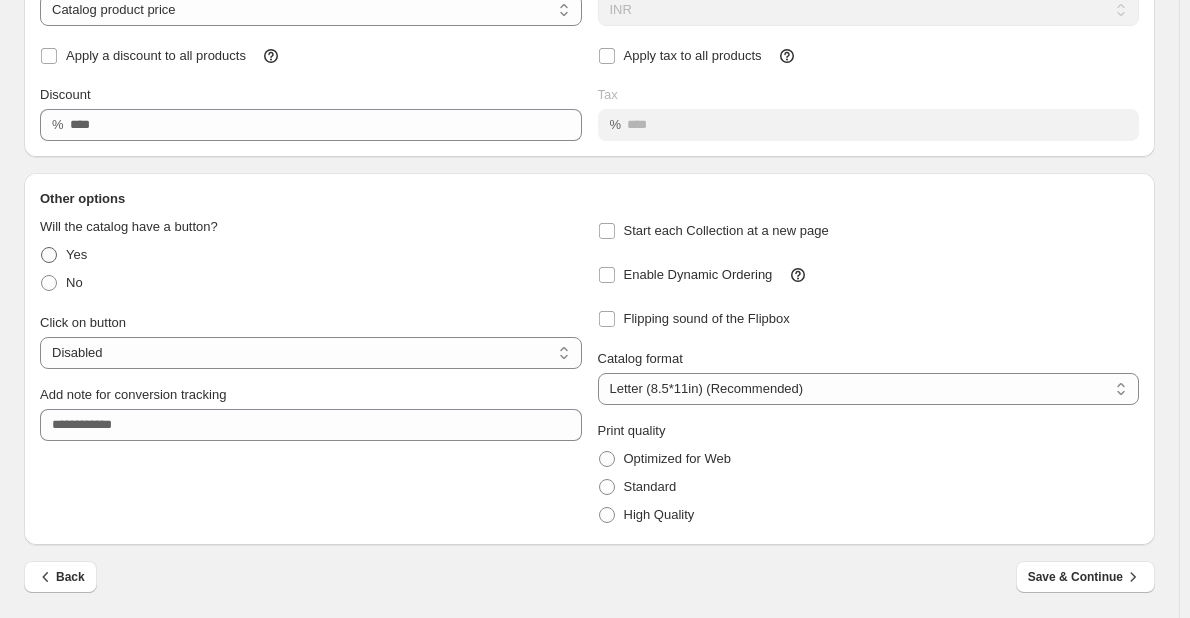 click on "Yes" at bounding box center [76, 254] 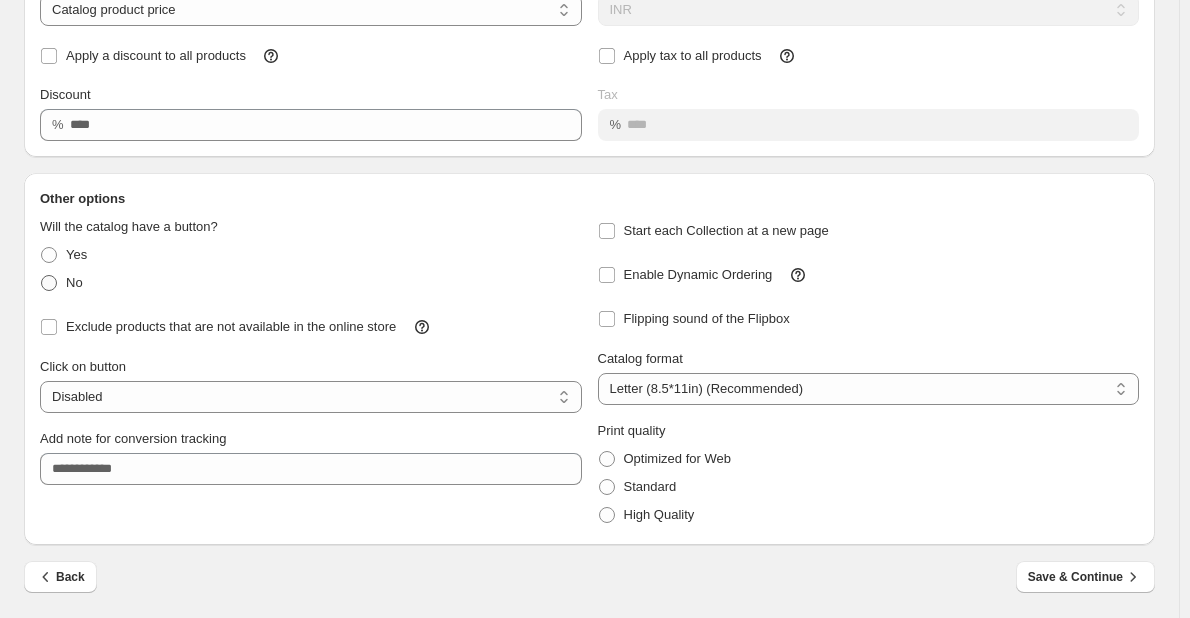 click on "No" at bounding box center [74, 282] 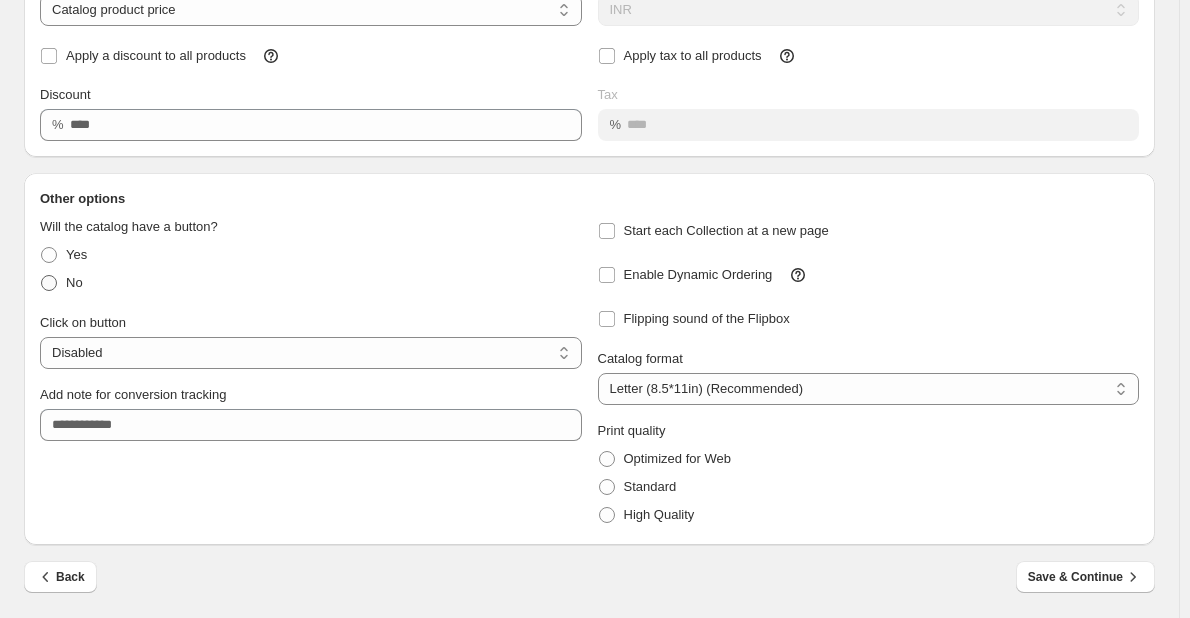 click on "No" at bounding box center [61, 283] 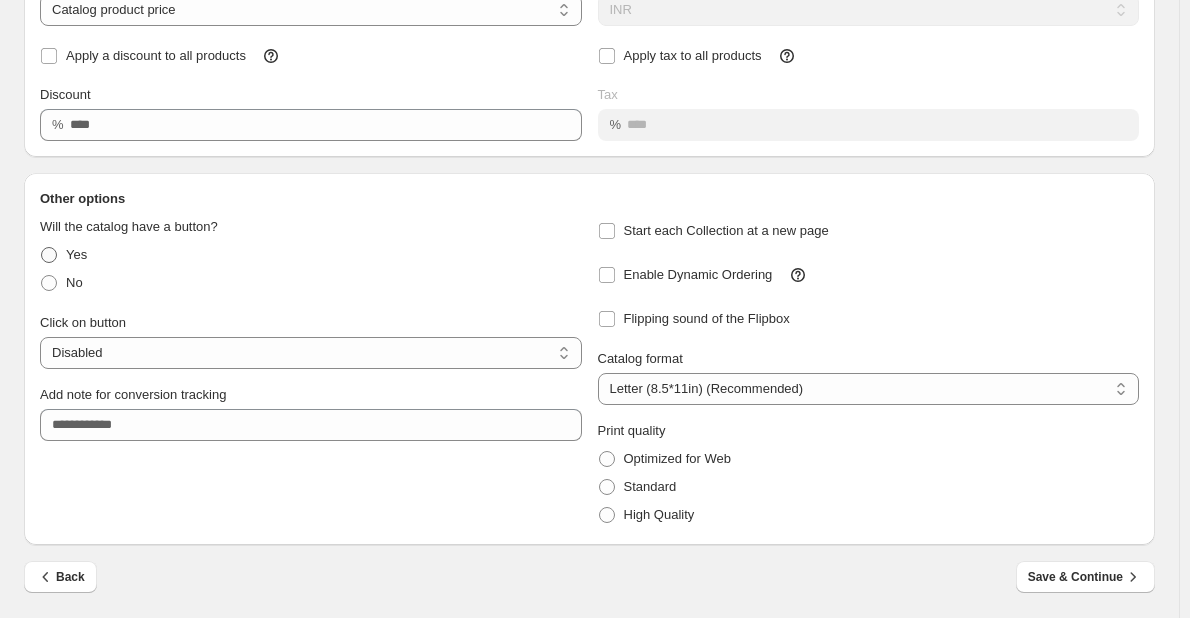 click on "Yes" at bounding box center (76, 254) 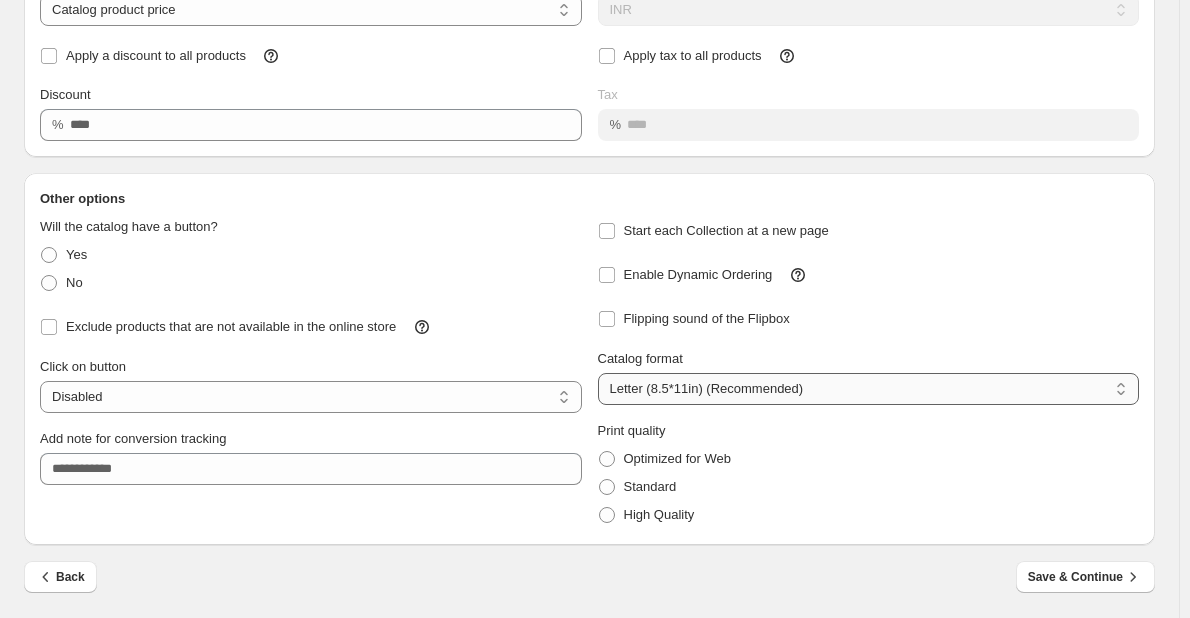 click on "**********" at bounding box center (869, 389) 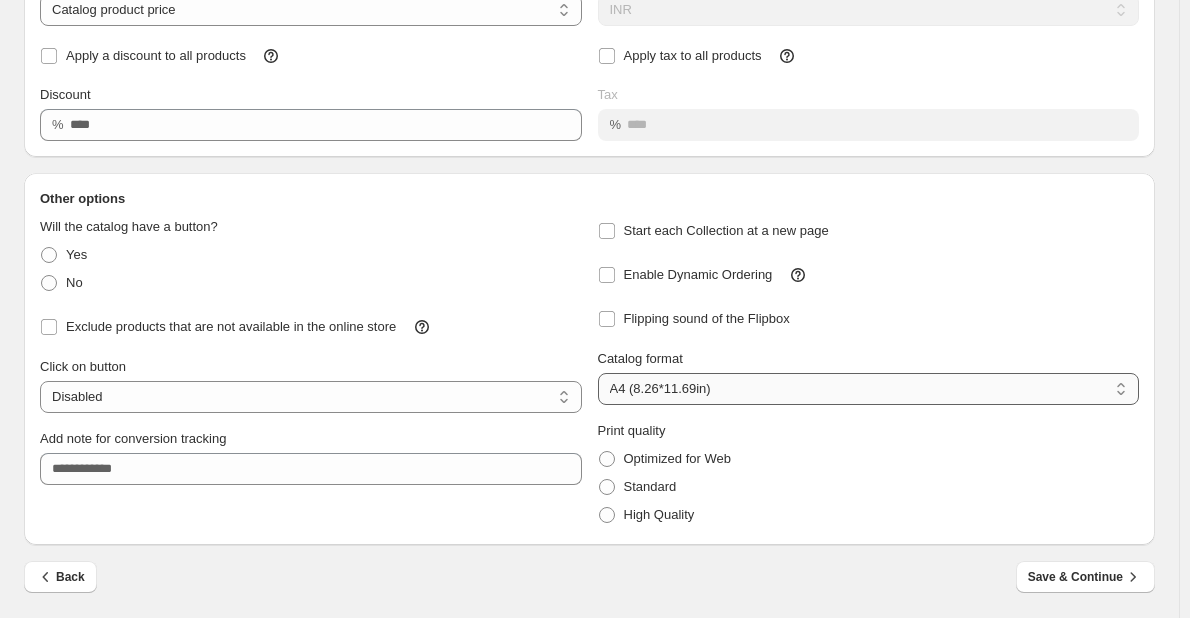 click on "**********" at bounding box center (869, 389) 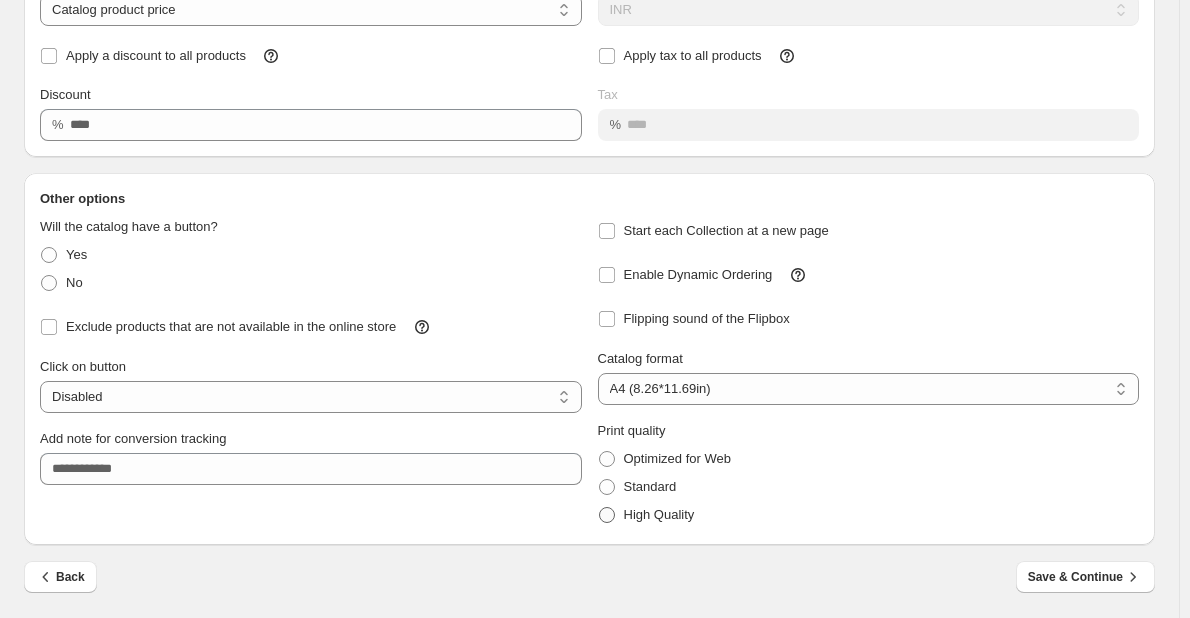 click on "High Quality" at bounding box center (659, 514) 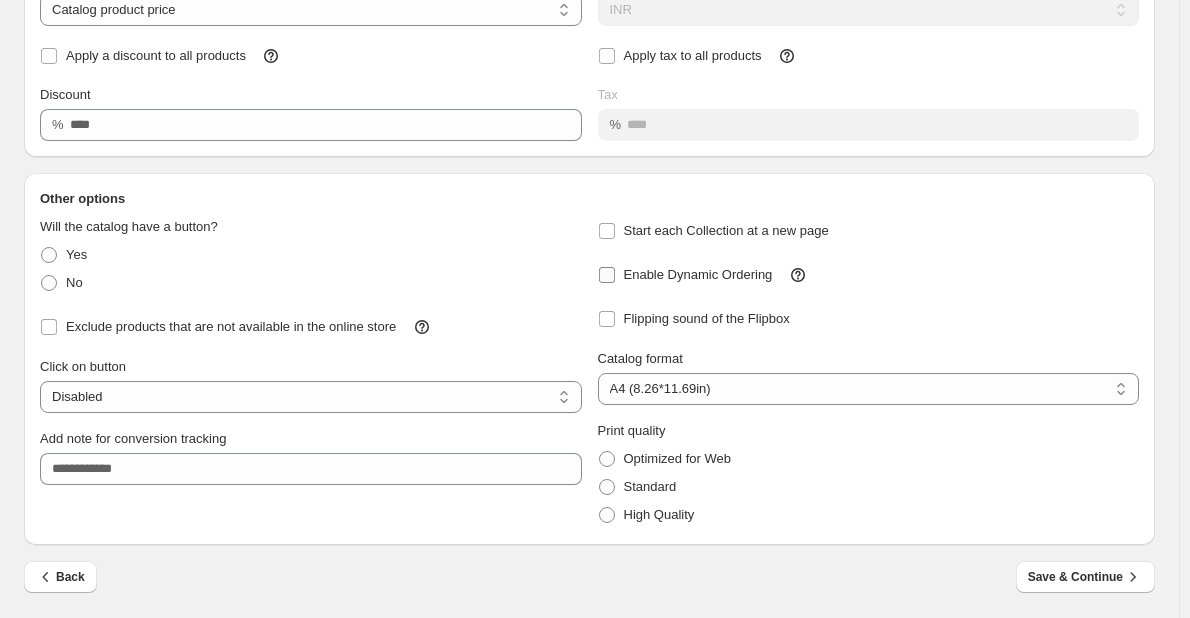 click on "Enable Dynamic Ordering" at bounding box center (698, 274) 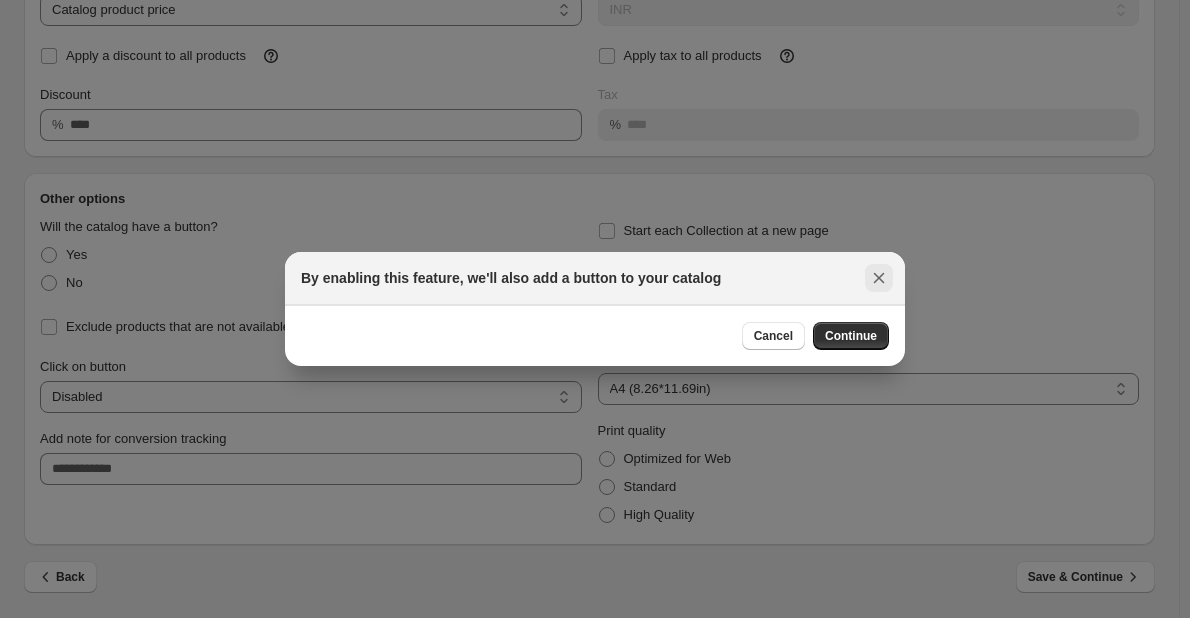 click 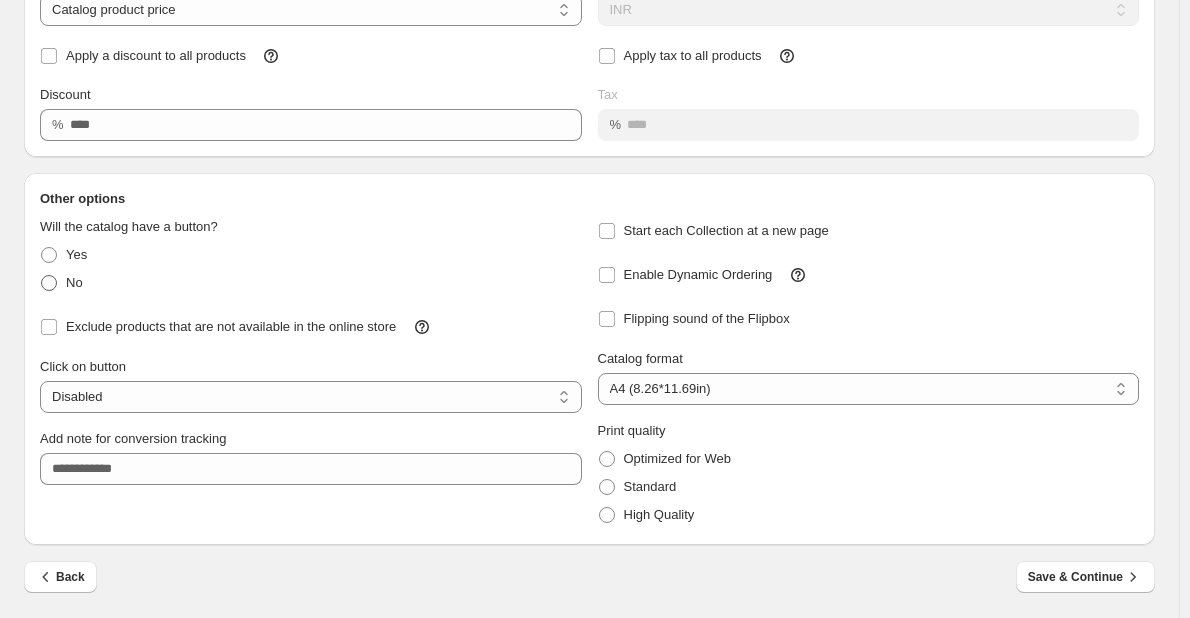 click at bounding box center (49, 283) 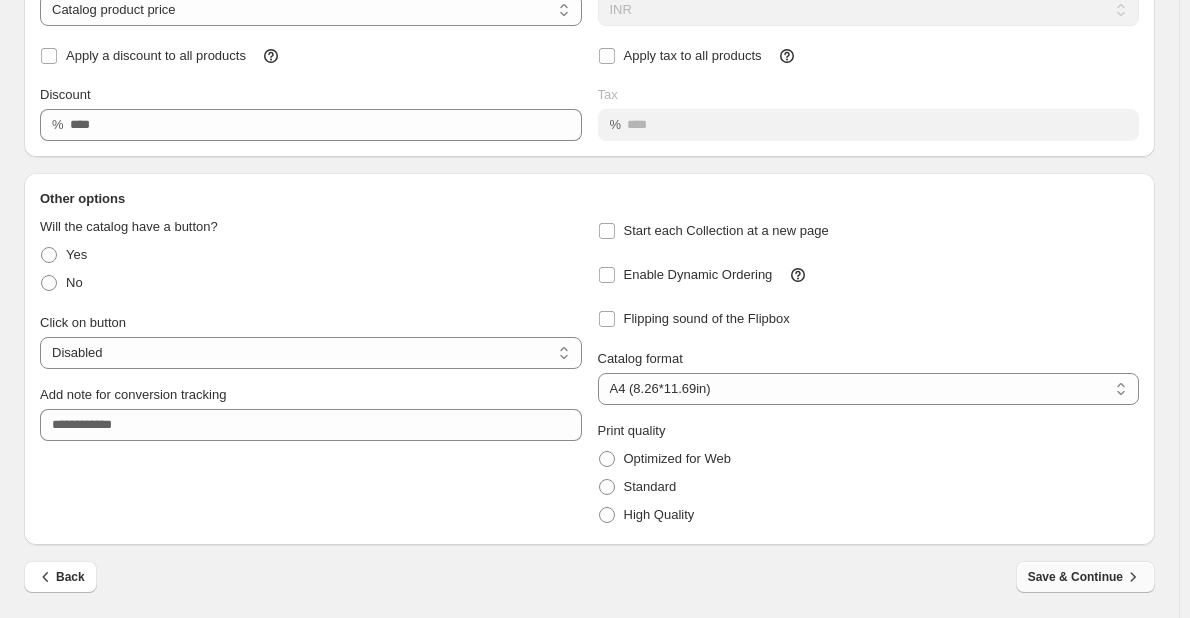click on "Save & Continue" at bounding box center [1085, 577] 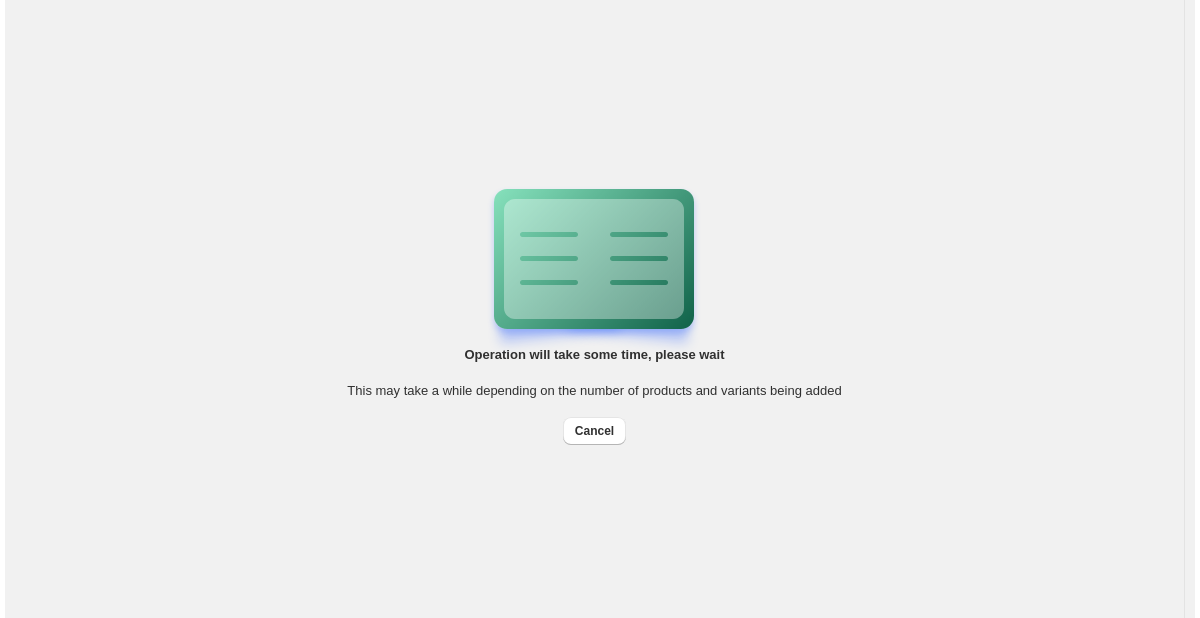 scroll, scrollTop: 0, scrollLeft: 0, axis: both 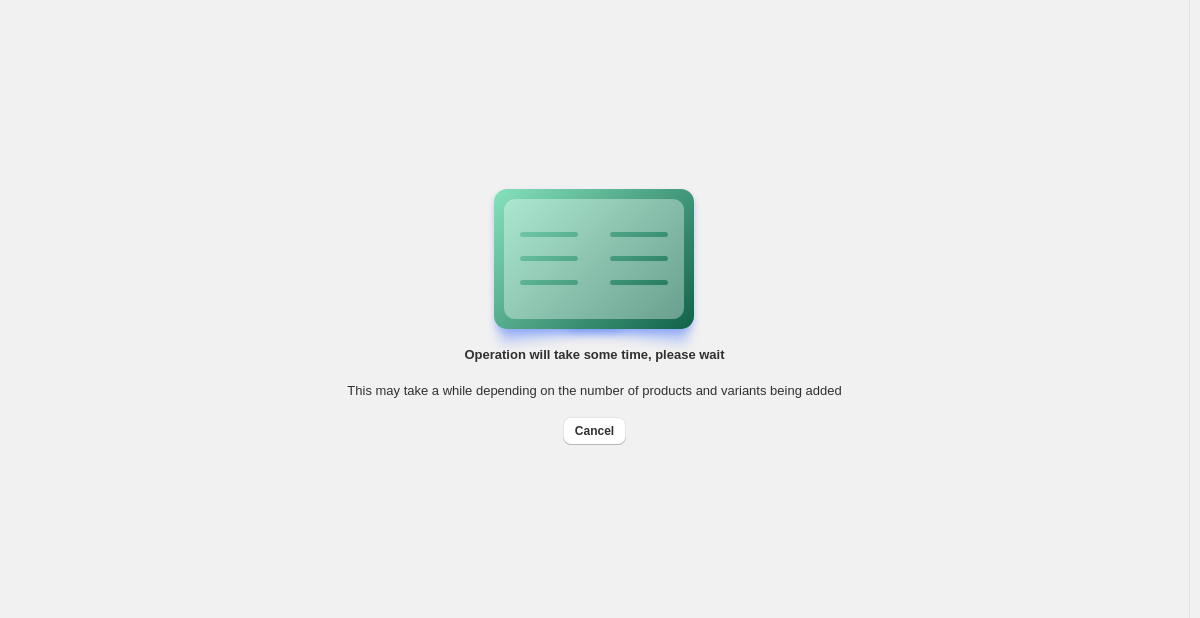 click on "Operation will take some time, please wait This may take a while depending on the number of products and variants being added Cancel Billing Help Center Get Support Suggestion box" at bounding box center (594, 309) 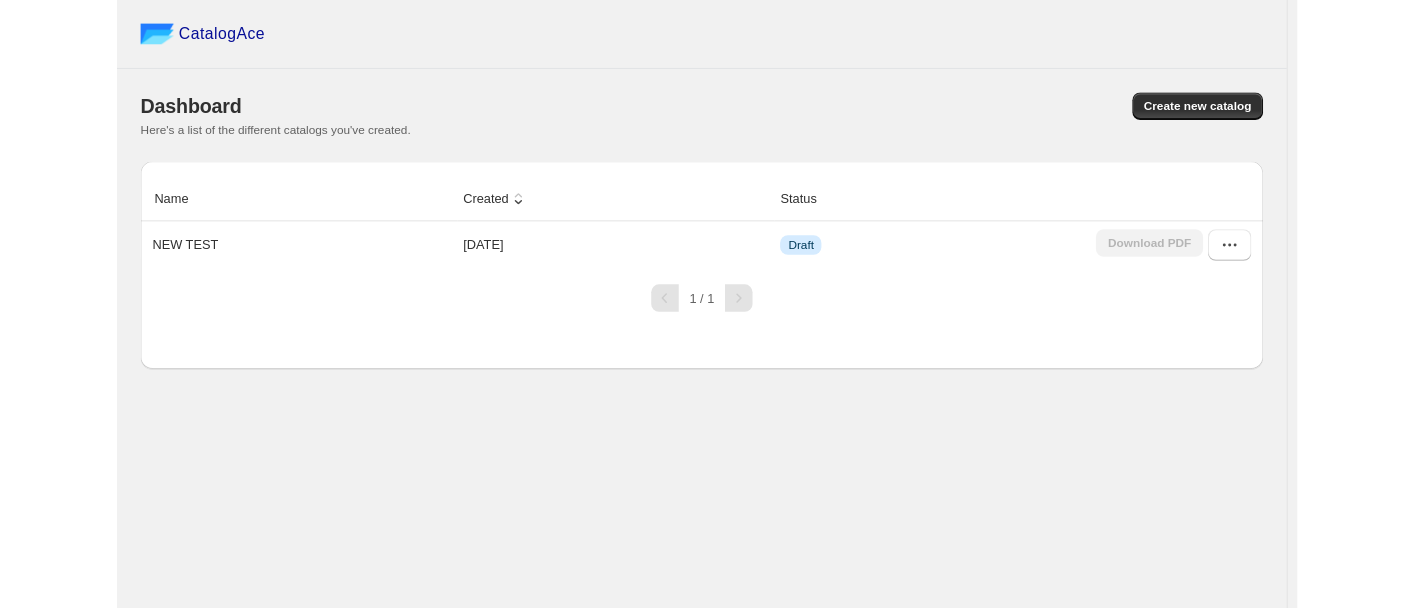 scroll, scrollTop: 0, scrollLeft: 0, axis: both 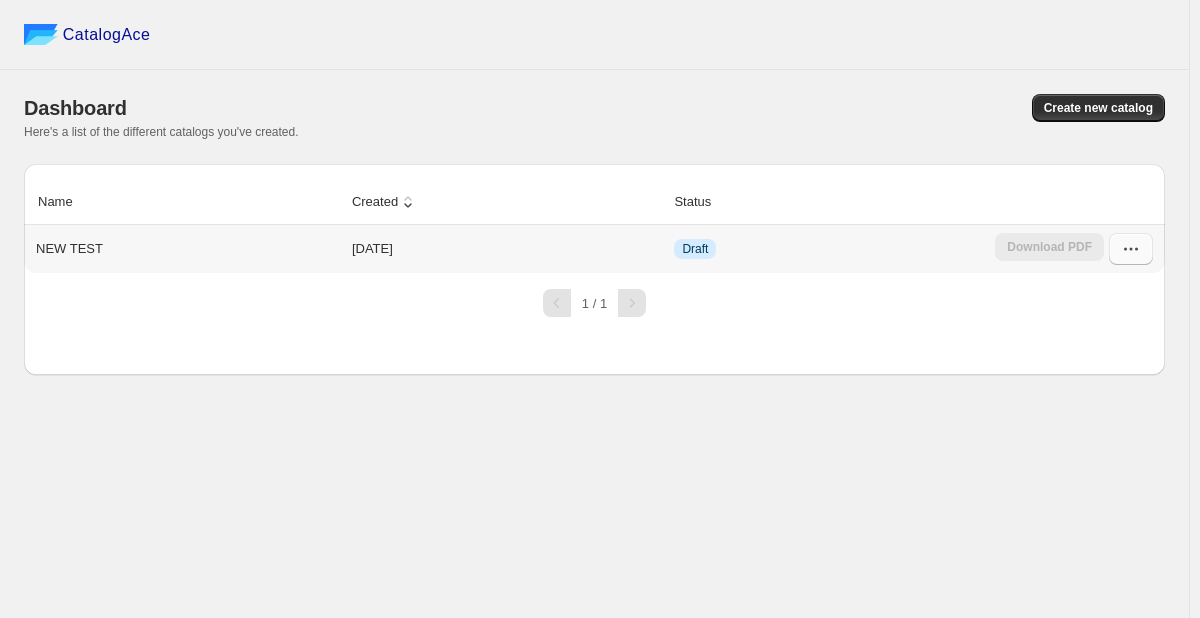 click at bounding box center (1131, 249) 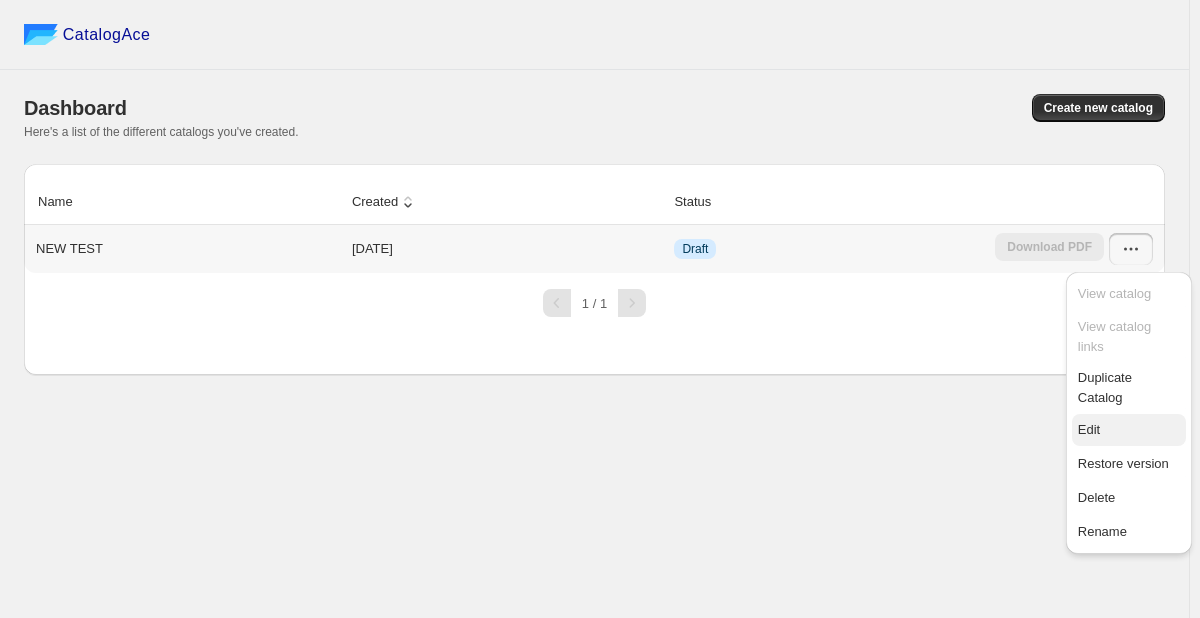 click on "Edit" at bounding box center [1129, 430] 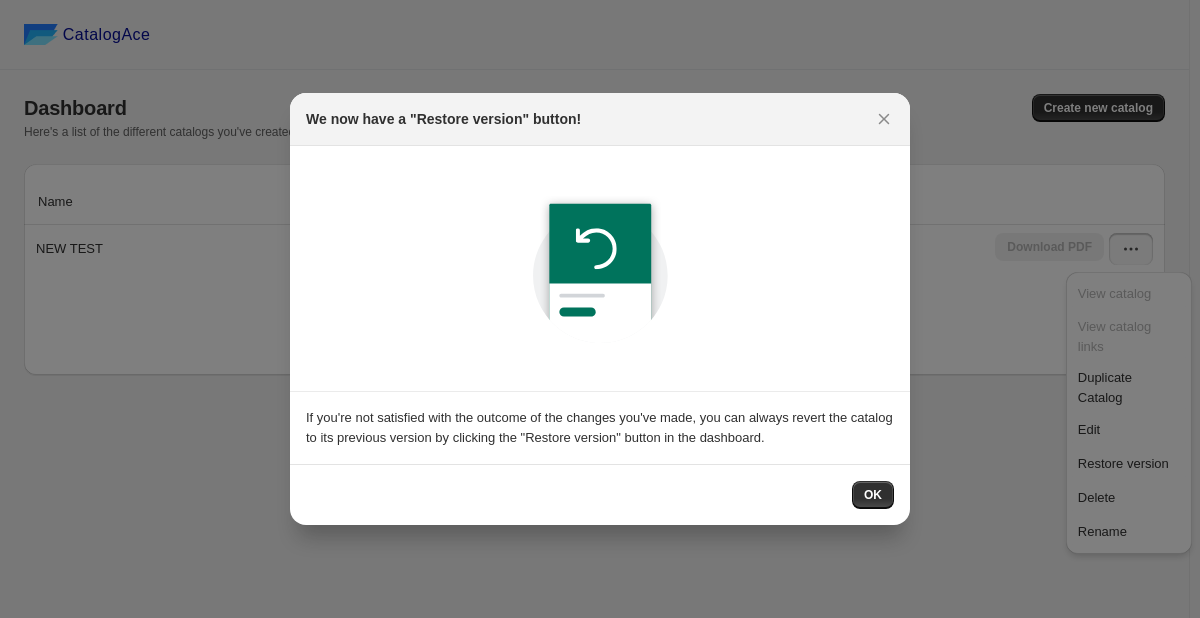 click on "OK" at bounding box center [873, 495] 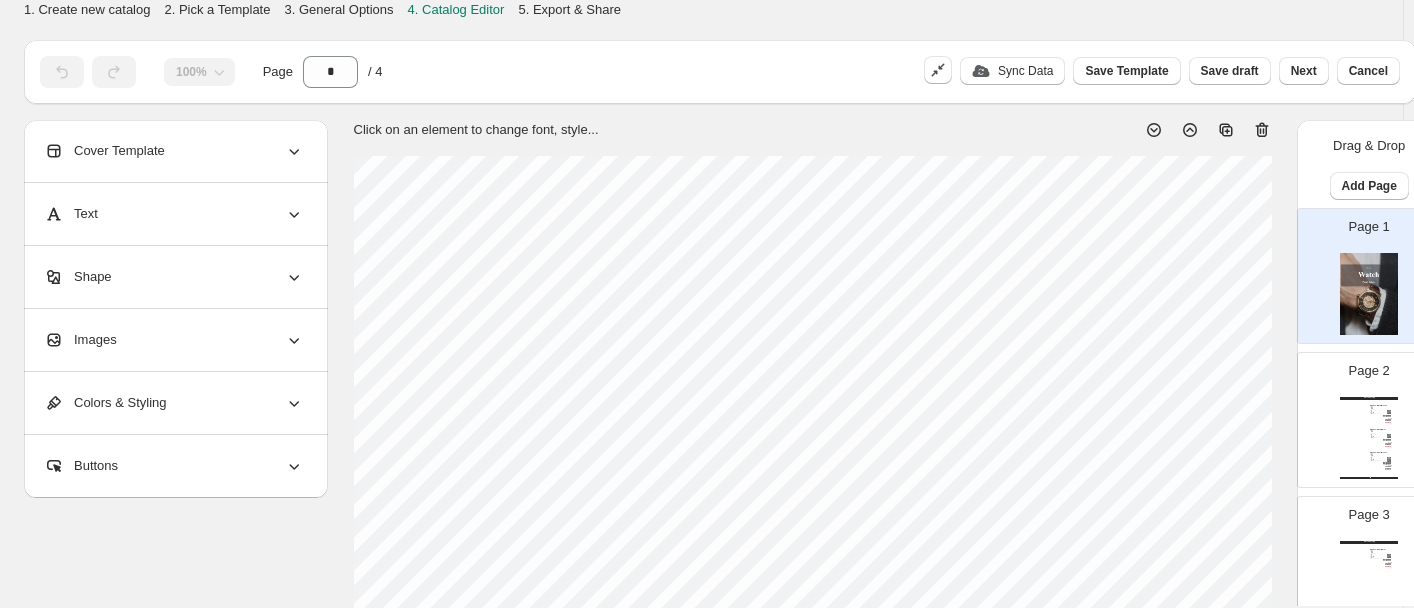 click on "Cover Template" at bounding box center (104, 151) 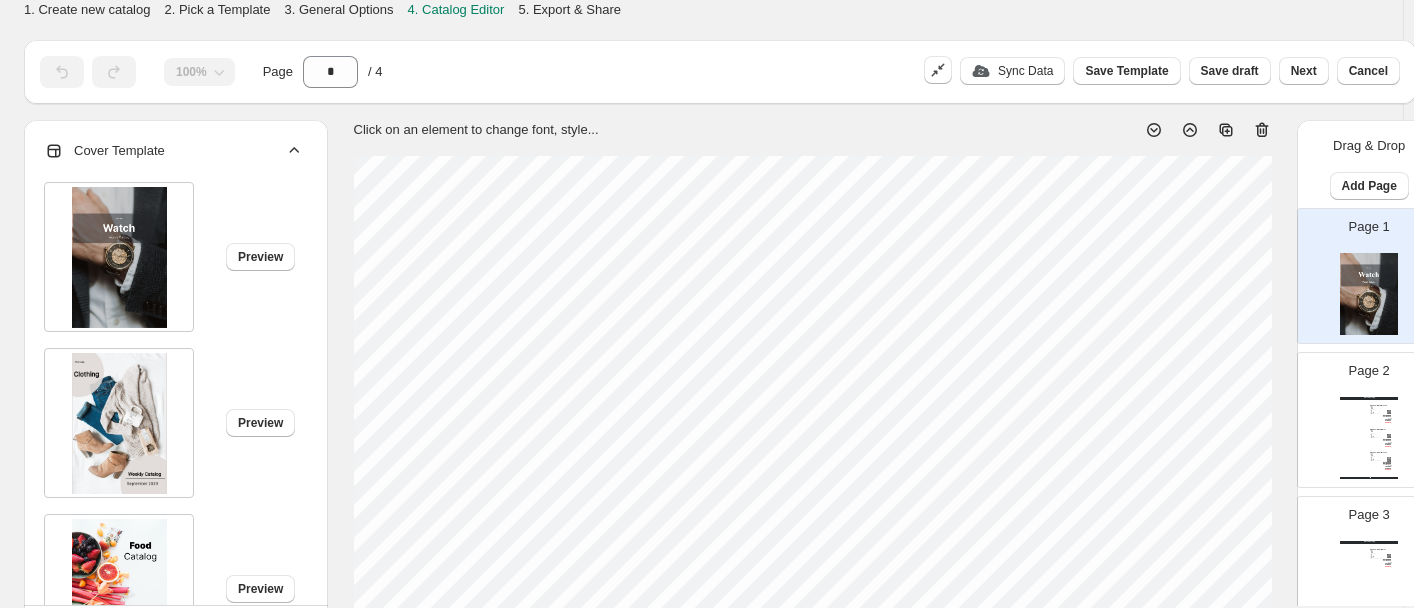 click on "Cover Template Preview Preview Preview Preview Preview Preview [GEOGRAPHIC_DATA] [GEOGRAPHIC_DATA] [GEOGRAPHIC_DATA] [GEOGRAPHIC_DATA] [GEOGRAPHIC_DATA] [GEOGRAPHIC_DATA] [GEOGRAPHIC_DATA] [GEOGRAPHIC_DATA] [GEOGRAPHIC_DATA] [GEOGRAPHIC_DATA] [GEOGRAPHIC_DATA] Preview [GEOGRAPHIC_DATA] [GEOGRAPHIC_DATA] [GEOGRAPHIC_DATA] [GEOGRAPHIC_DATA] [GEOGRAPHIC_DATA] [GEOGRAPHIC_DATA] [GEOGRAPHIC_DATA] [GEOGRAPHIC_DATA] [GEOGRAPHIC_DATA]" at bounding box center [176, 363] 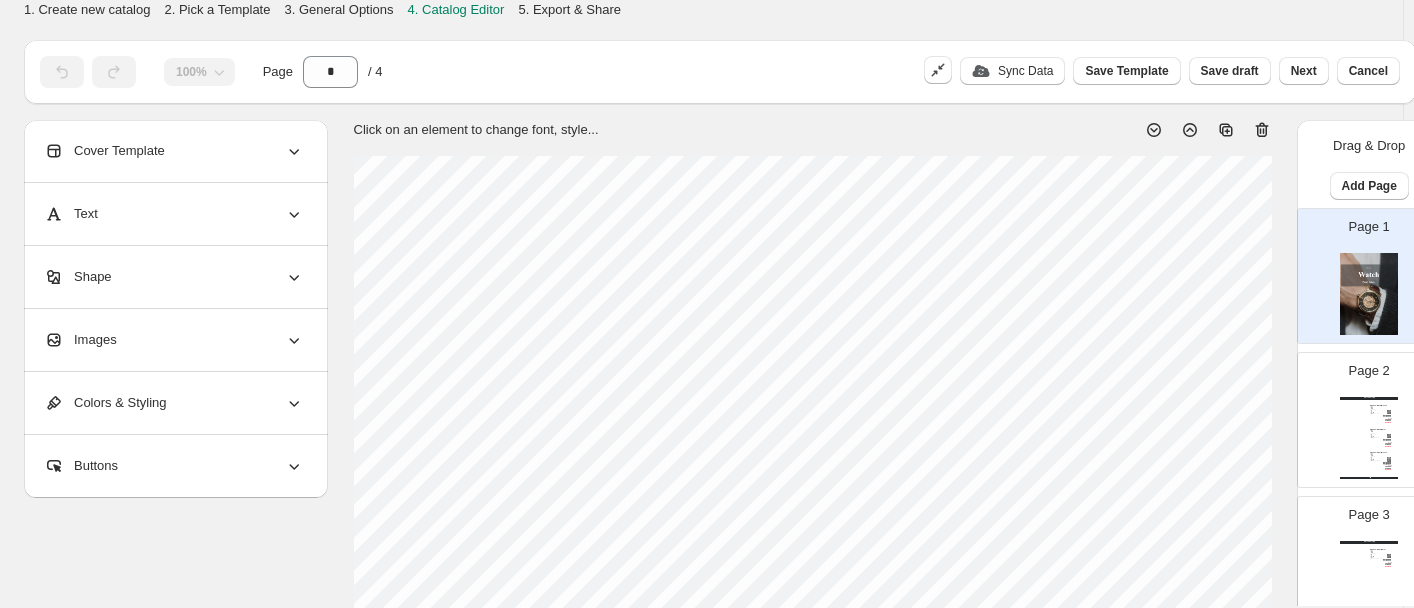 click 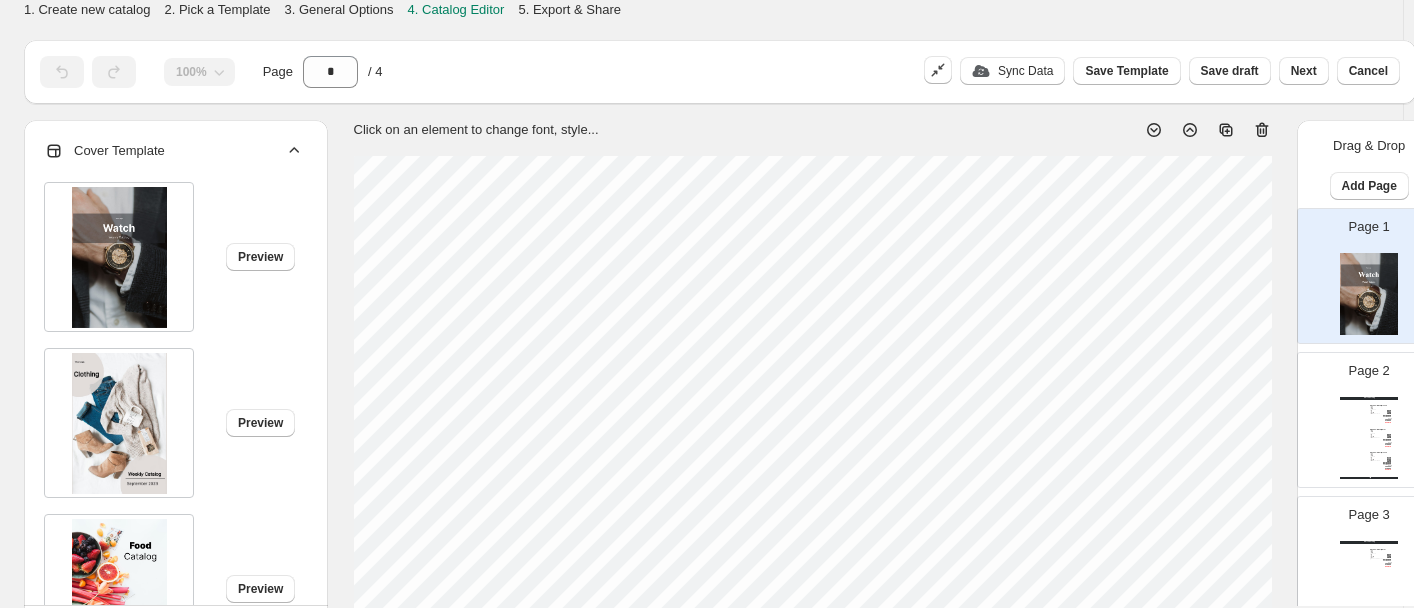click 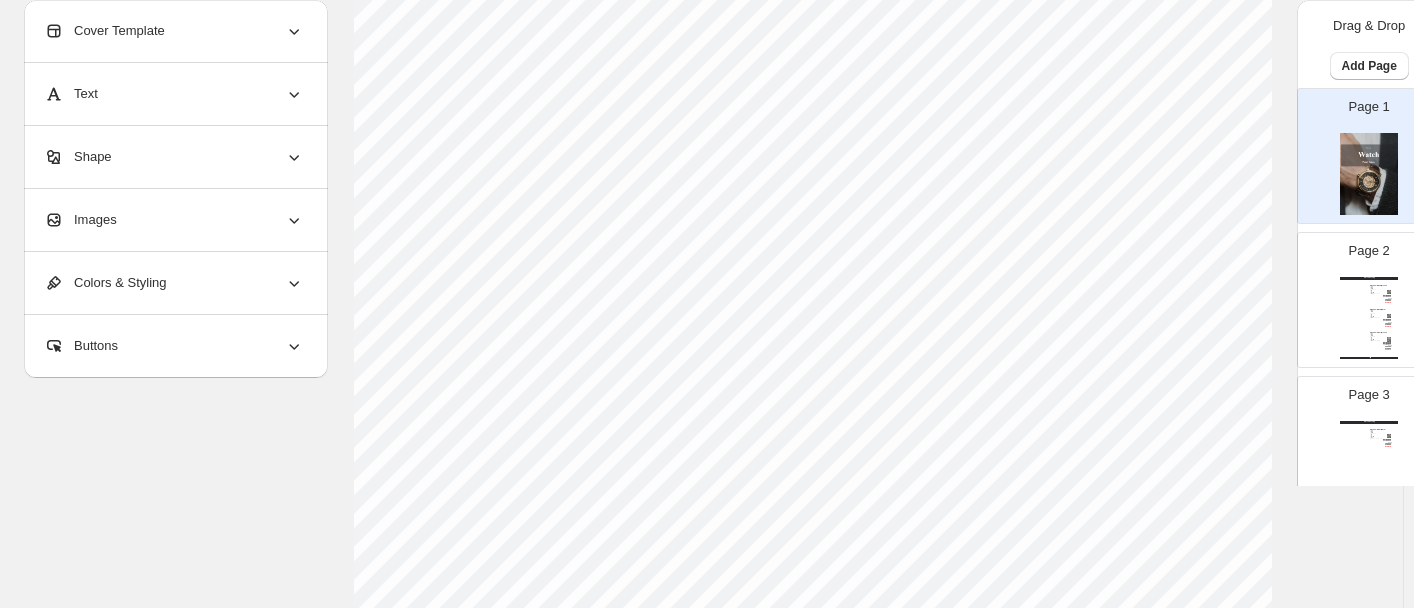 scroll, scrollTop: 29, scrollLeft: 0, axis: vertical 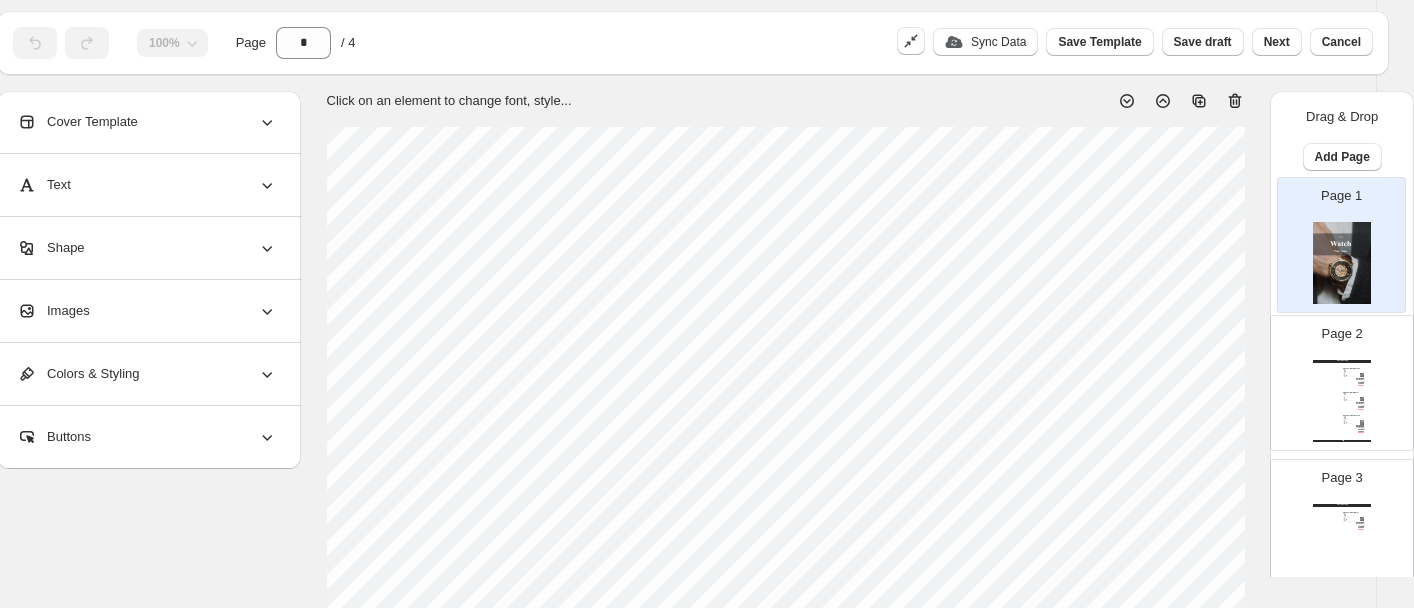 drag, startPoint x: 1372, startPoint y: 211, endPoint x: 1351, endPoint y: 216, distance: 21.587032 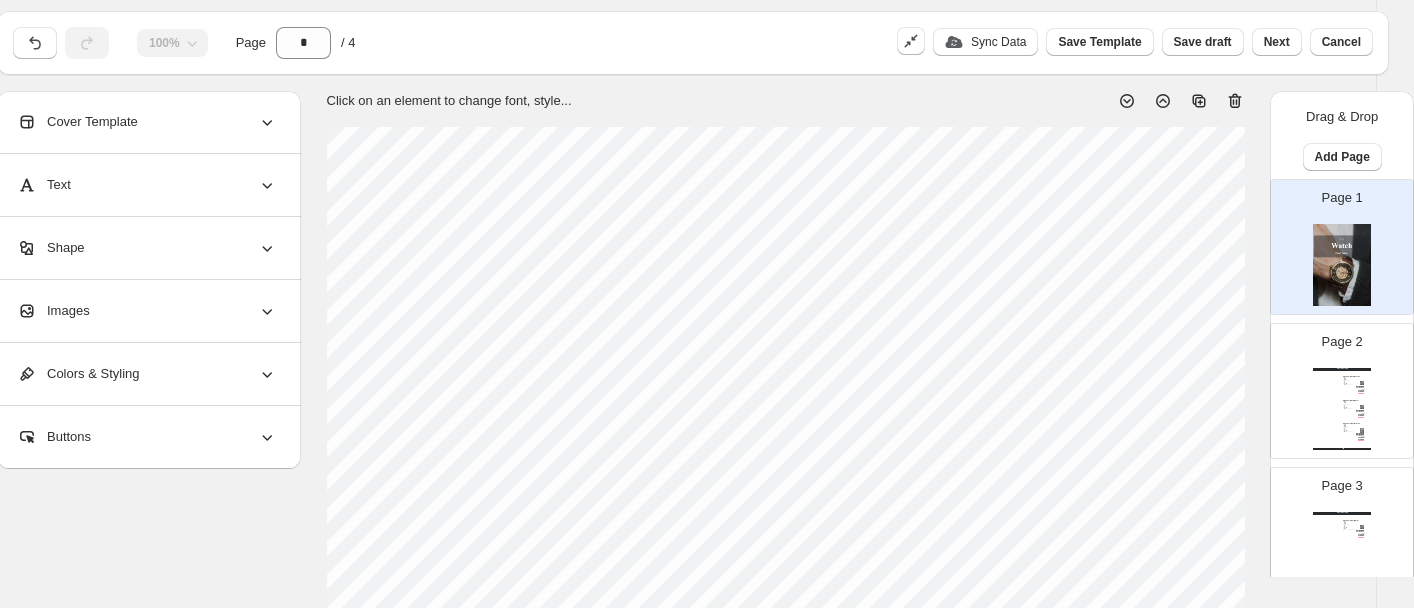 scroll, scrollTop: 40, scrollLeft: 27, axis: both 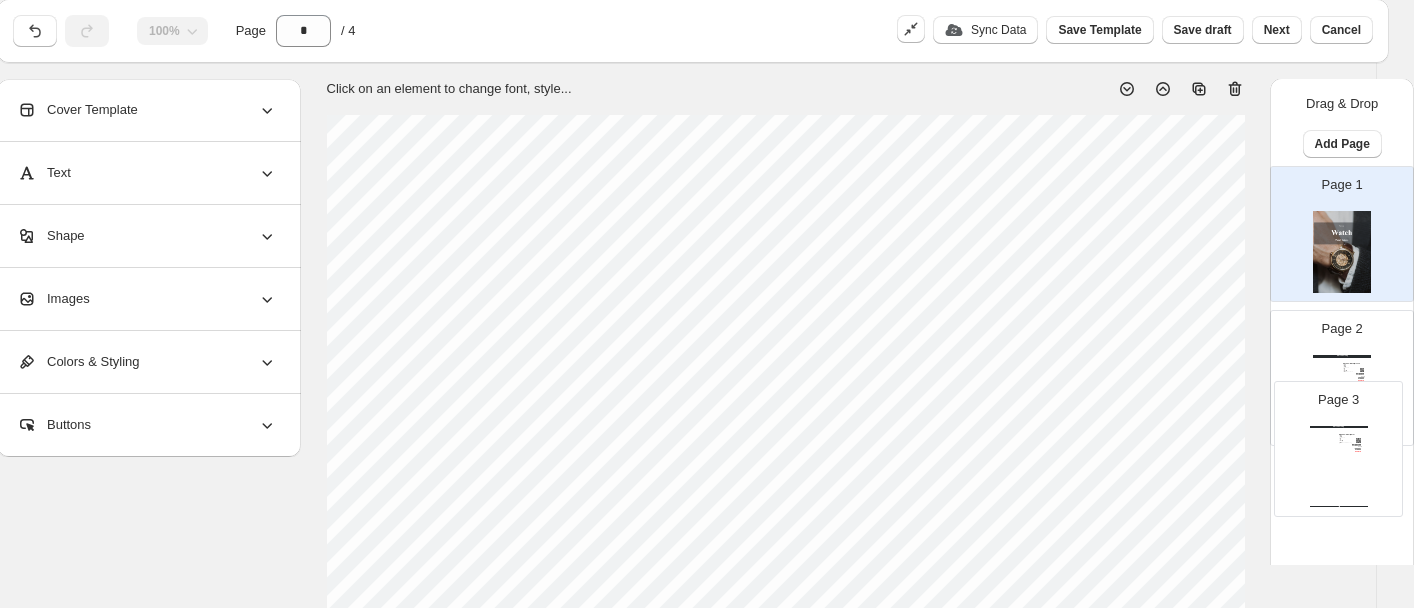 drag, startPoint x: 1342, startPoint y: 512, endPoint x: 1350, endPoint y: 437, distance: 75.42546 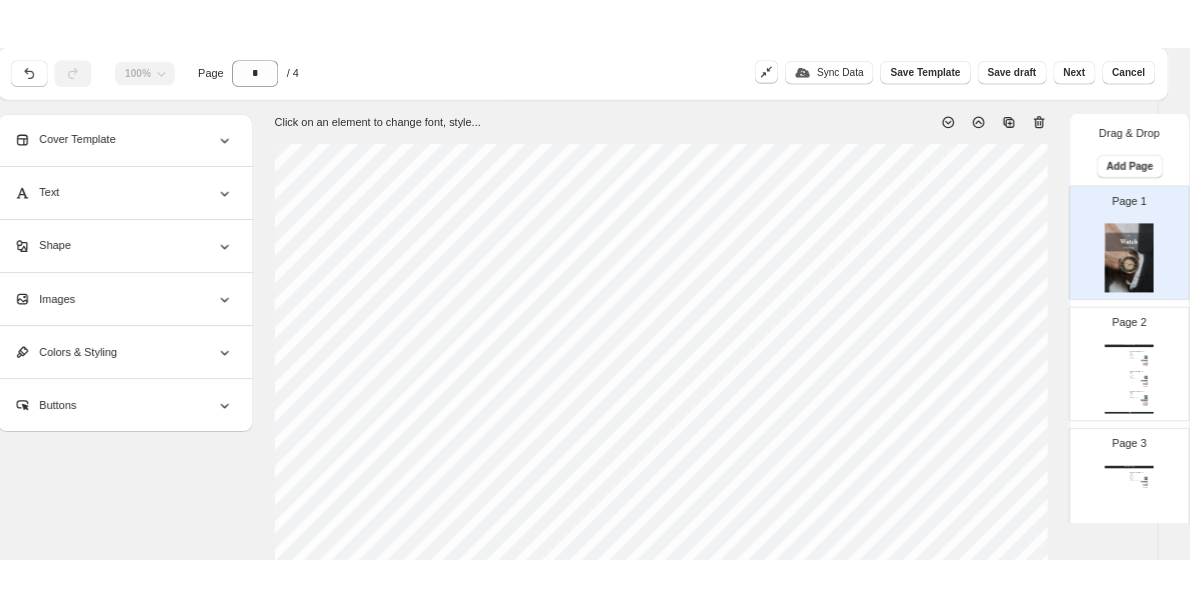 scroll, scrollTop: 41, scrollLeft: 11, axis: both 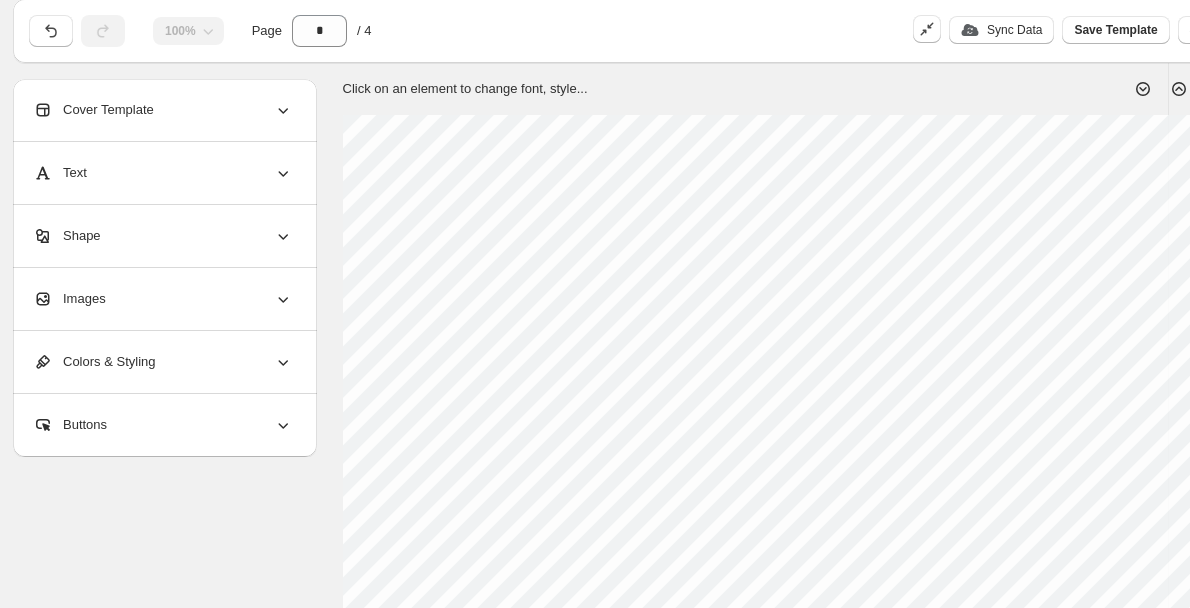 click 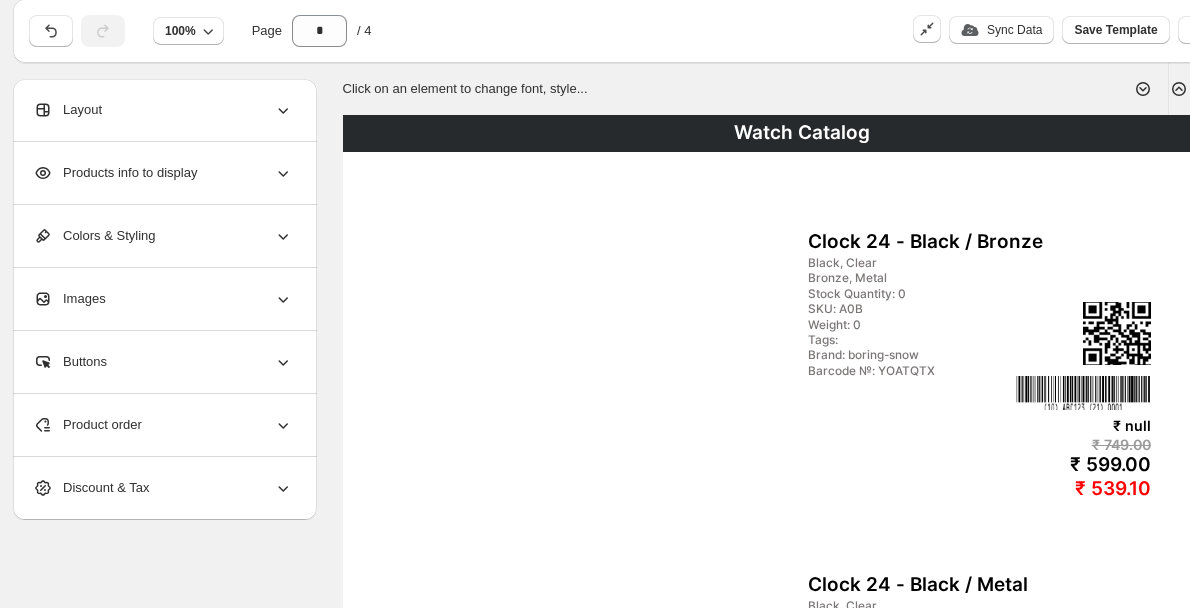 click 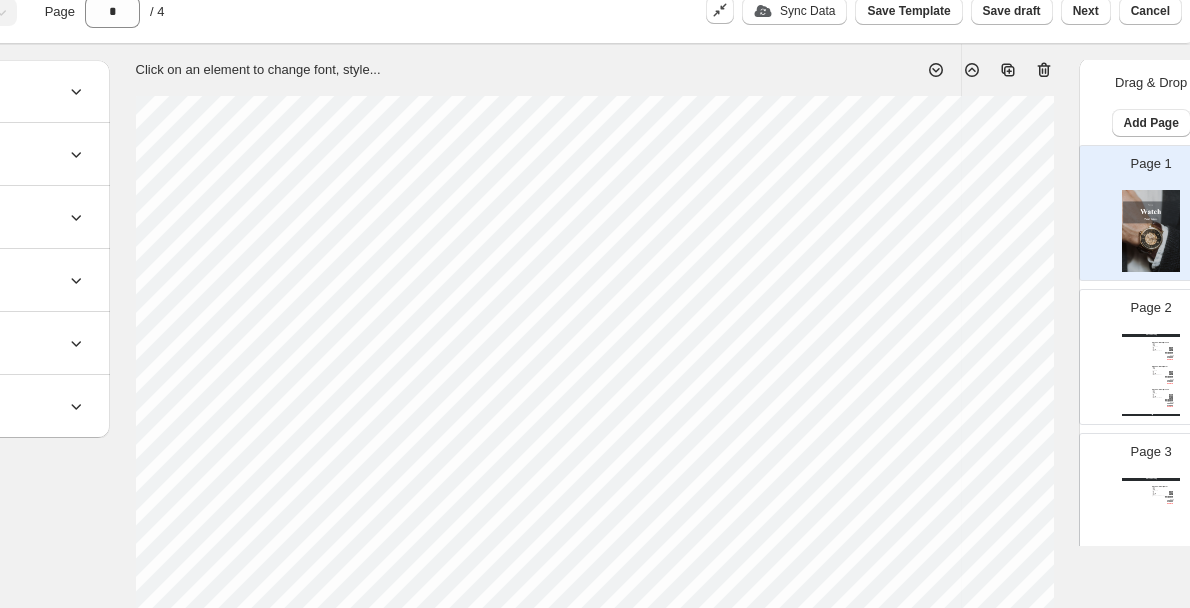 scroll, scrollTop: 70, scrollLeft: 251, axis: both 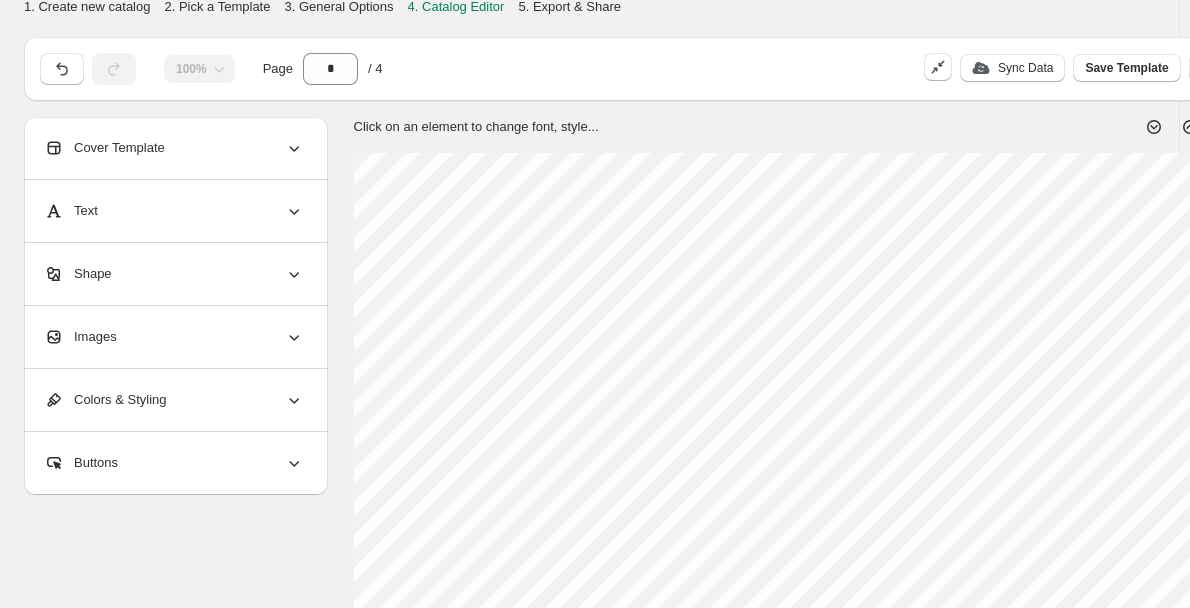 click on "Cover Template" at bounding box center [104, 148] 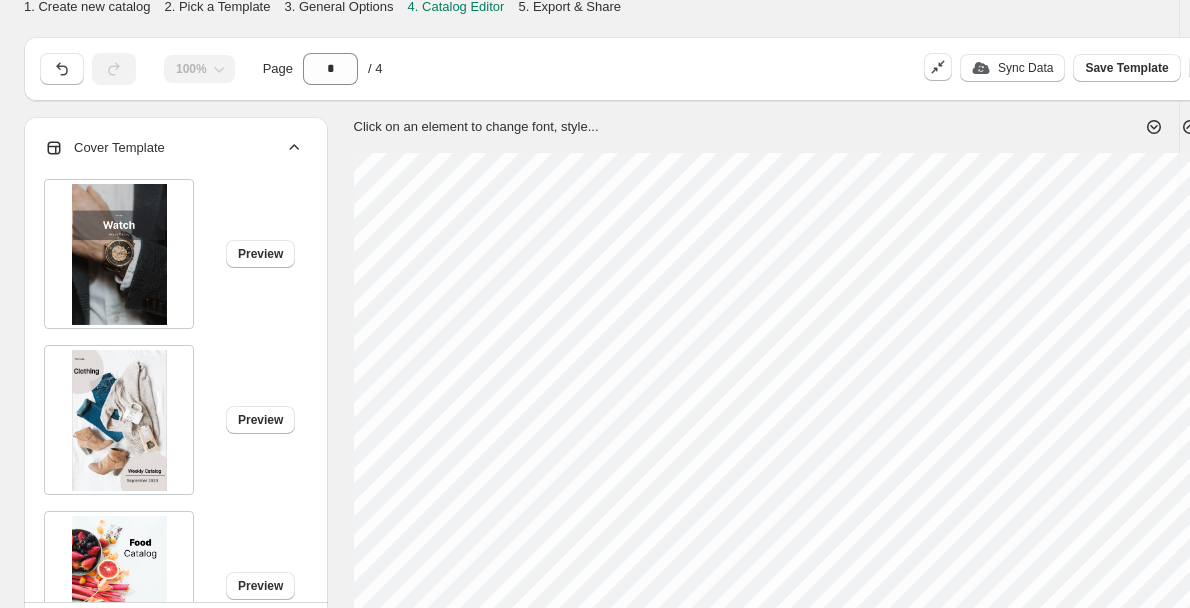 click on "Cover Template" at bounding box center [104, 148] 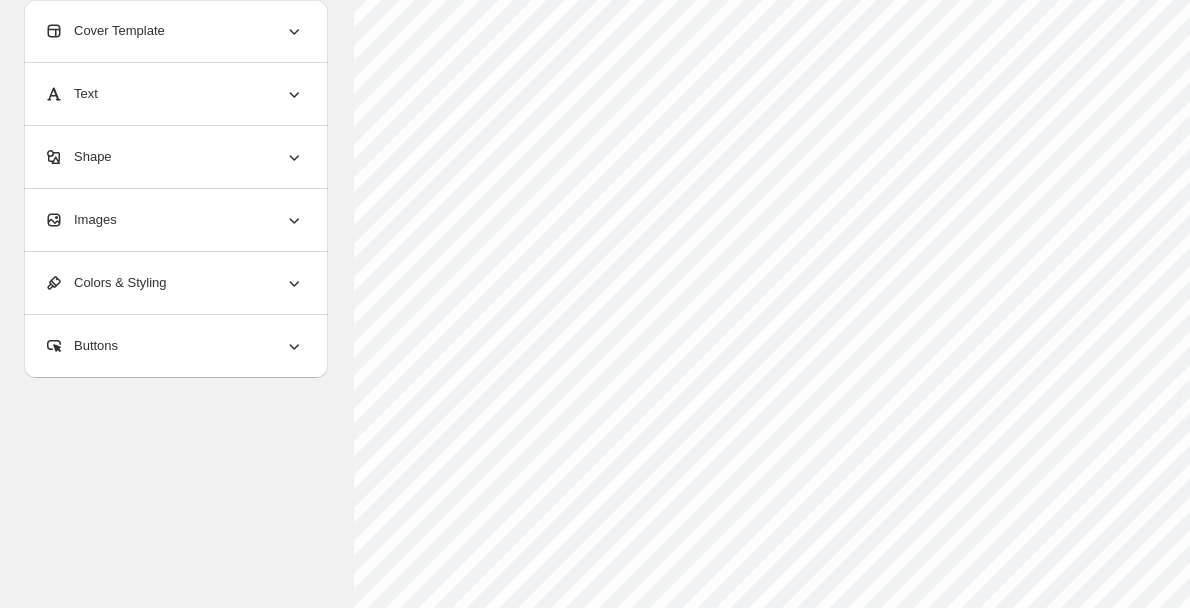 scroll, scrollTop: 817, scrollLeft: 0, axis: vertical 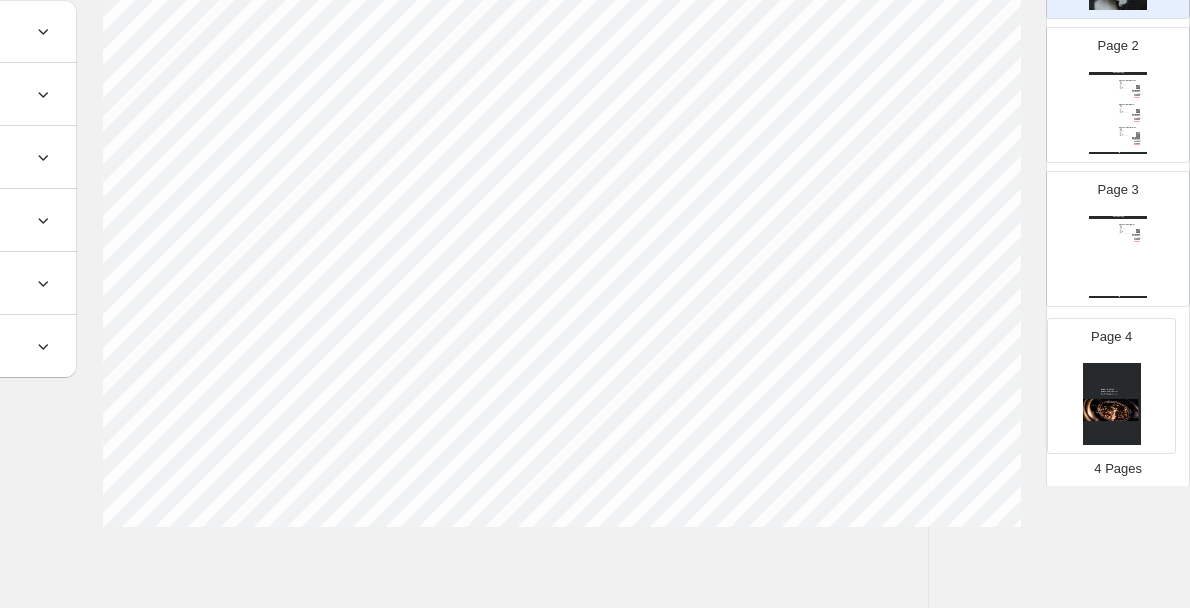 drag, startPoint x: 1174, startPoint y: 422, endPoint x: 1147, endPoint y: 495, distance: 77.83315 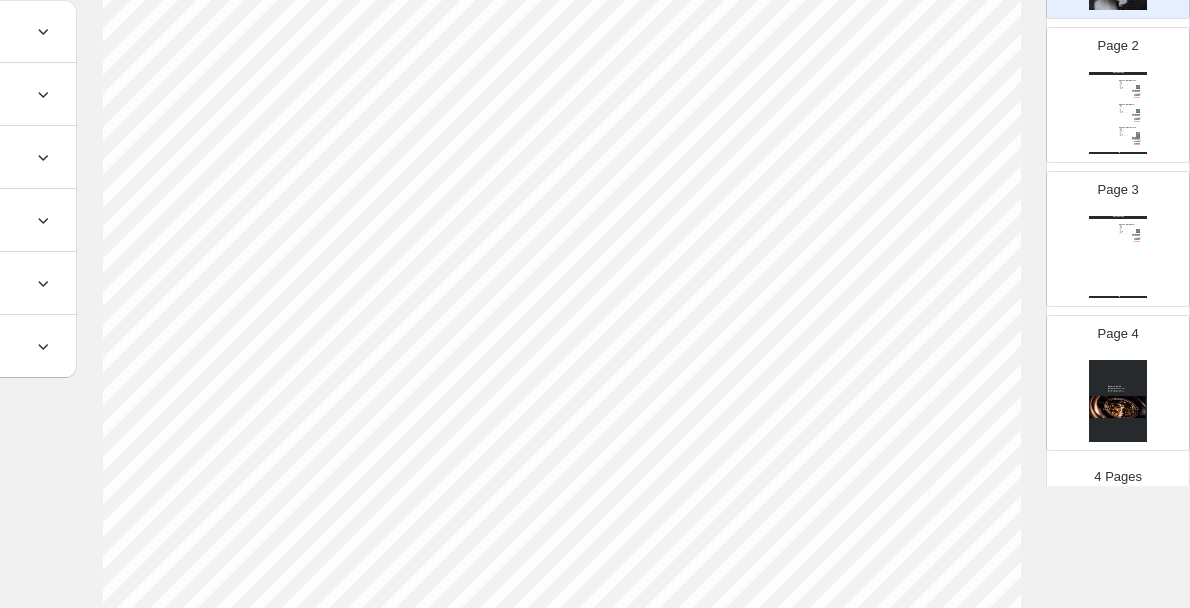 scroll, scrollTop: 0, scrollLeft: 251, axis: horizontal 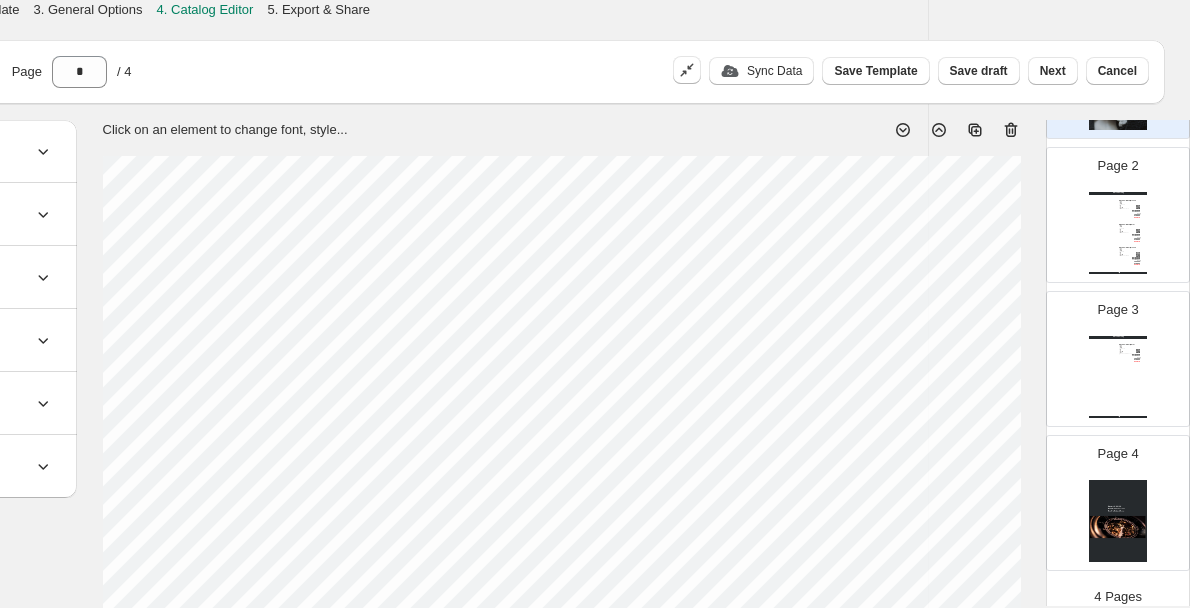 click on "5. Export & Share" at bounding box center [318, 9] 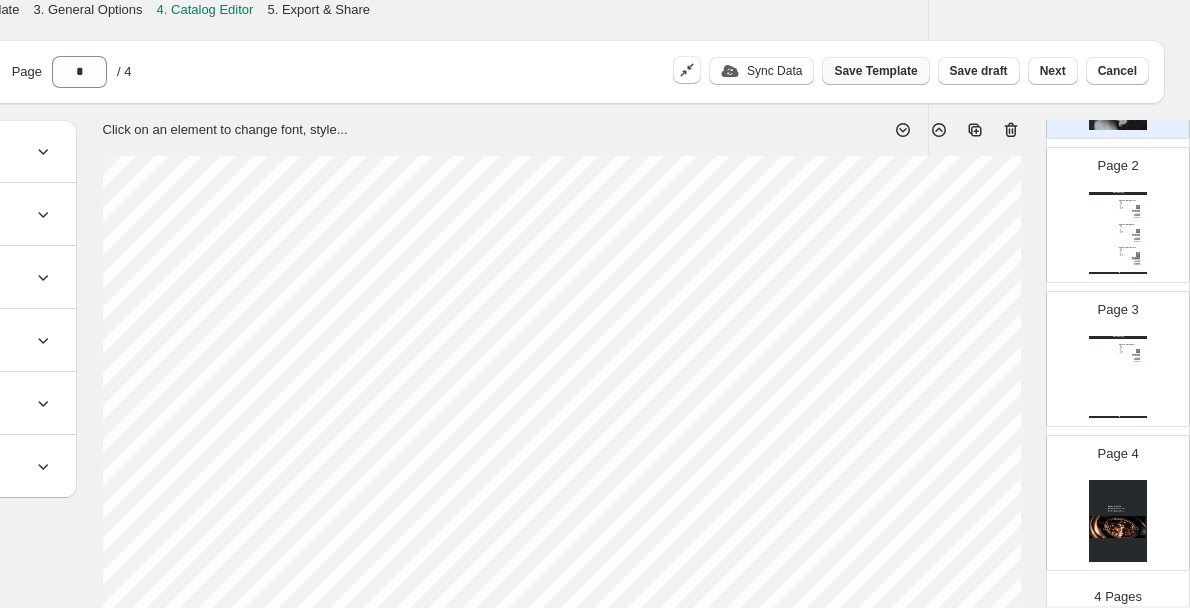 click on "Save Template" at bounding box center [875, 71] 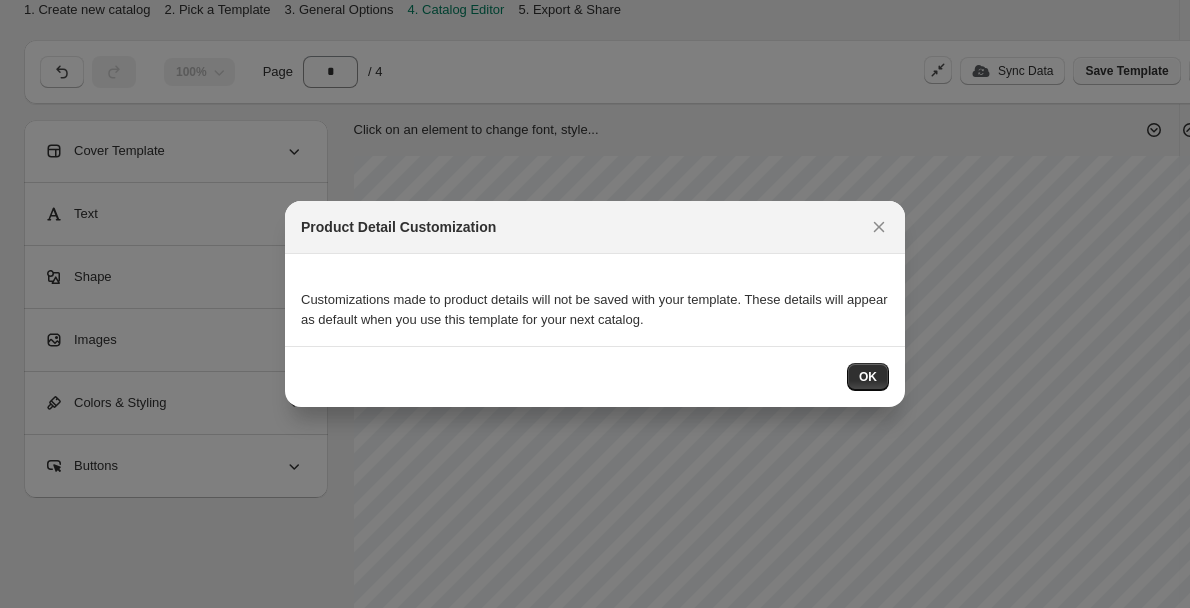 scroll, scrollTop: 0, scrollLeft: 0, axis: both 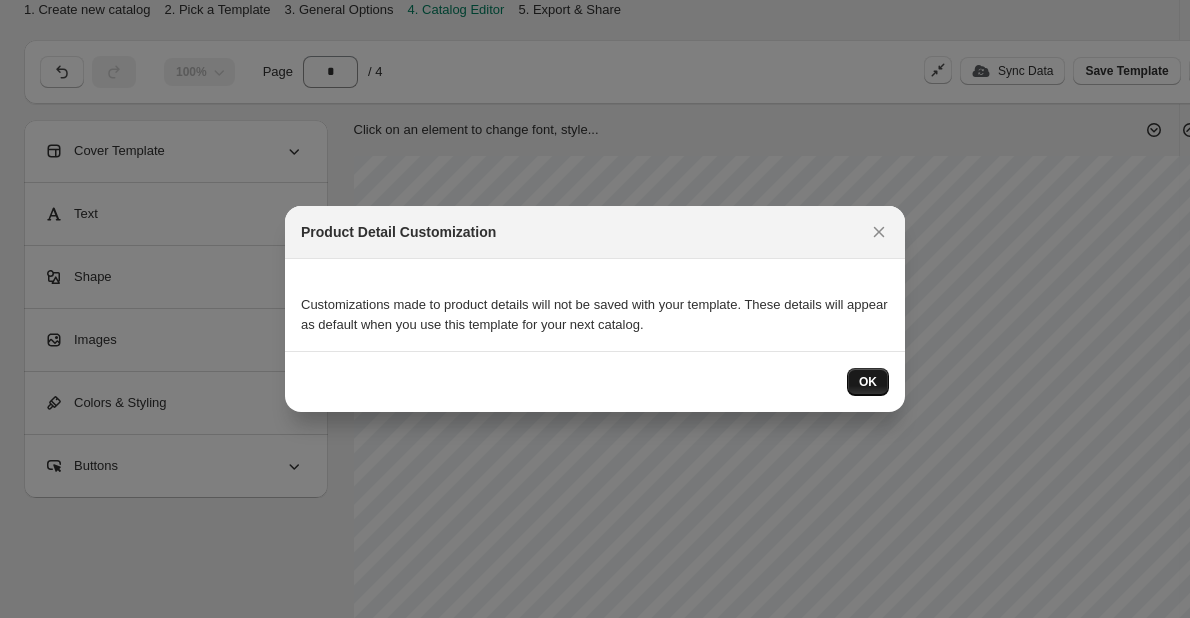 click on "OK" at bounding box center [868, 382] 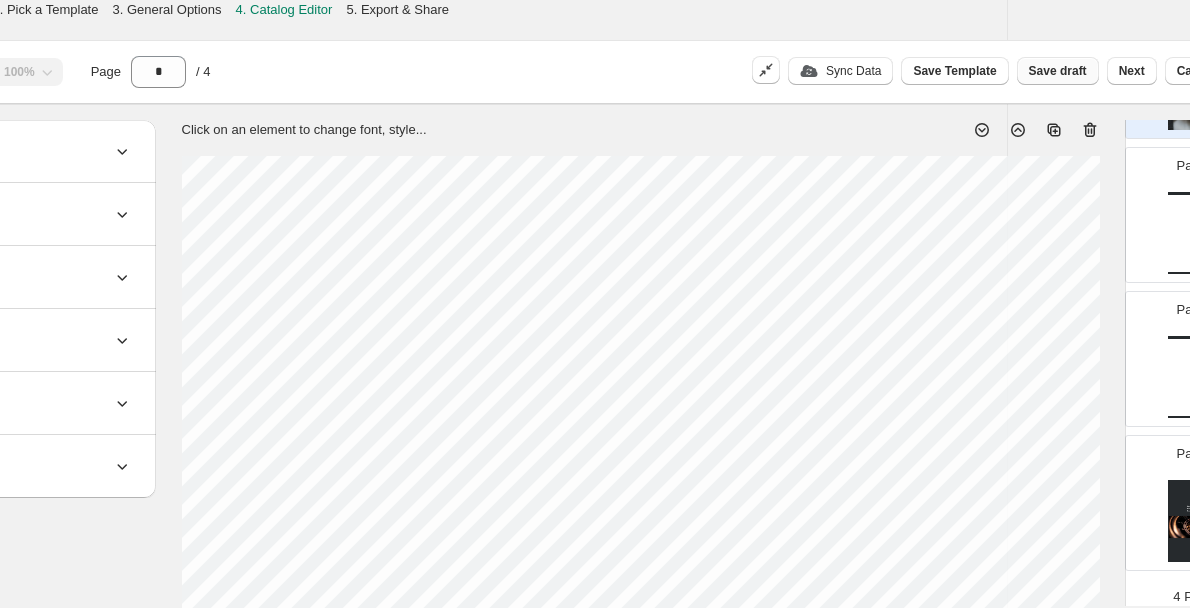 scroll, scrollTop: 0, scrollLeft: 251, axis: horizontal 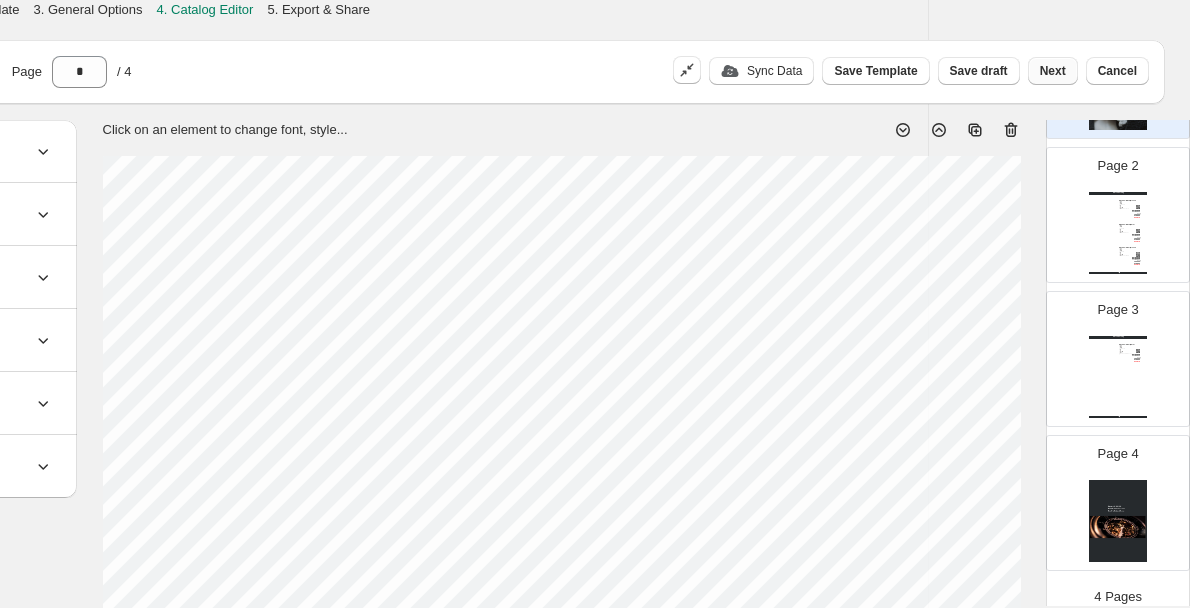 click on "Next" at bounding box center [1053, 71] 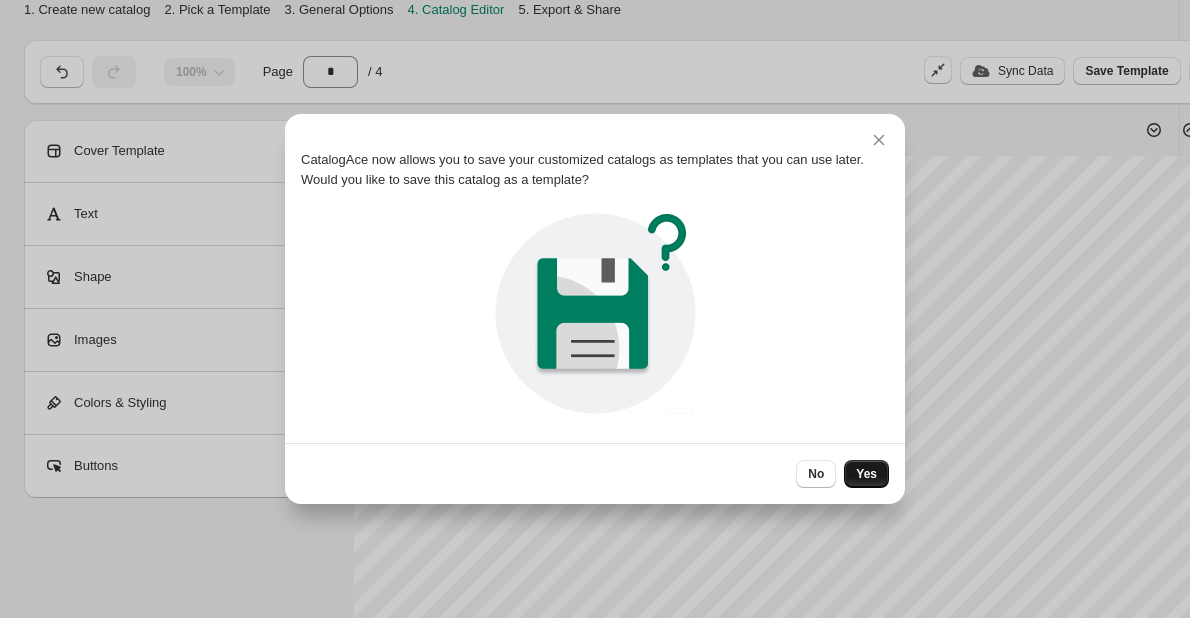 click on "Yes" at bounding box center (866, 474) 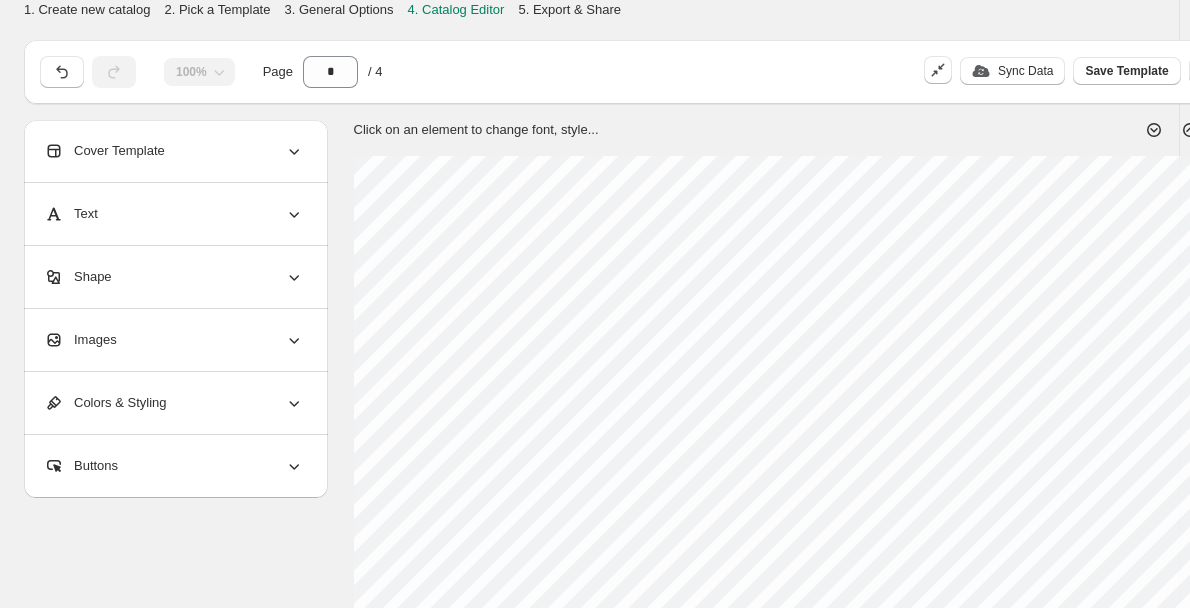 click on "Cover Template" at bounding box center [104, 151] 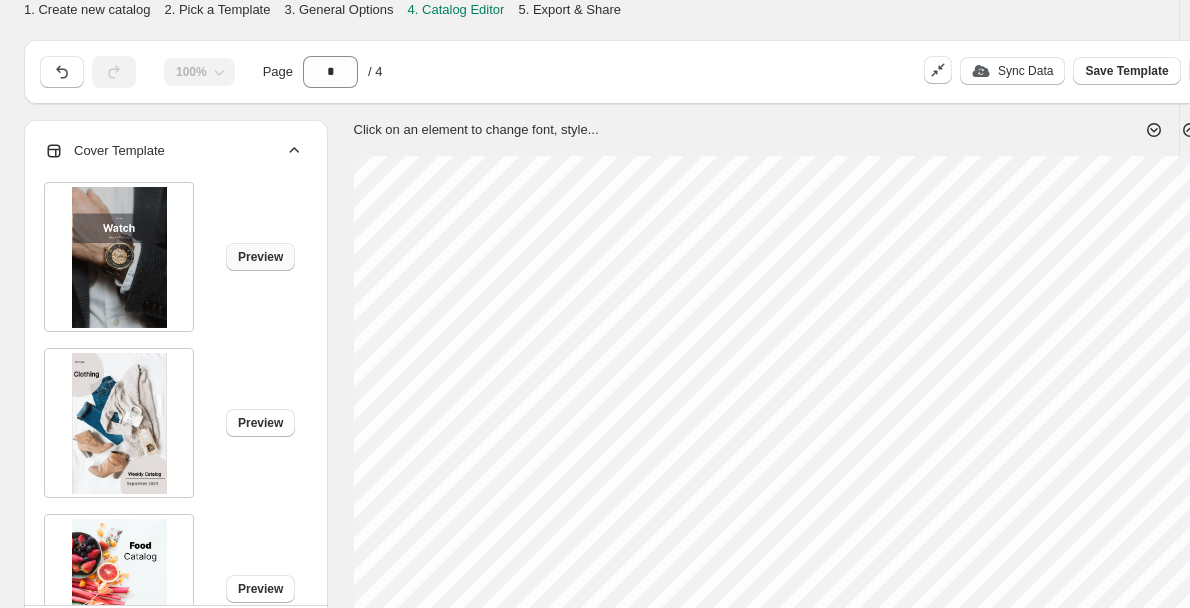 click on "Preview" at bounding box center [260, 257] 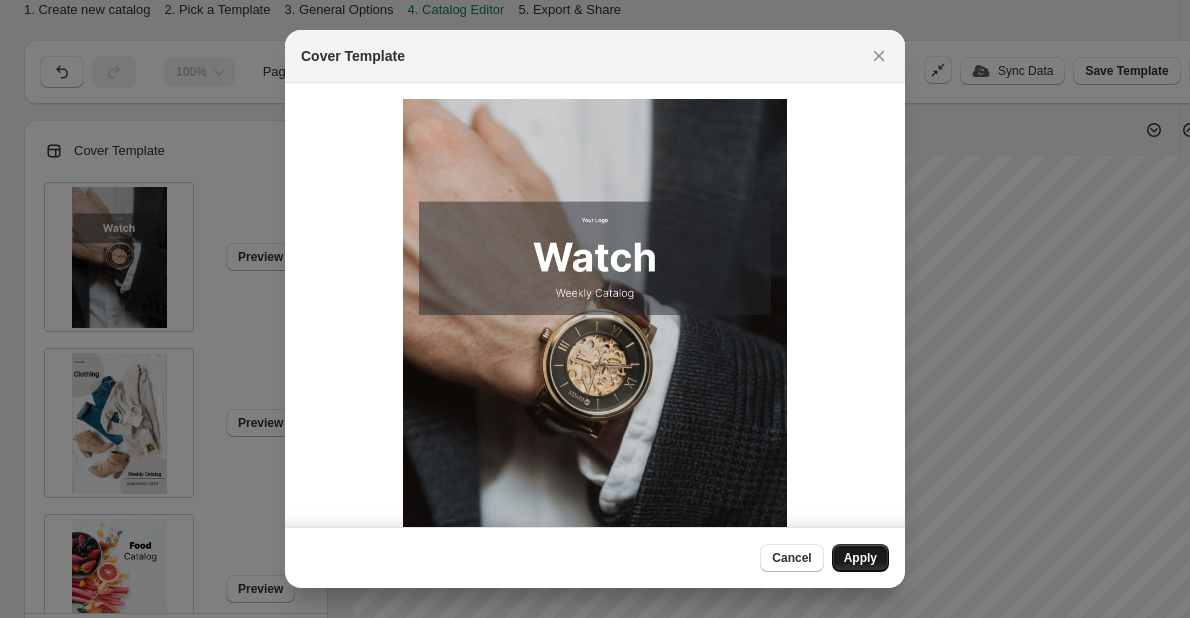 click on "Apply" at bounding box center [860, 558] 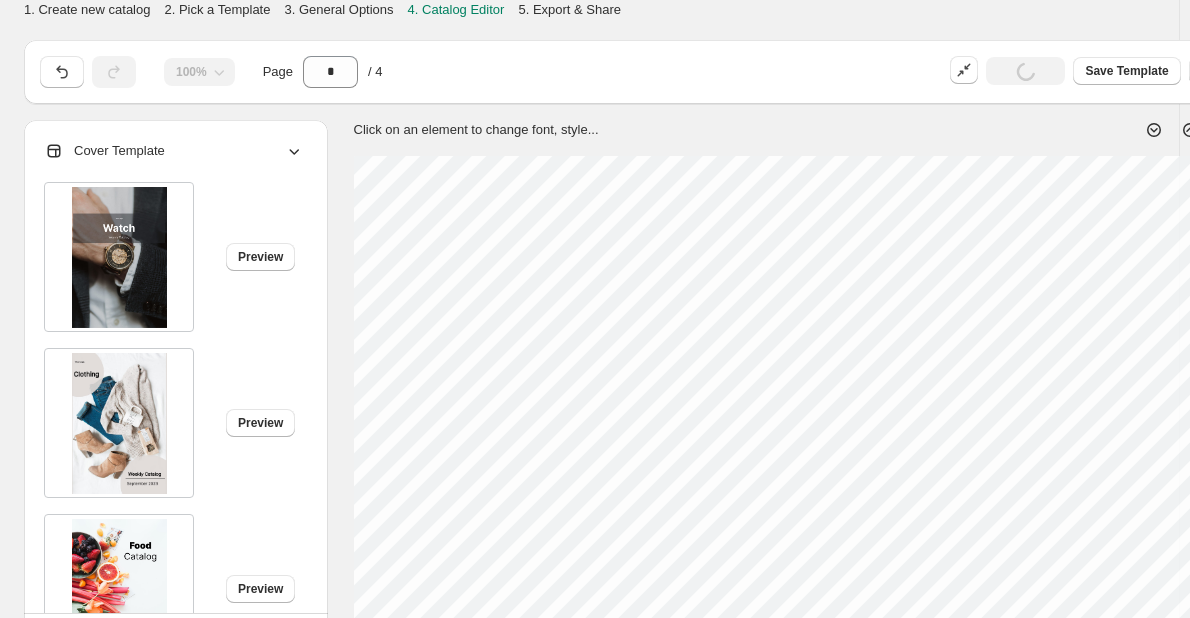 type on "*" 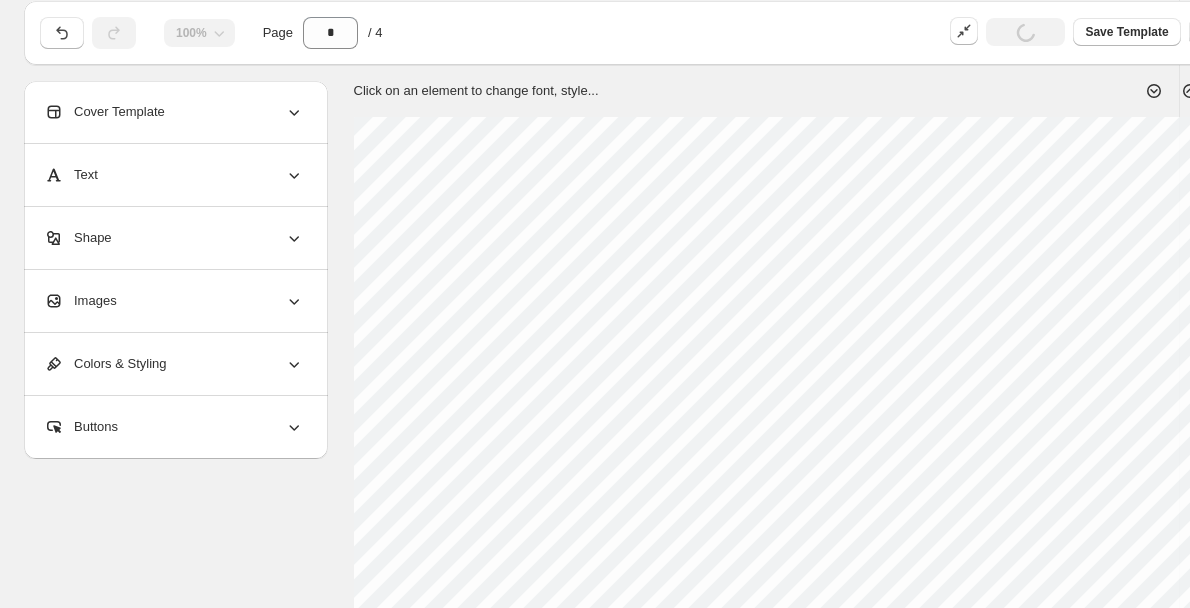 scroll, scrollTop: 40, scrollLeft: 0, axis: vertical 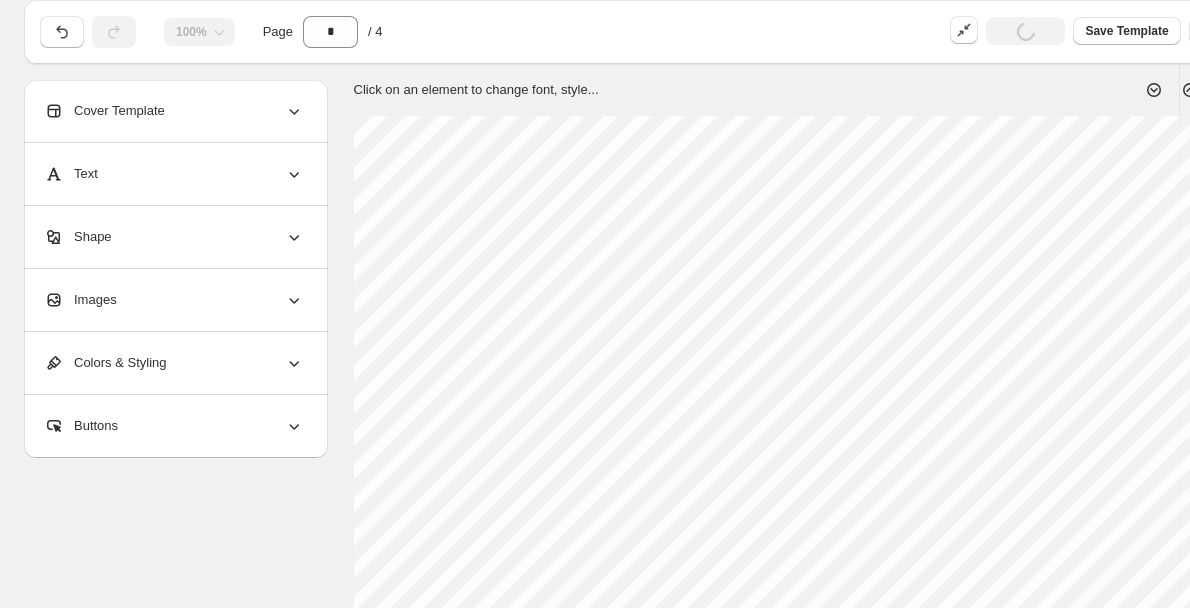 click on "Images" at bounding box center (174, 300) 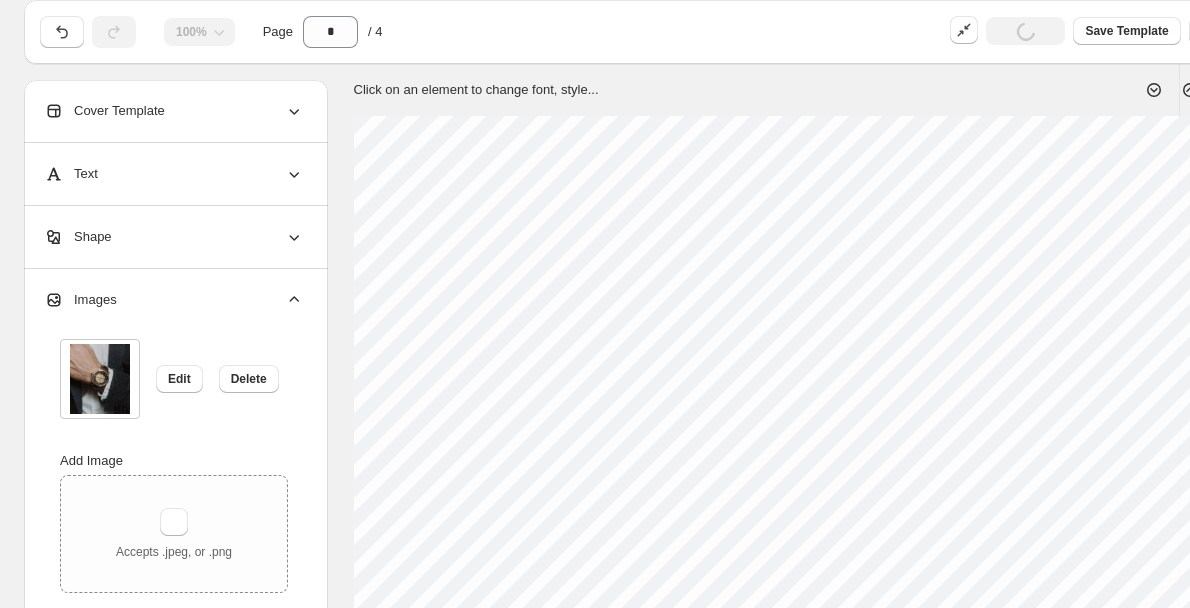 click on "Shape" at bounding box center (174, 237) 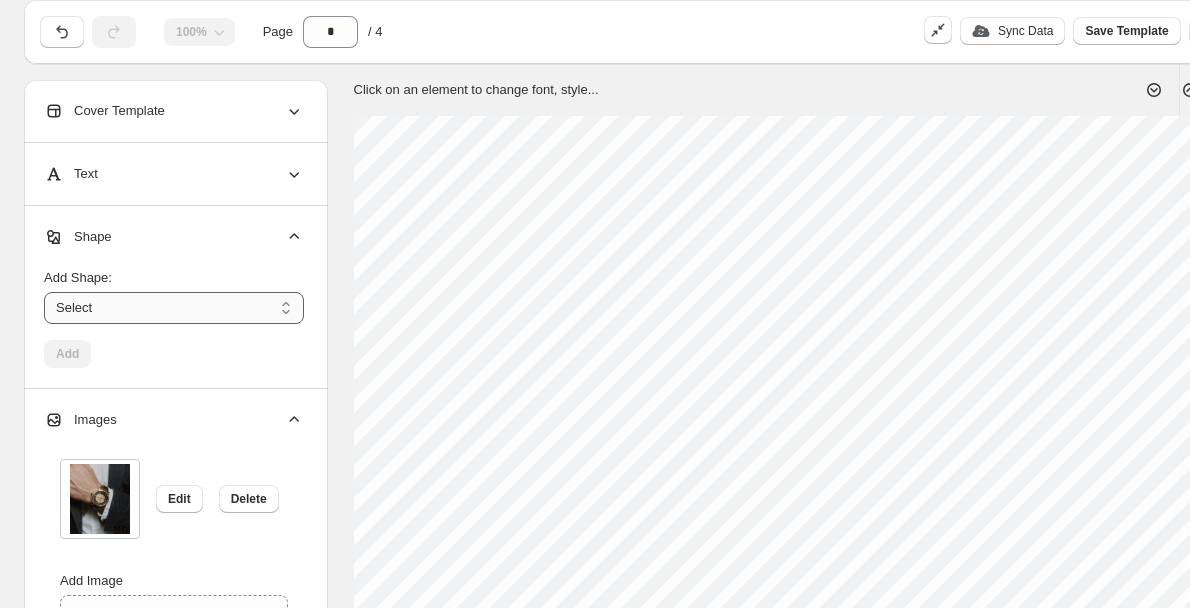 click on "****** ********* **** **** *******" at bounding box center (174, 308) 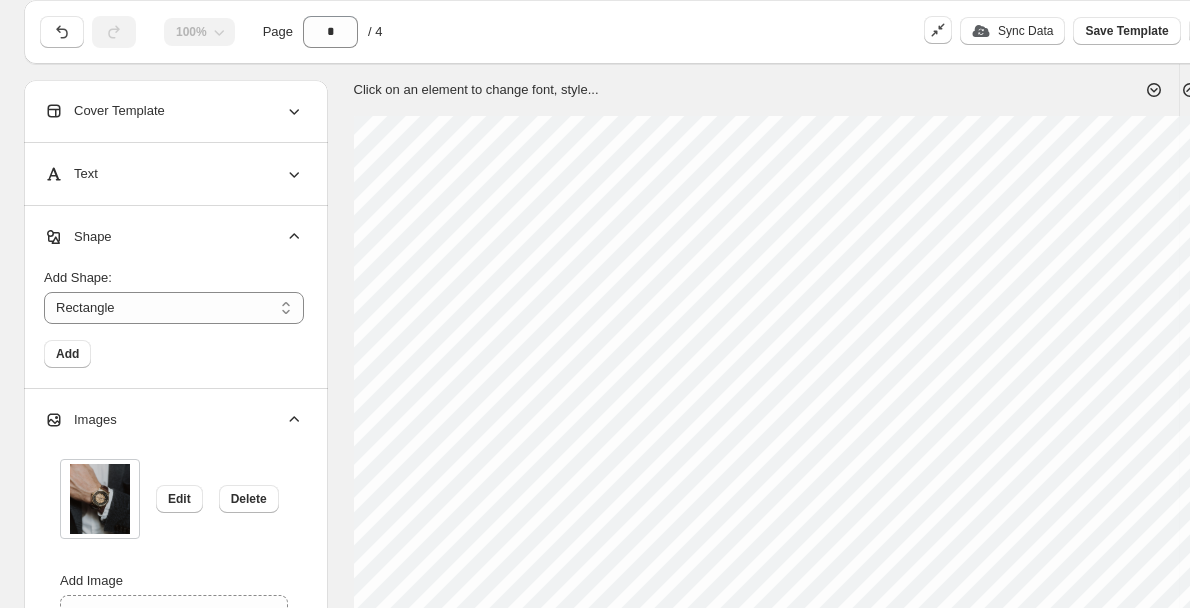 click on "Text" at bounding box center (174, 174) 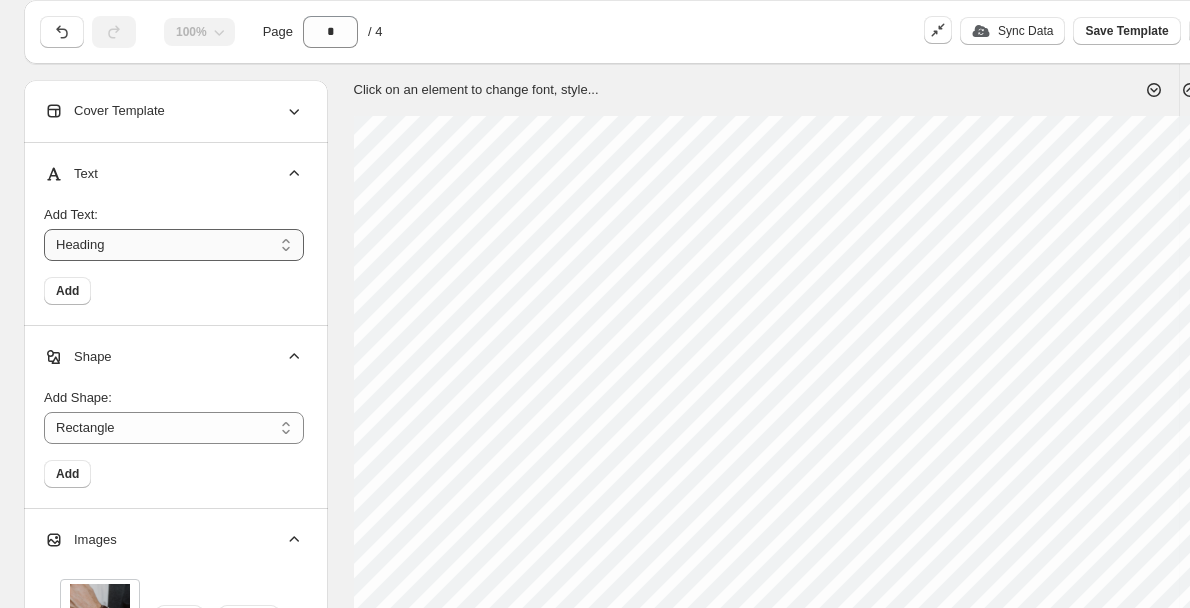 click on "*******" at bounding box center [174, 245] 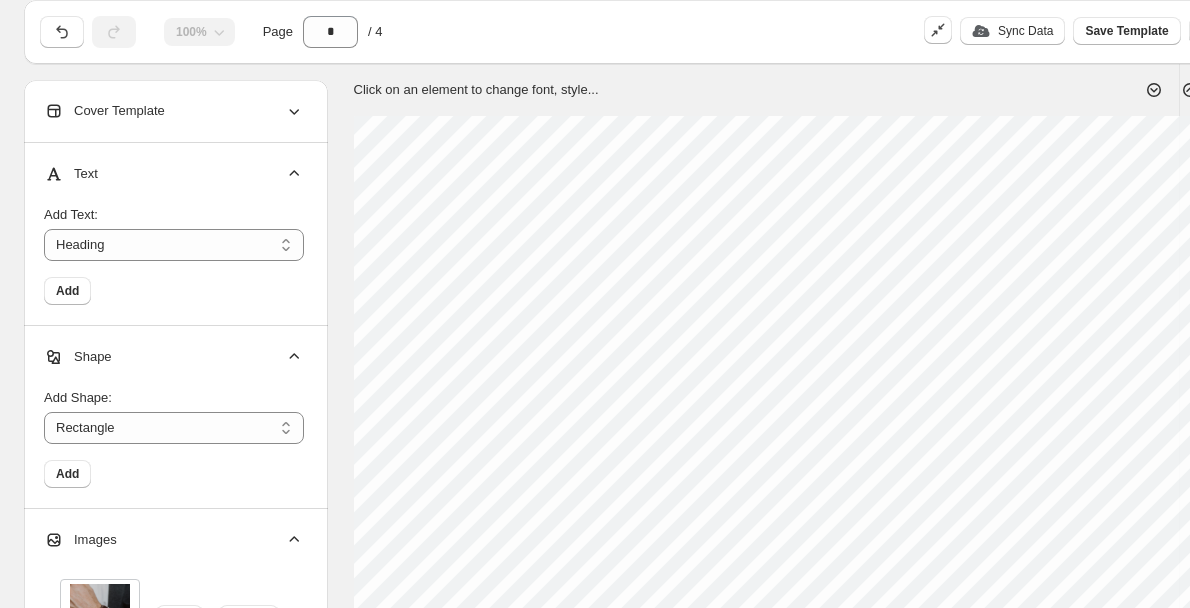 click on "*******" at bounding box center [174, 245] 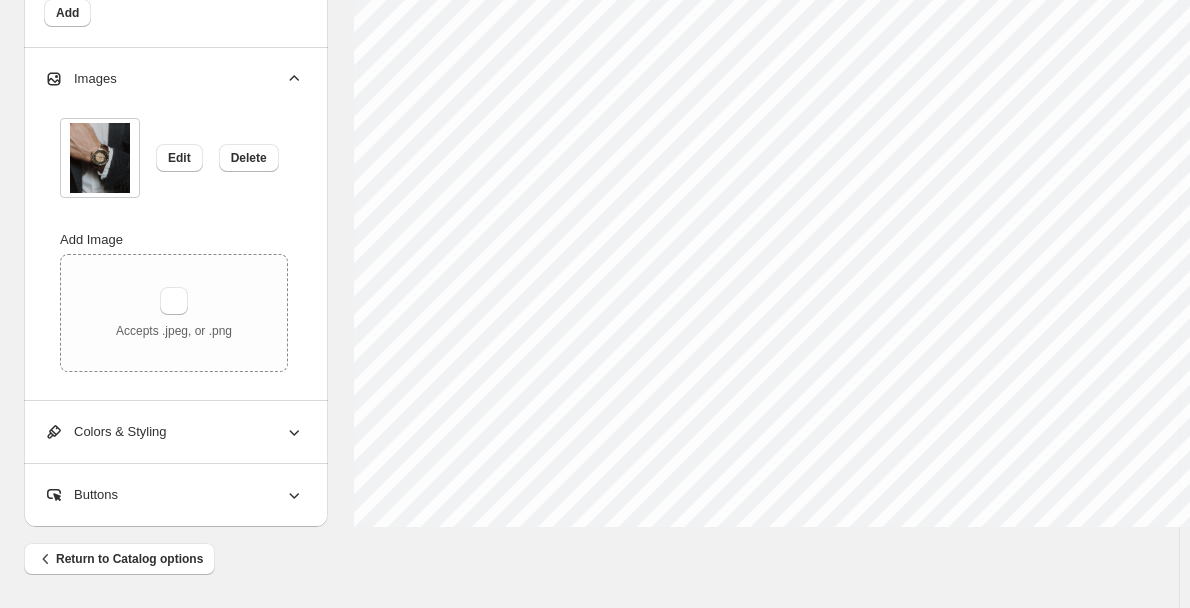 click on "Colors & Styling" at bounding box center (174, 432) 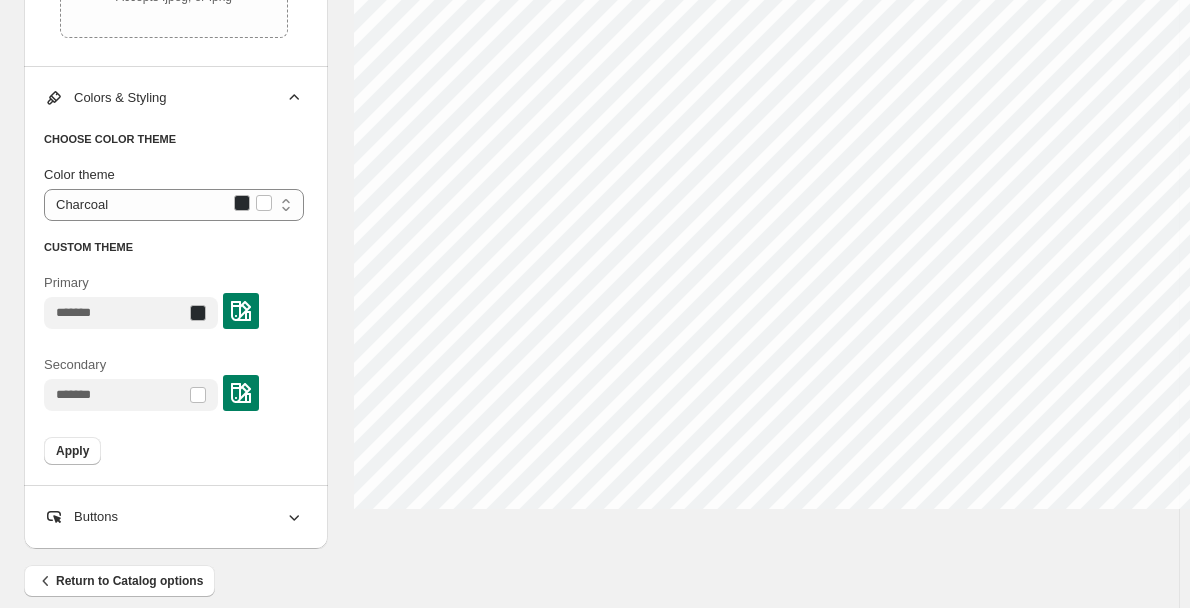scroll, scrollTop: 857, scrollLeft: 0, axis: vertical 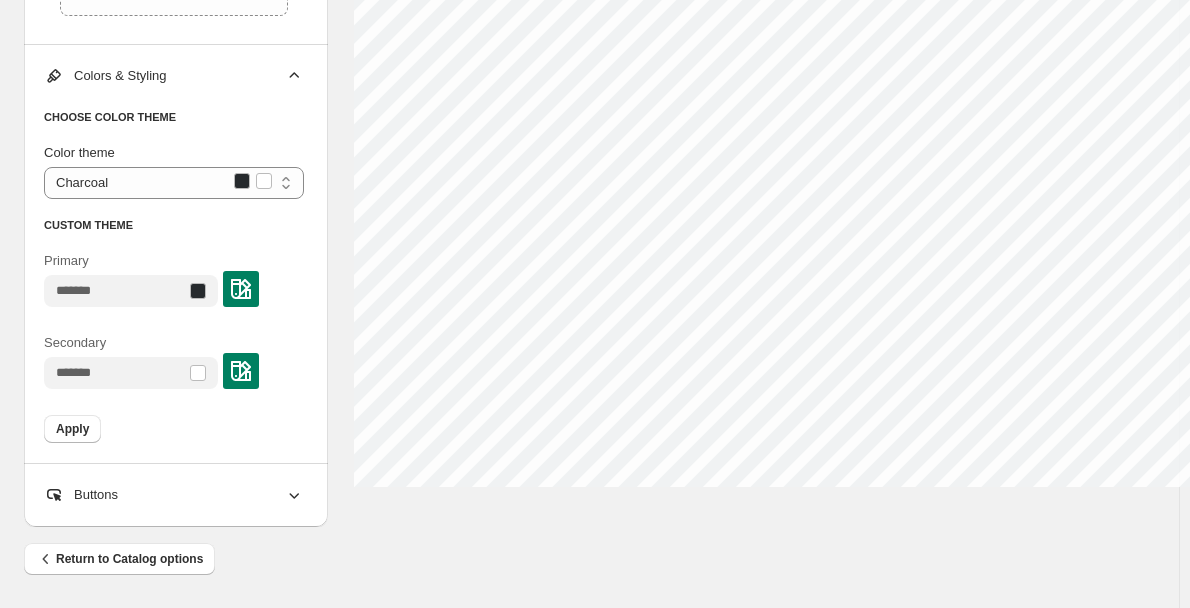click at bounding box center (131, 373) 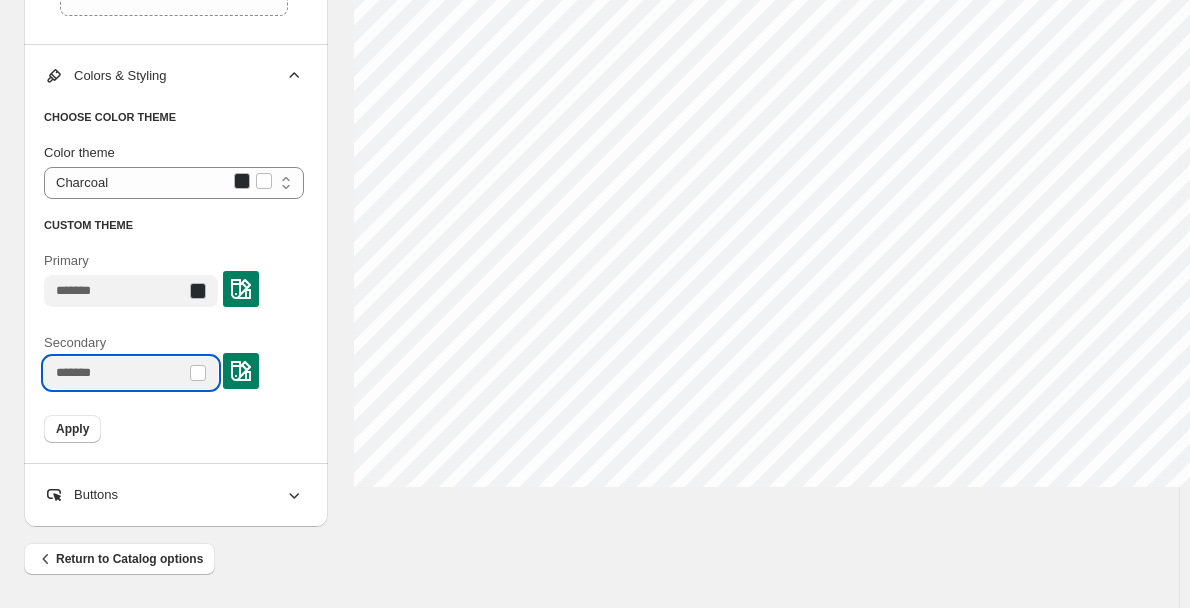 click on "Buttons" at bounding box center (174, 495) 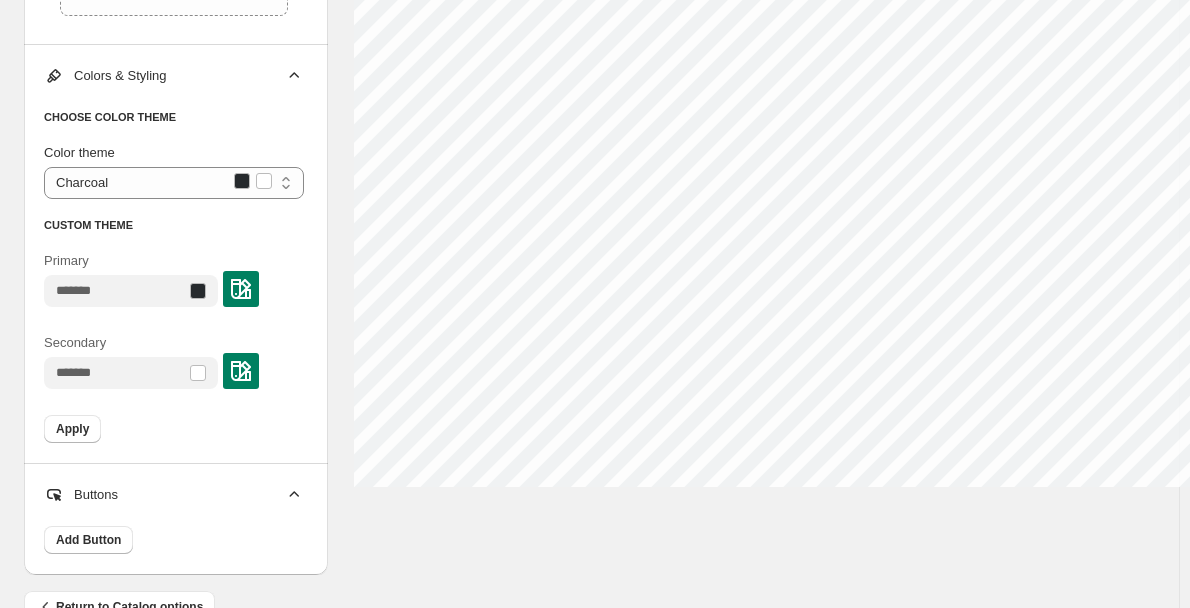 click on "Buttons" at bounding box center (174, 495) 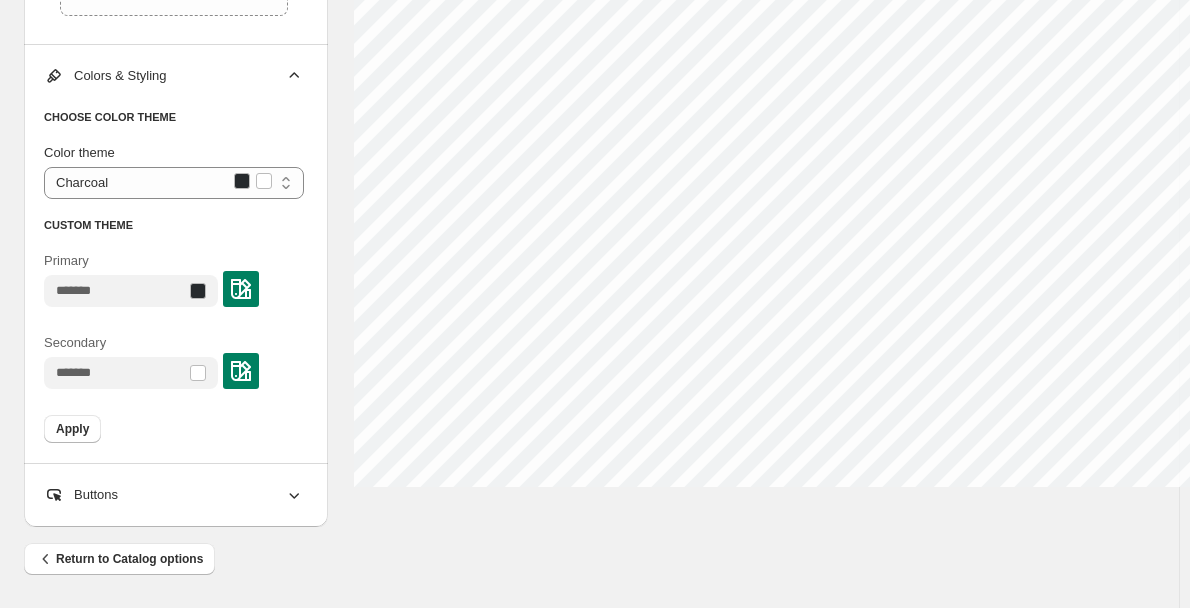drag, startPoint x: 178, startPoint y: 489, endPoint x: 153, endPoint y: 502, distance: 28.178005 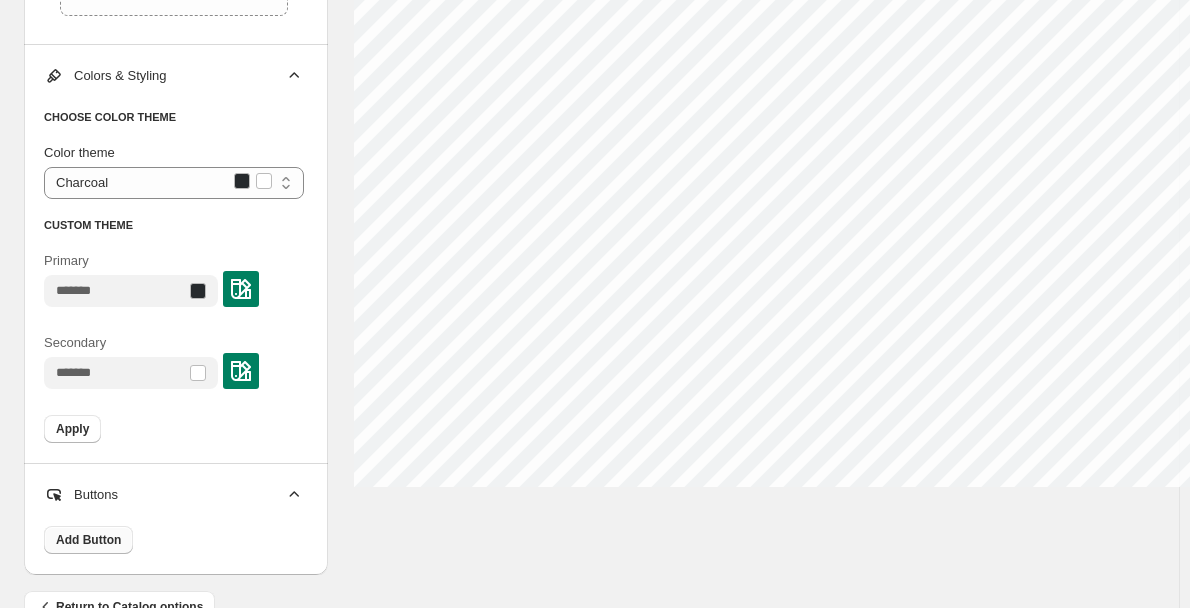 click on "Add Button" at bounding box center [88, 540] 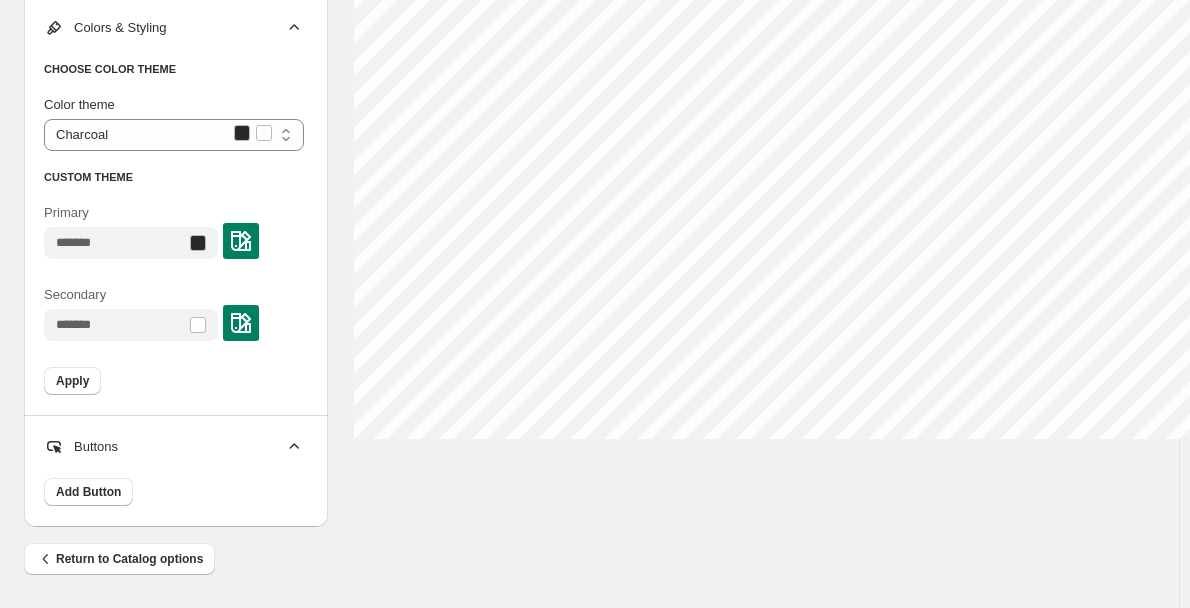 scroll, scrollTop: 904, scrollLeft: 0, axis: vertical 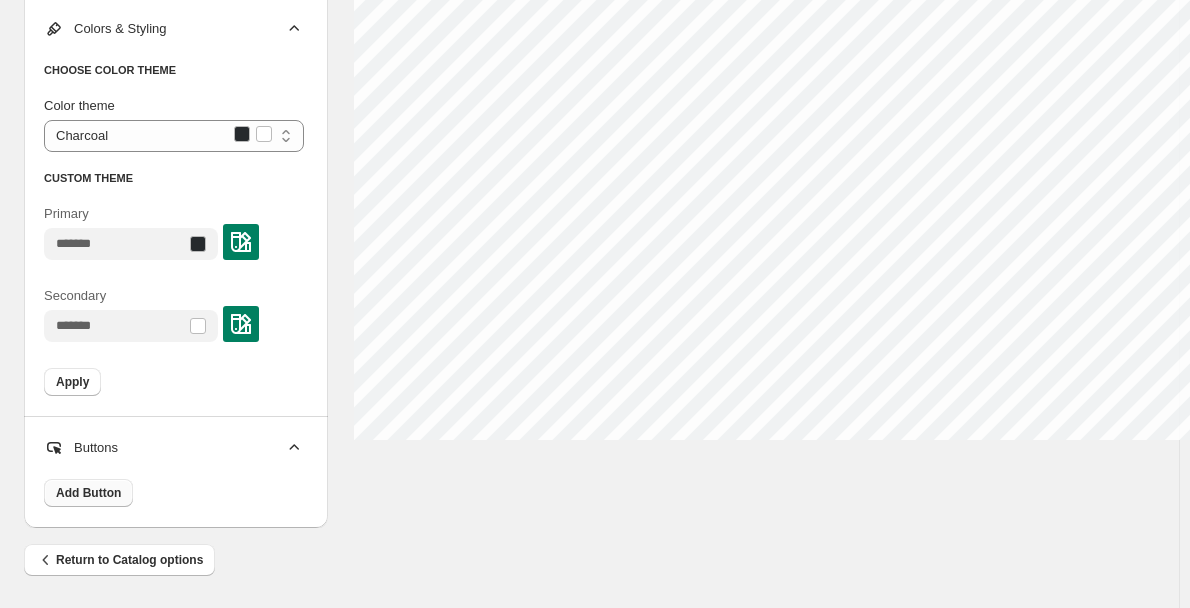 click on "Add Button" at bounding box center (88, 493) 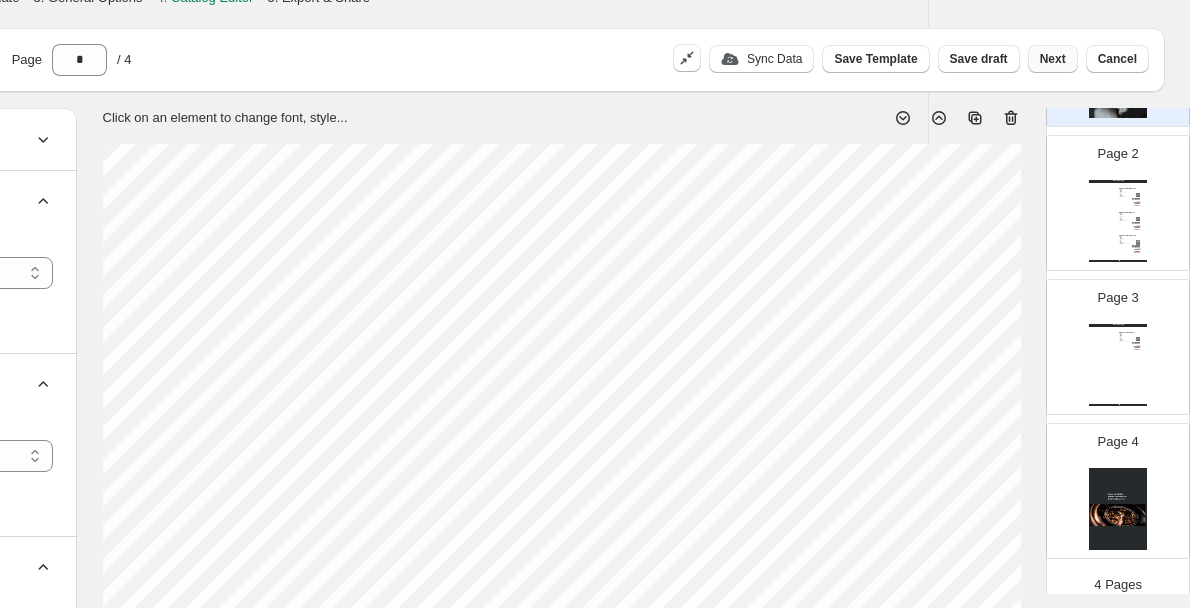 scroll, scrollTop: 0, scrollLeft: 251, axis: horizontal 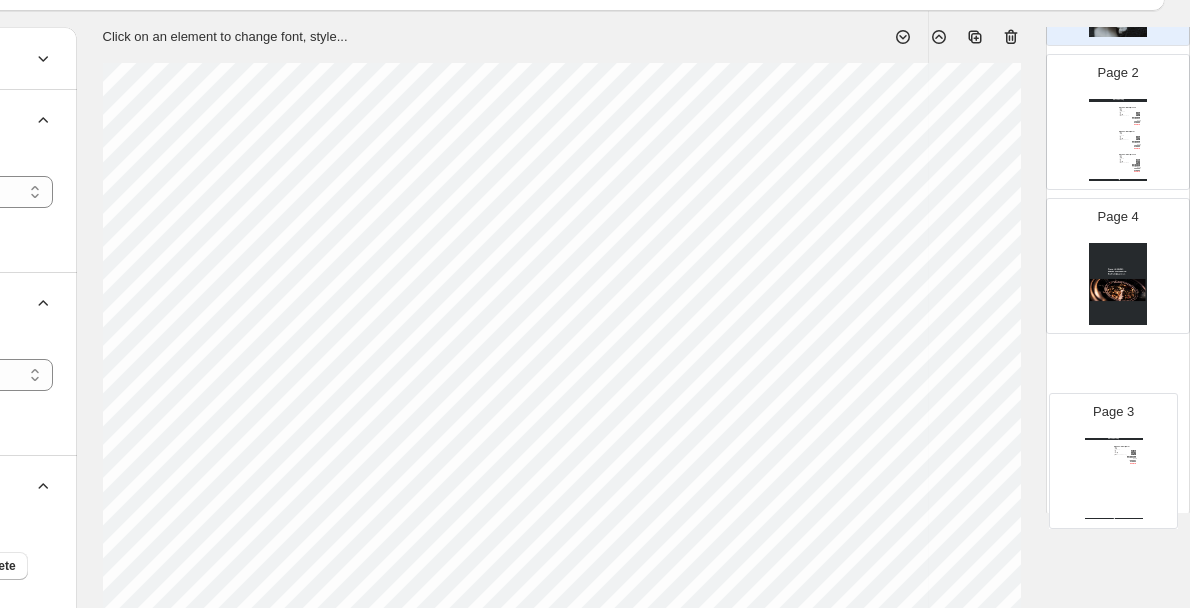 drag, startPoint x: 1101, startPoint y: 324, endPoint x: 1108, endPoint y: 522, distance: 198.1237 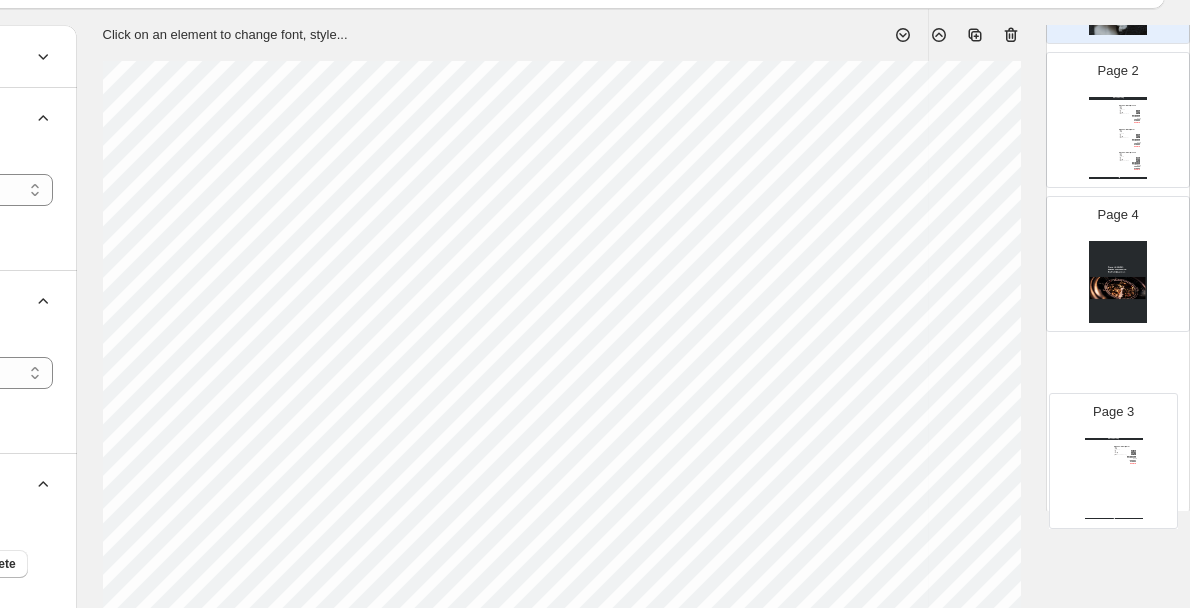 click on "1. Create new catalog 2. Pick a Template 3. General Options 4. Catalog Editor 5. Export & Share 100% Page *  / 4 Sync Data Save Template Save draft Next Cancel Cover Template Preview Preview Preview Preview Preview Preview Preview Preview Preview Preview Preview Preview Preview Preview Preview Preview Preview Preview Preview Preview Preview Preview Preview Preview Preview Preview Preview Text Add Text: ******* Heading Add Shape Add Shape: ****** ********* **** **** ******* Rectangle Add Images Edit Delete Add Image Accepts .jpeg, or .png Colors & Styling CHOOSE COLOR THEME Color theme ******** ***** *** ****** ********* Charcoal CUSTOM THEME Primary Secondary Apply Buttons Add Button Click on an element to change font, style... Drag & Drop Add Page Page 1 Page 2 Watch Catalog Clock 24 - Black / Bronze Black, Clear Bronze, Metal Stock Quantity:  0 SKU:  A0B Weight:  0 Tags:   Brand:  boring-snow Barcode №:  YOATQTX ₹ null ₹ 749.00 ₹ 599.00 ₹ 539.10 Clock 24 - Black / Metal Black, Clear" at bounding box center (344, 209) 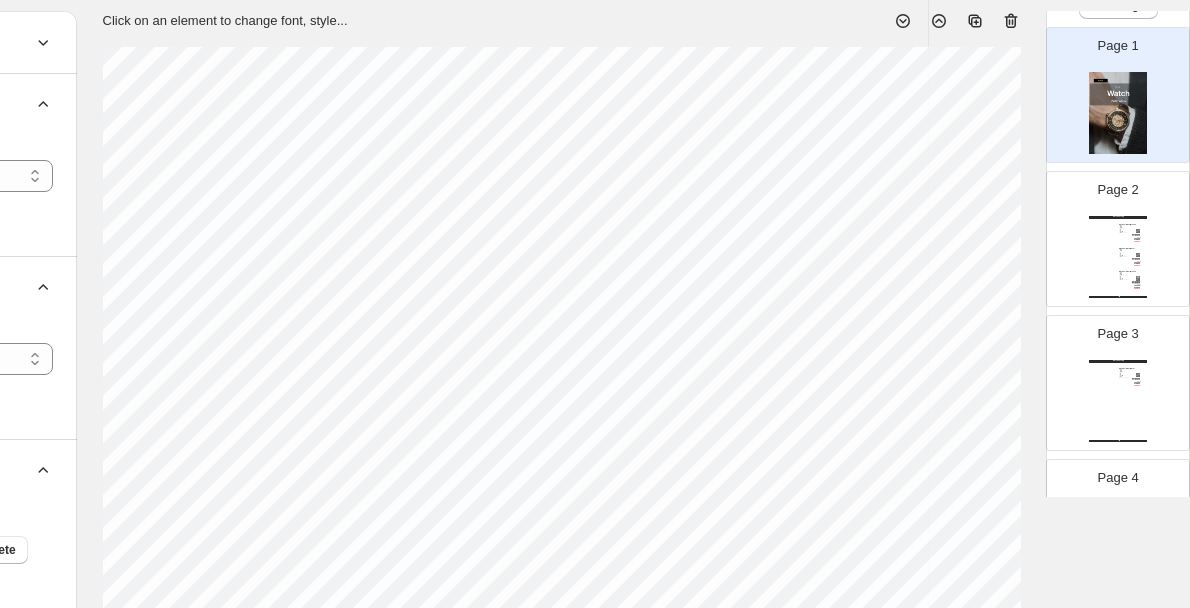 scroll, scrollTop: 0, scrollLeft: 0, axis: both 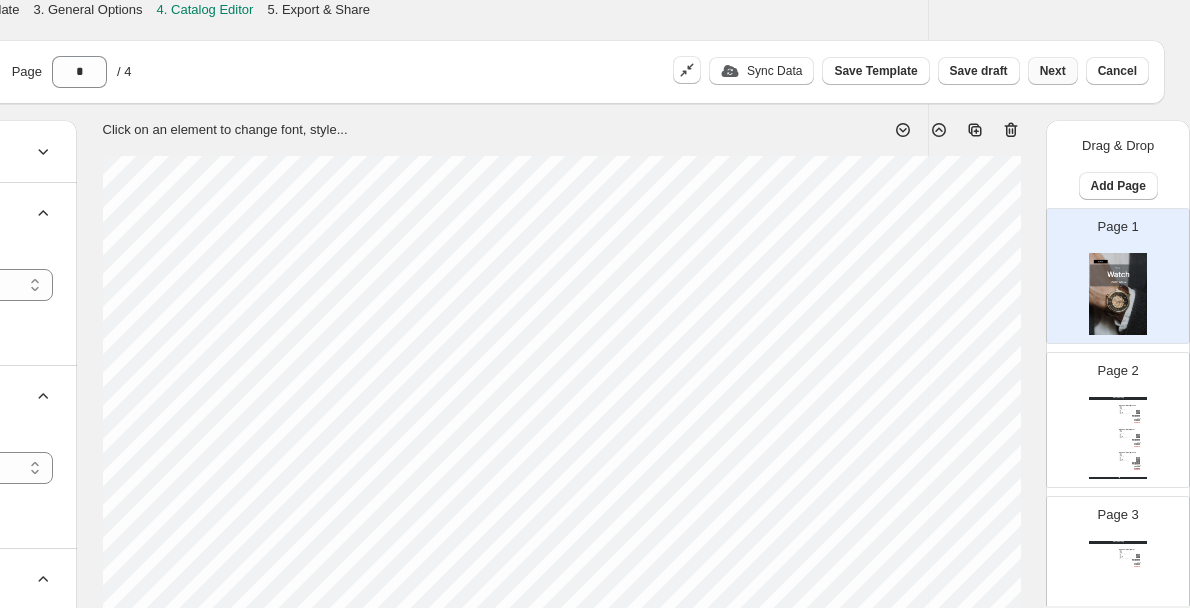 click on "Next" at bounding box center [1053, 71] 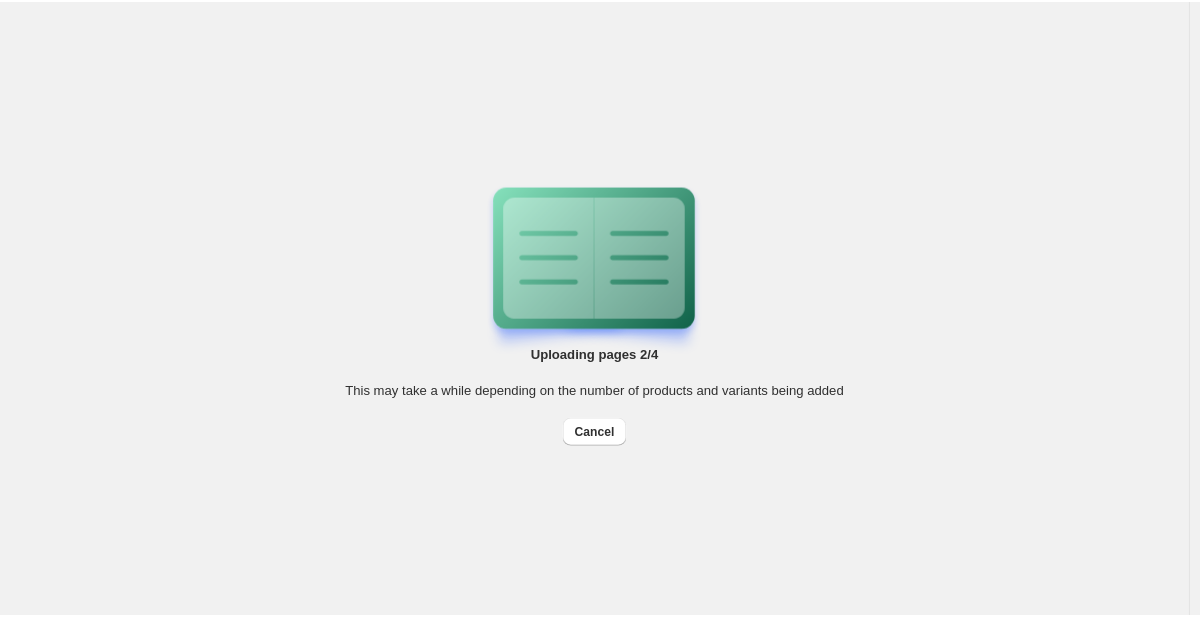 scroll, scrollTop: 0, scrollLeft: 0, axis: both 